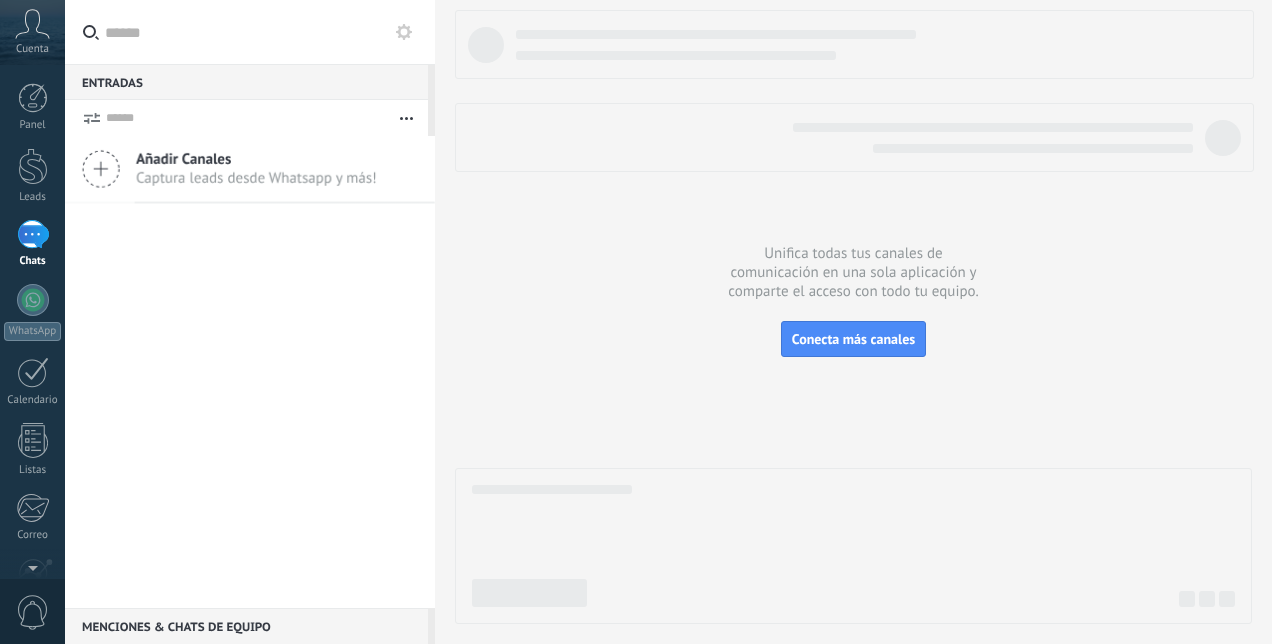 scroll, scrollTop: 0, scrollLeft: 0, axis: both 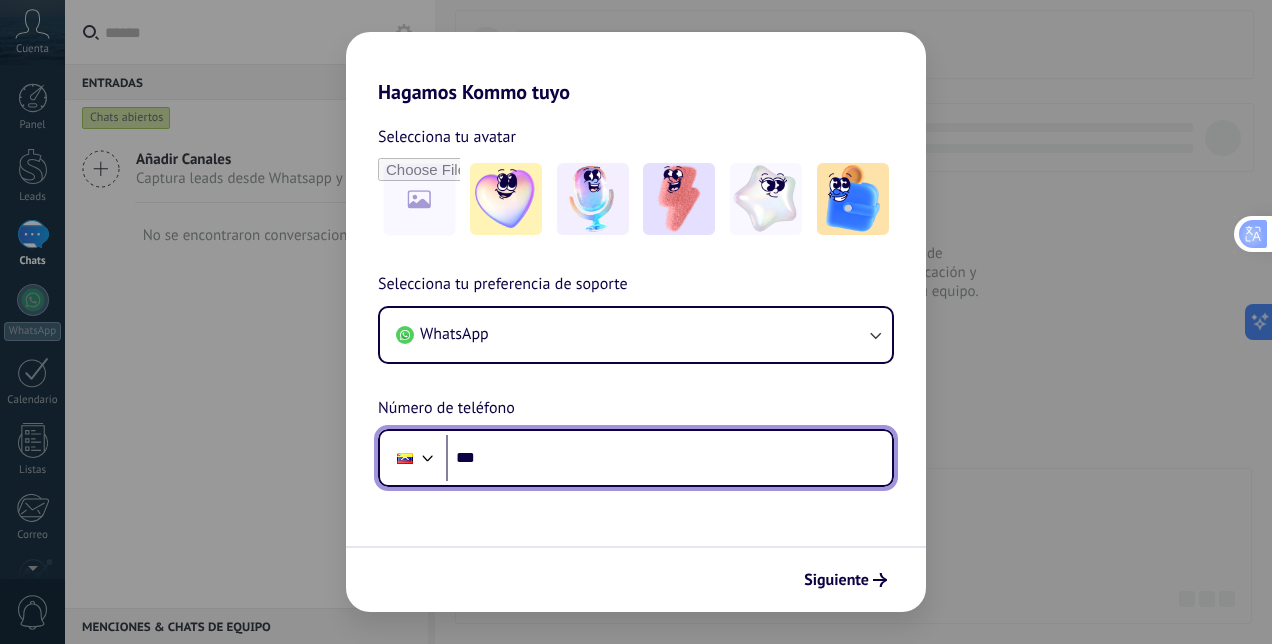 click on "***" at bounding box center (669, 458) 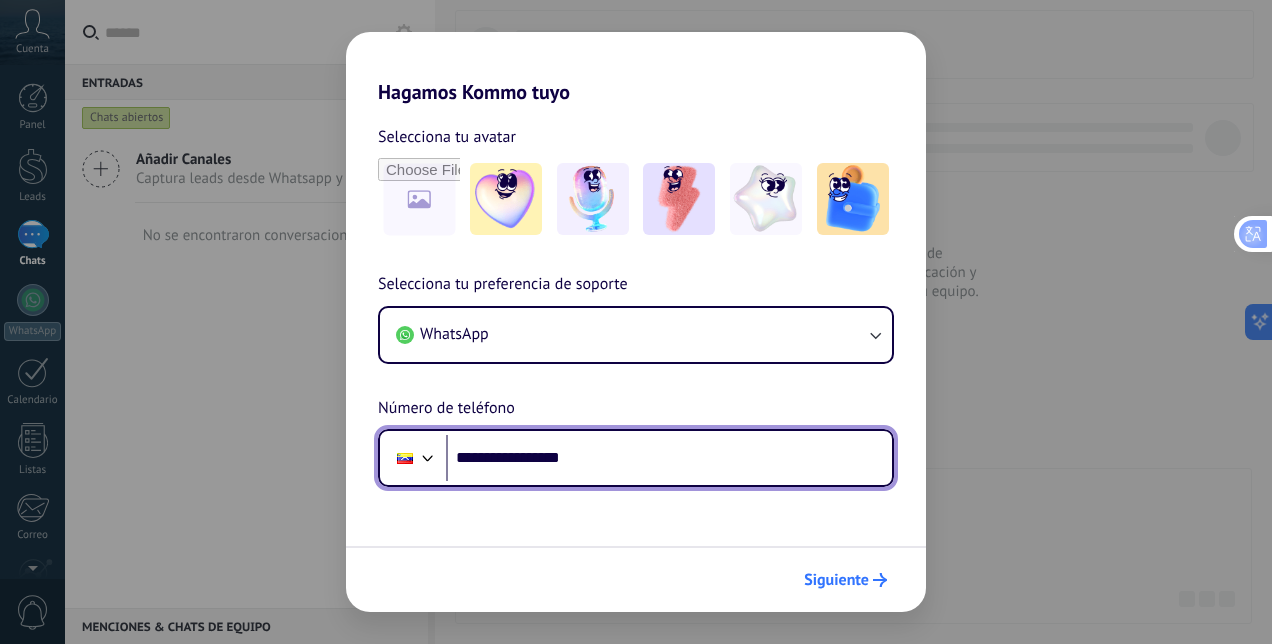 type on "**********" 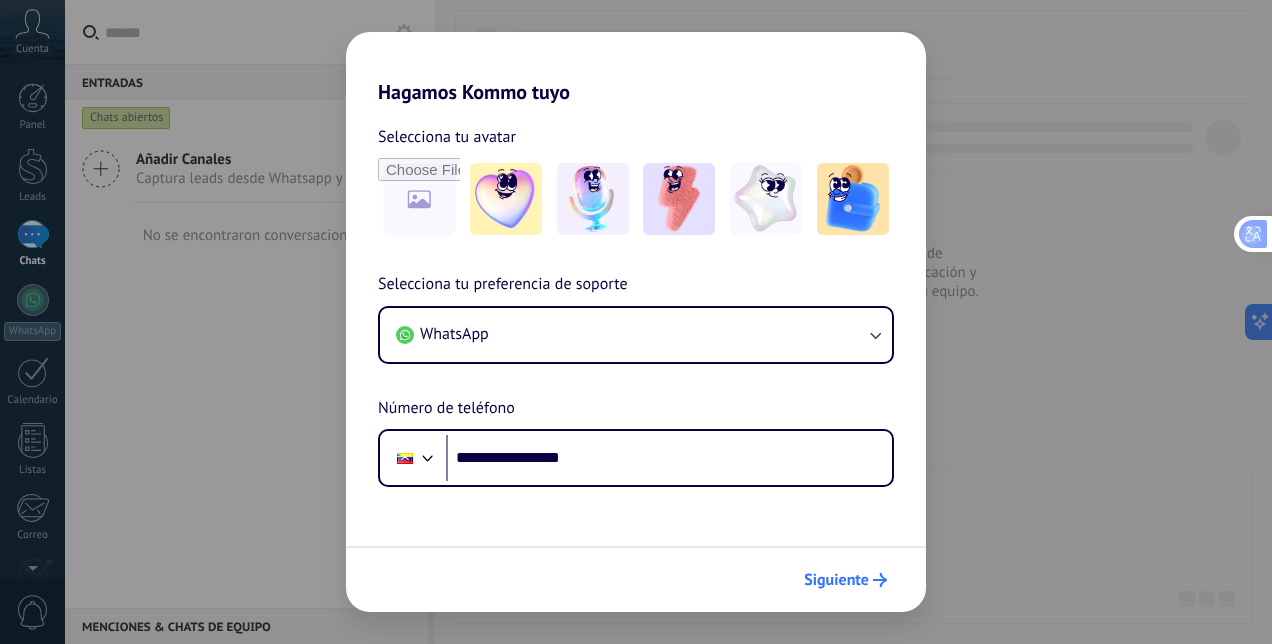 click on "Siguiente" at bounding box center (836, 580) 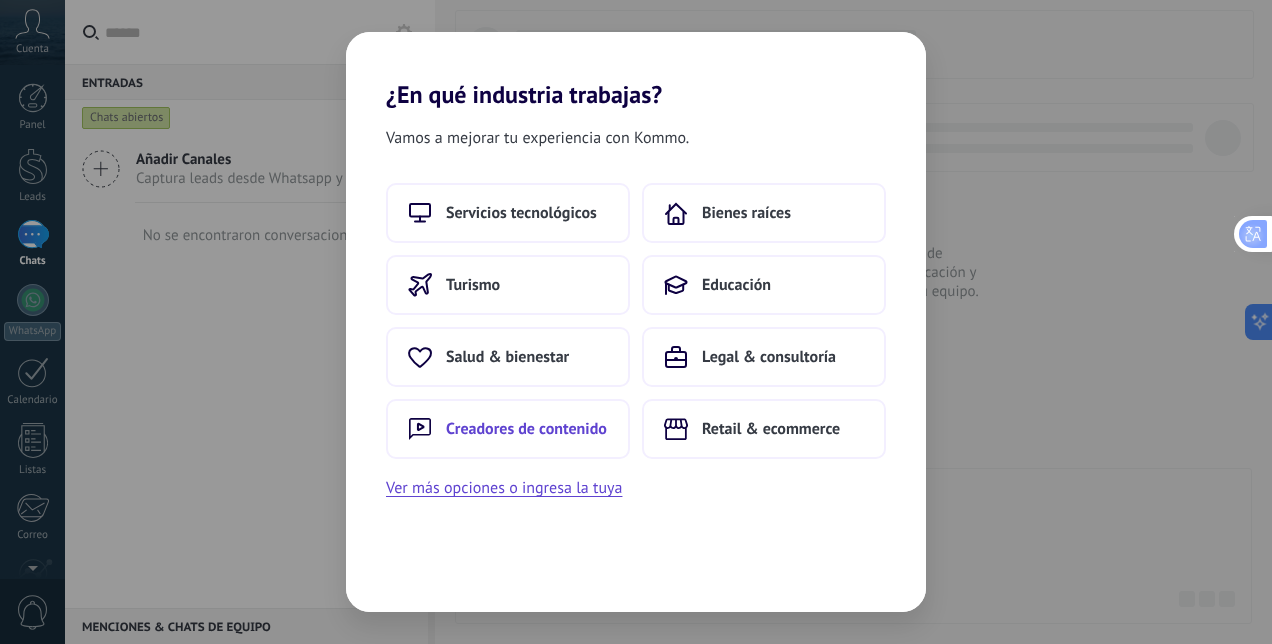click on "Creadores de contenido" at bounding box center (526, 429) 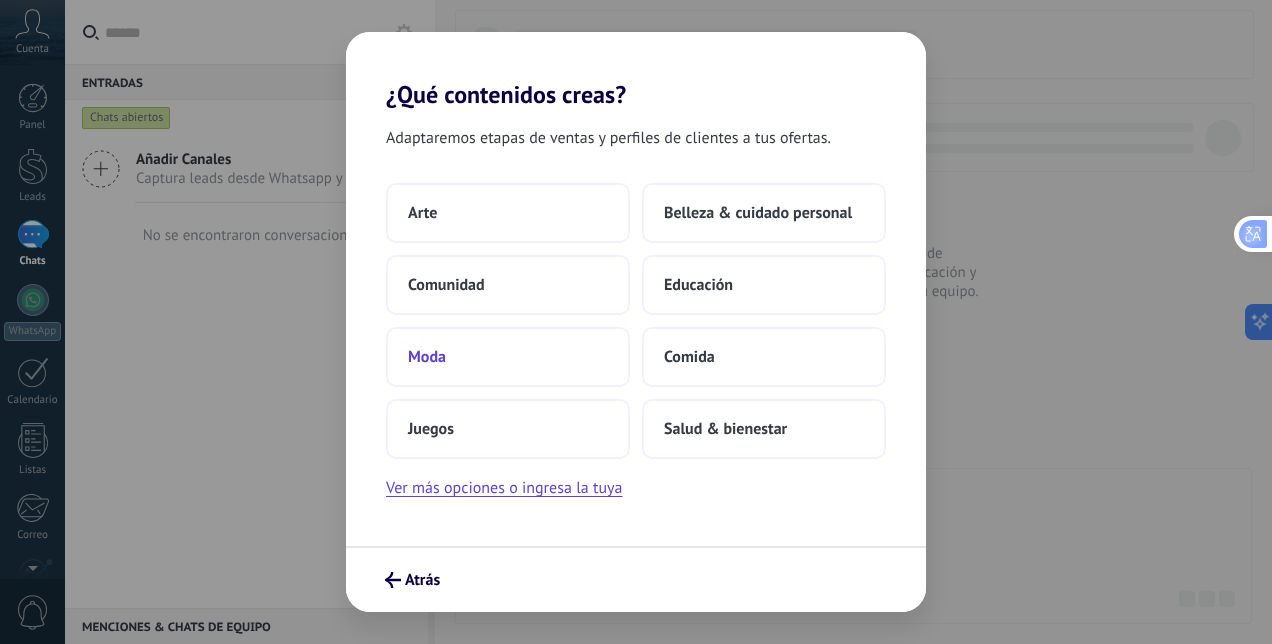 click on "Moda" at bounding box center (508, 357) 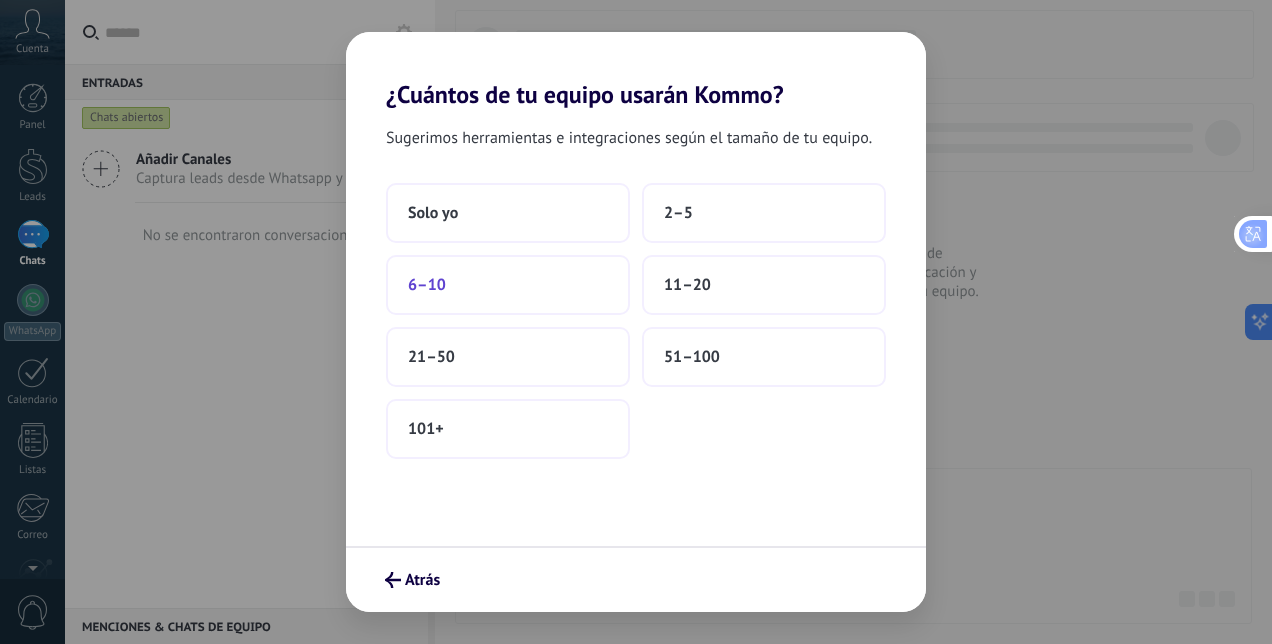 click on "6–10" at bounding box center (508, 285) 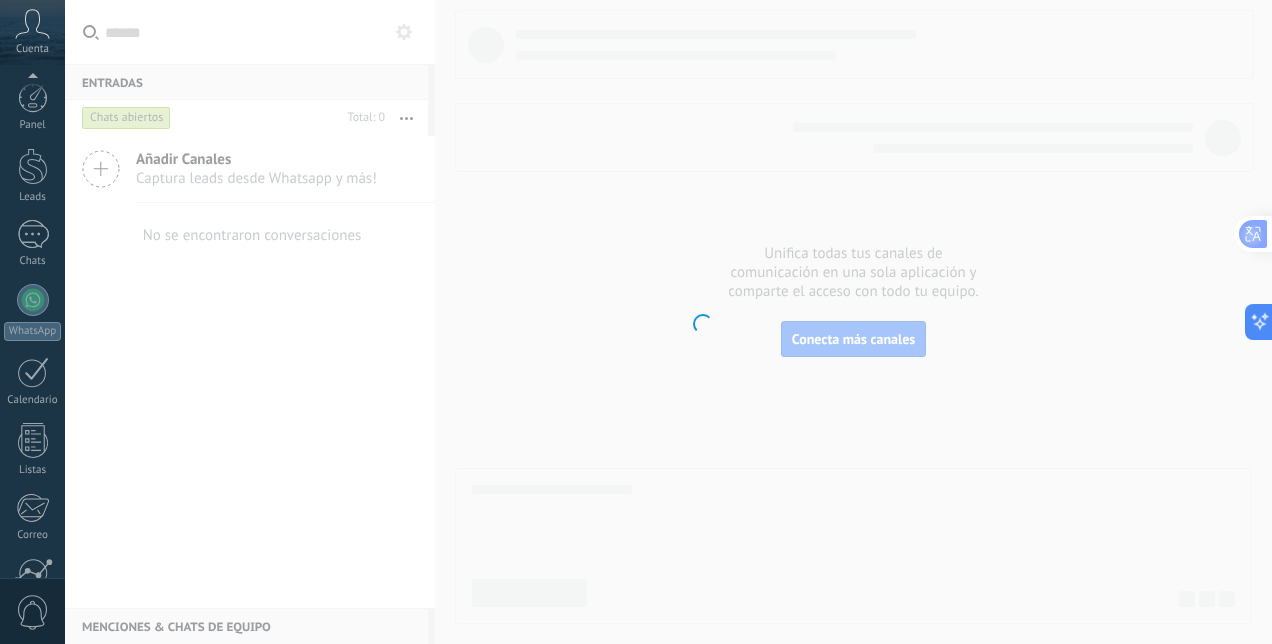 scroll, scrollTop: 186, scrollLeft: 0, axis: vertical 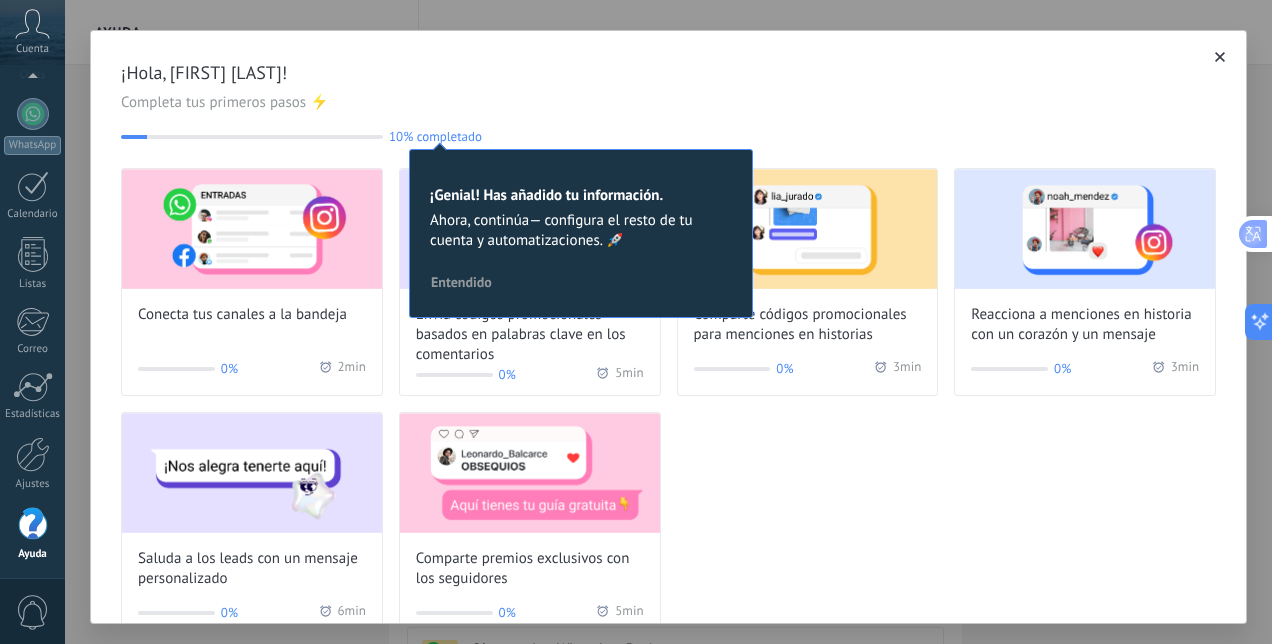 click on "Conecta tus canales a la bandeja 0% 2  min Envía códigos promocionales basados en palabras clave en los comentarios 0% 5  min Comparte códigos promocionales para menciones en historias 0% 3  min Reacciona a menciones en historia con un corazón y un mensaje 0% 3  min Saluda a los leads con un mensaje personalizado 0% 6  min Comparte premios exclusivos con los seguidores 0% 5  min" at bounding box center [668, 404] 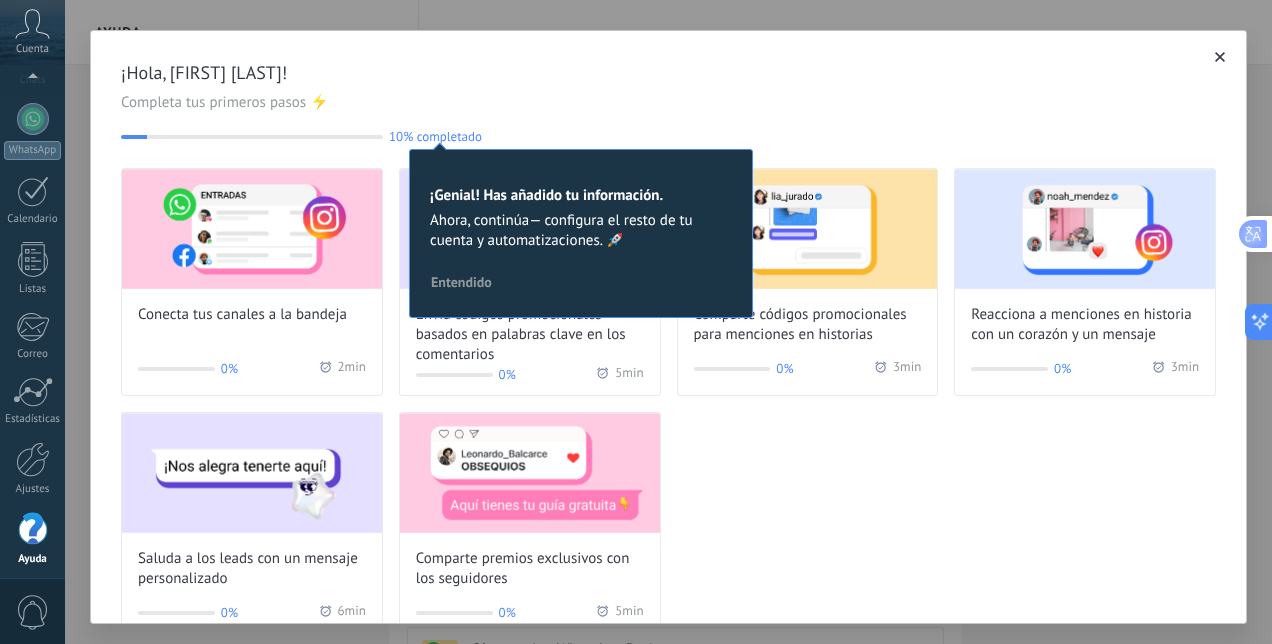 scroll, scrollTop: 186, scrollLeft: 0, axis: vertical 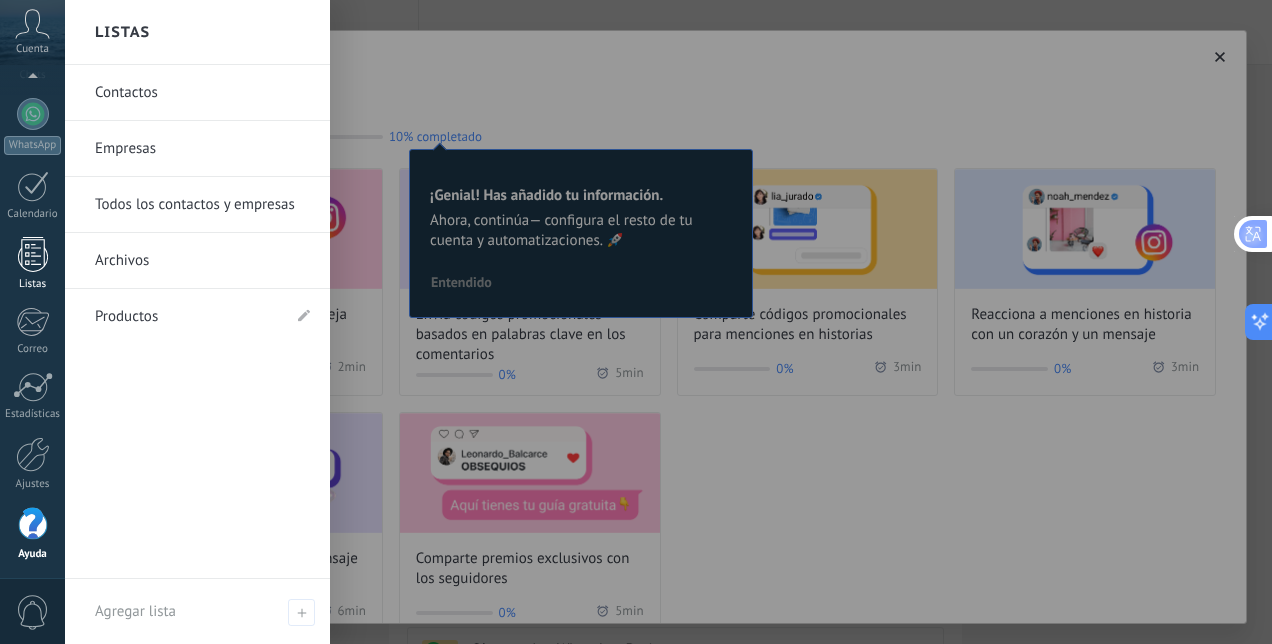 click at bounding box center [33, 254] 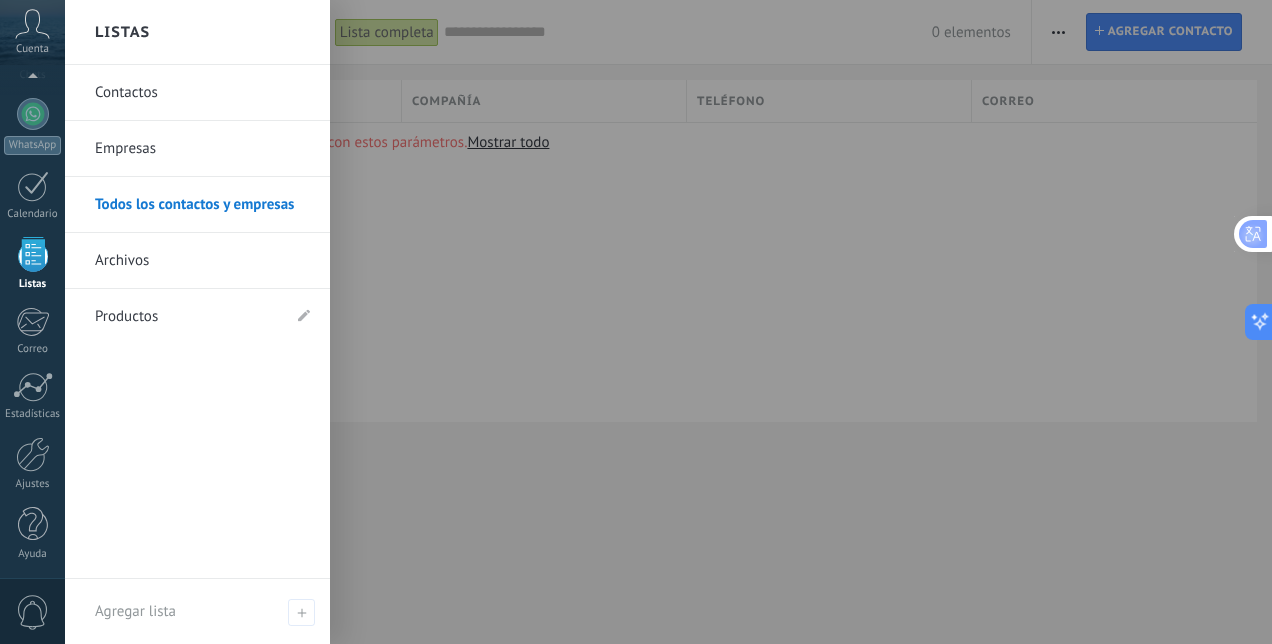 click on "Empresas" at bounding box center [202, 149] 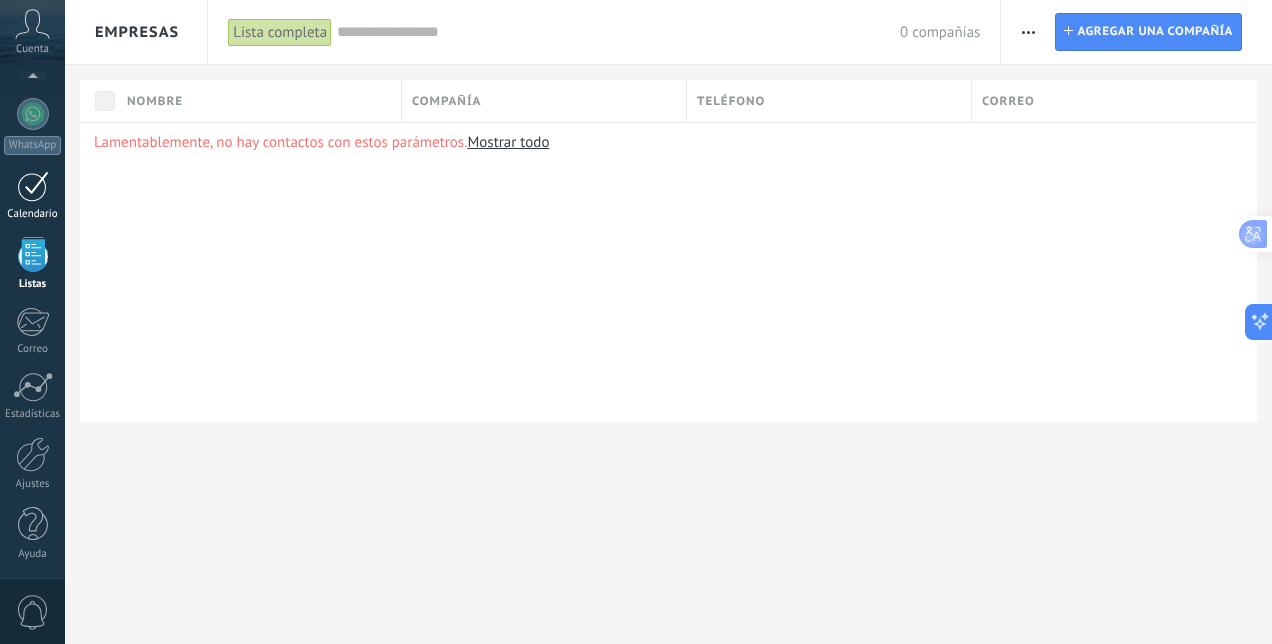 scroll, scrollTop: 123, scrollLeft: 0, axis: vertical 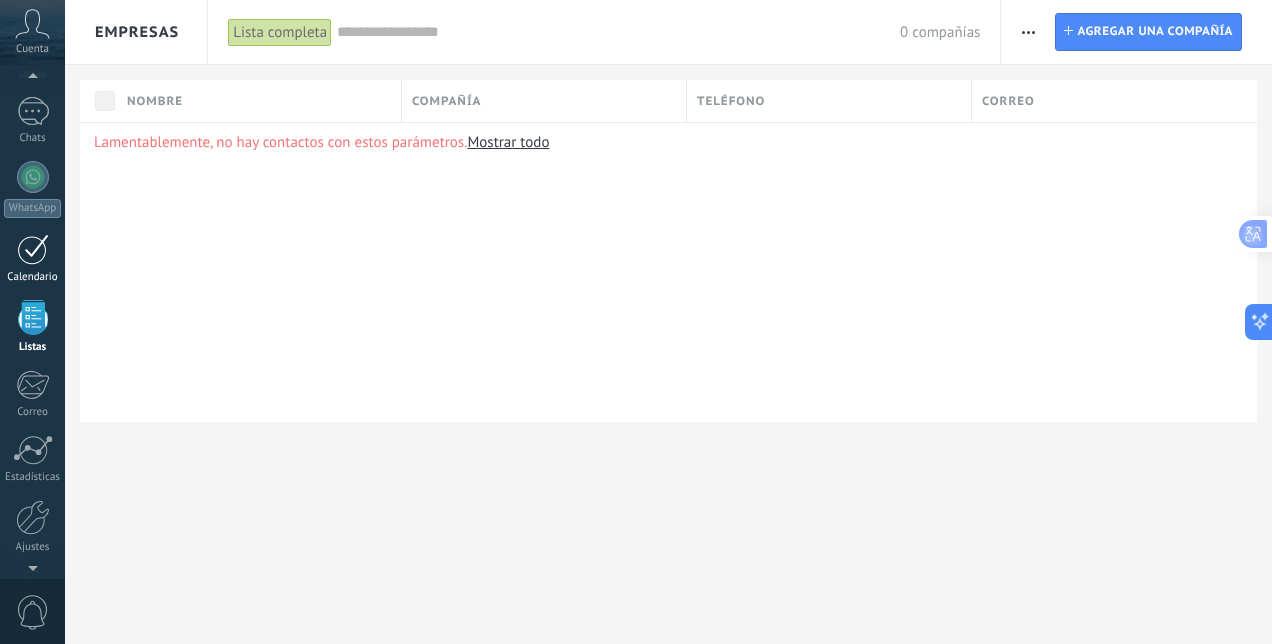 click at bounding box center (33, 249) 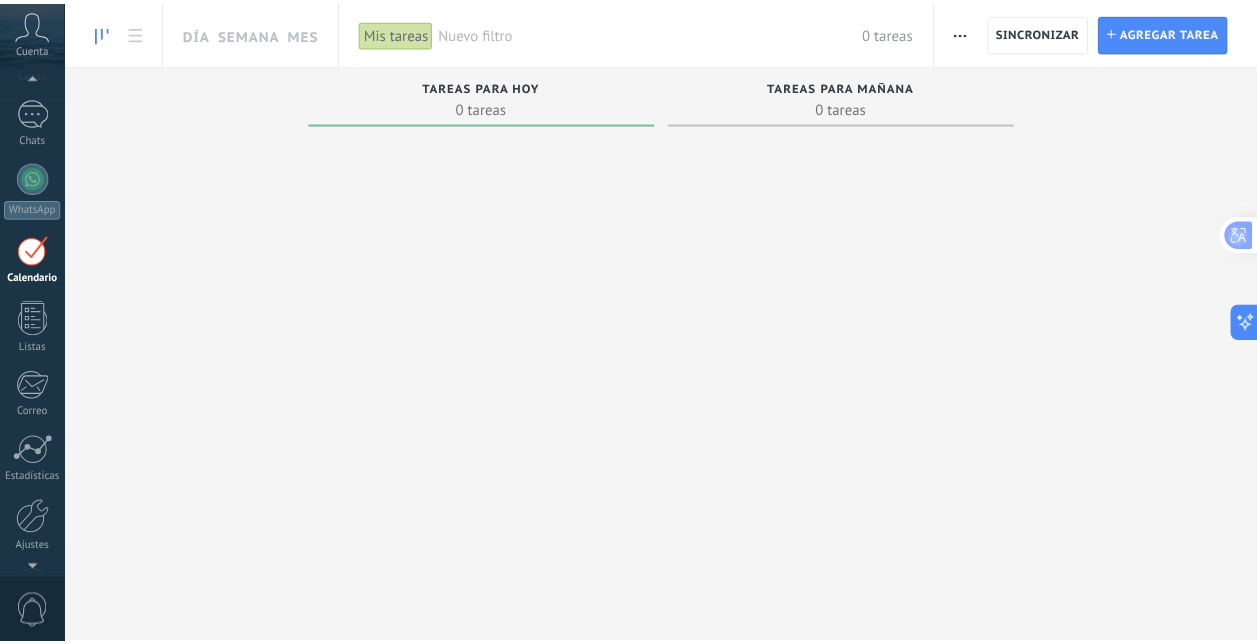 scroll, scrollTop: 57, scrollLeft: 0, axis: vertical 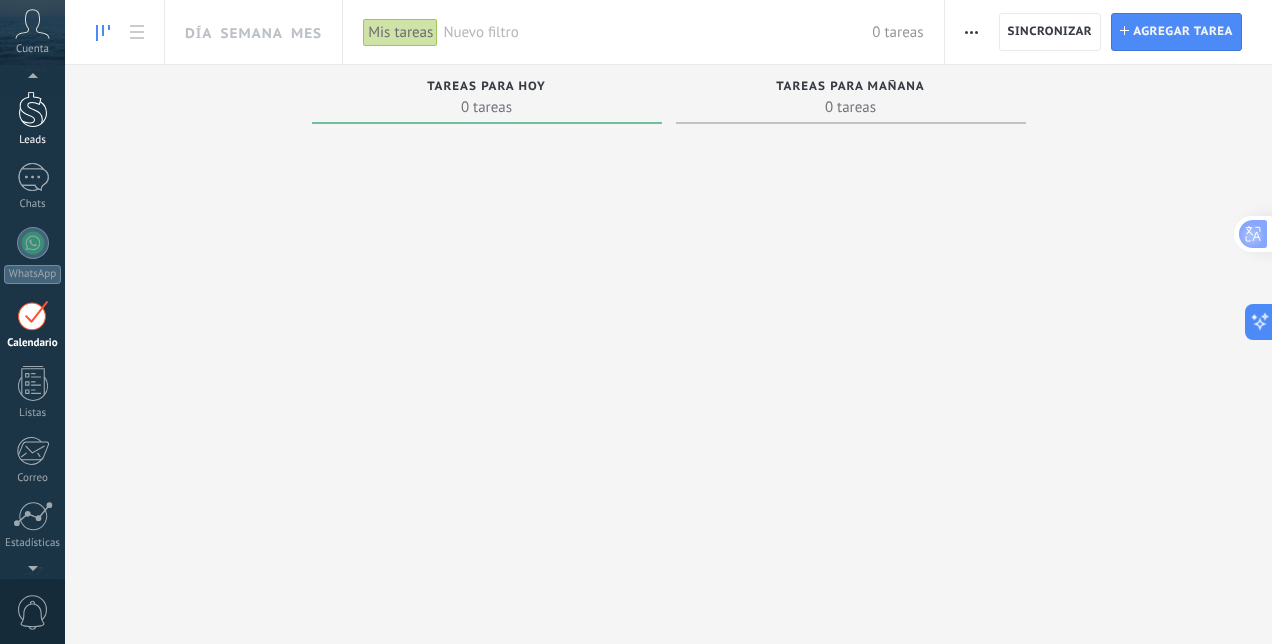 click at bounding box center [33, 109] 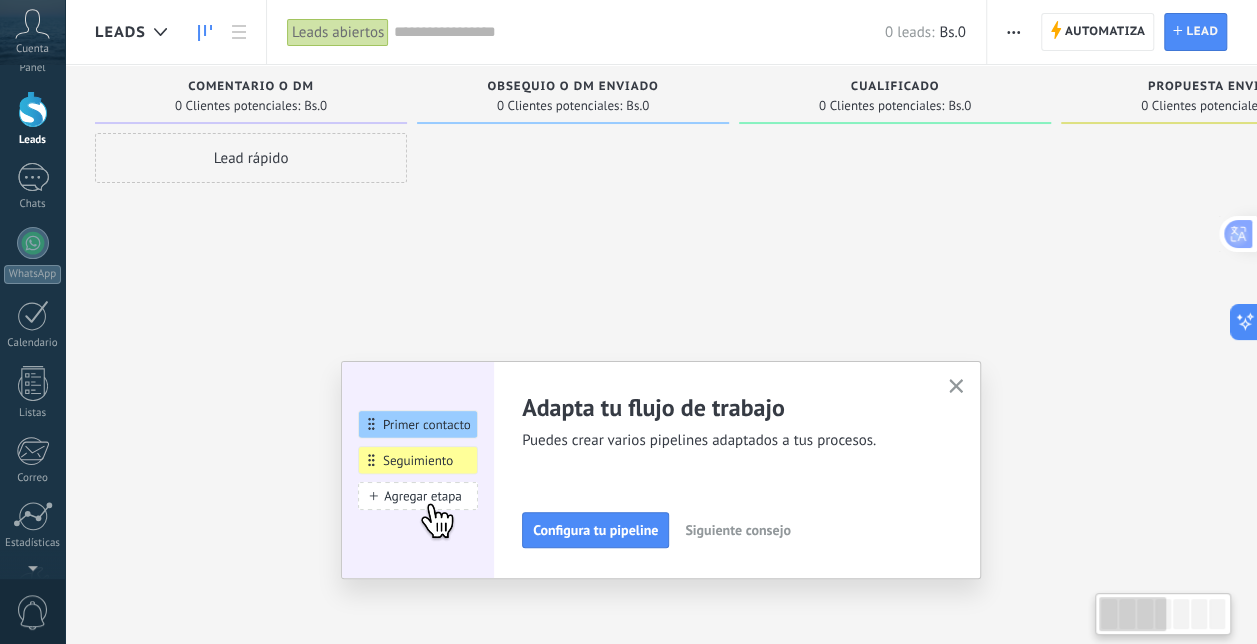 scroll, scrollTop: 0, scrollLeft: 0, axis: both 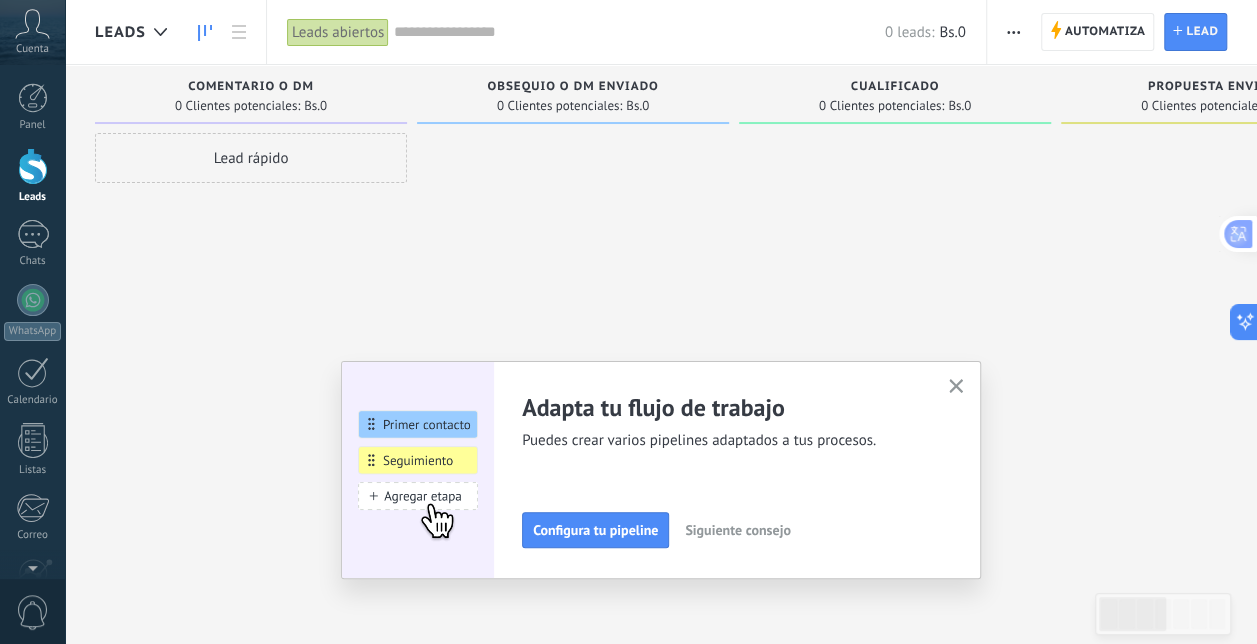 click on "Lead rápido" at bounding box center [251, 158] 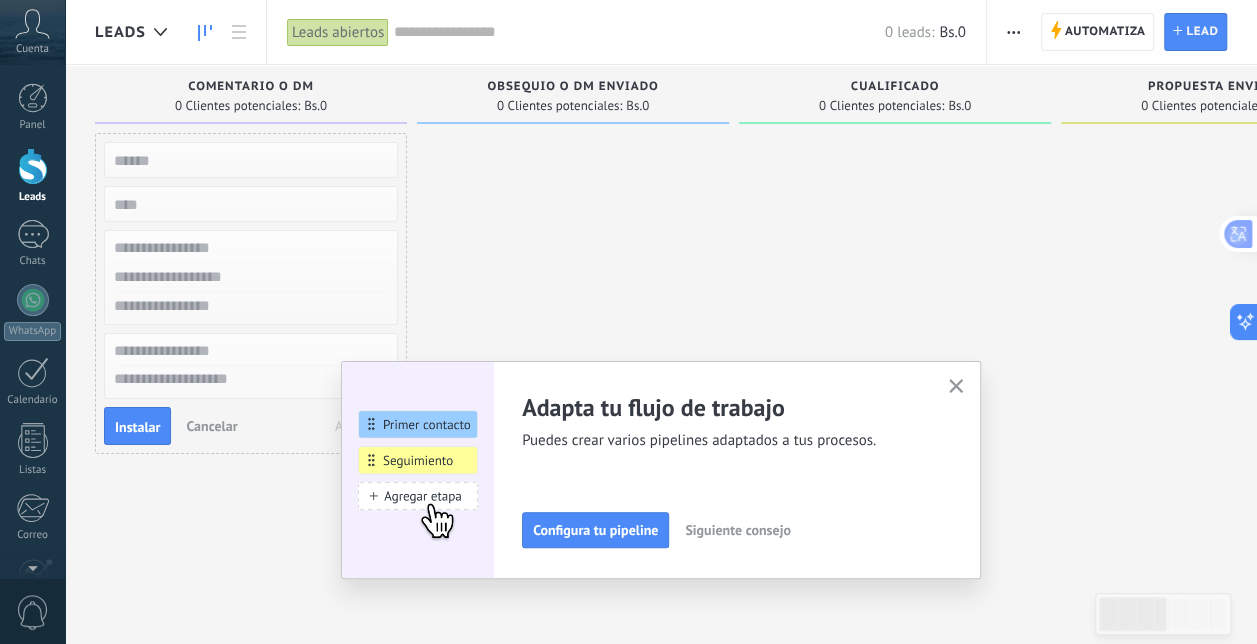 click at bounding box center [249, 248] 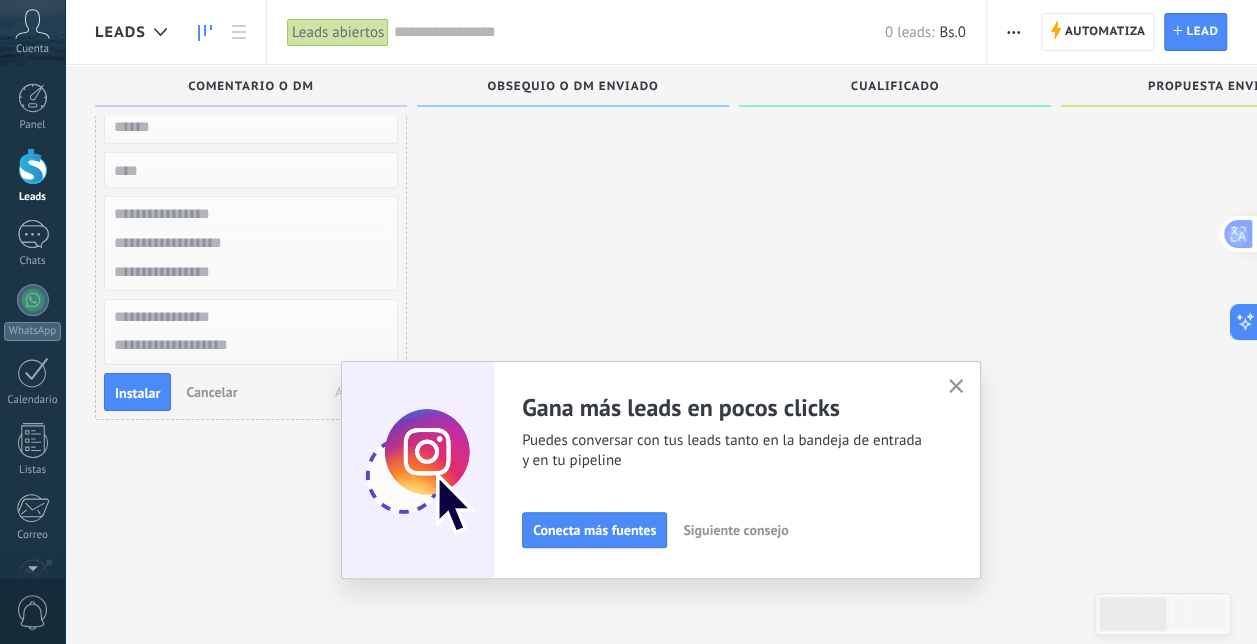 scroll, scrollTop: 0, scrollLeft: 0, axis: both 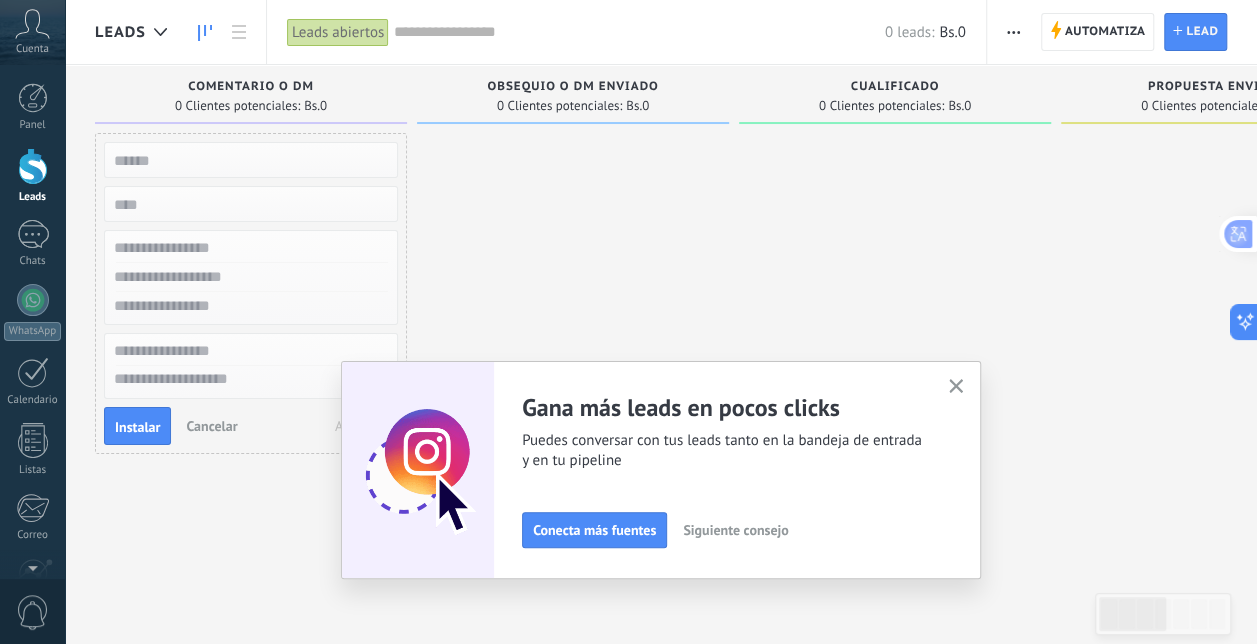 click on "Obsequio o DM enviado" at bounding box center (572, 87) 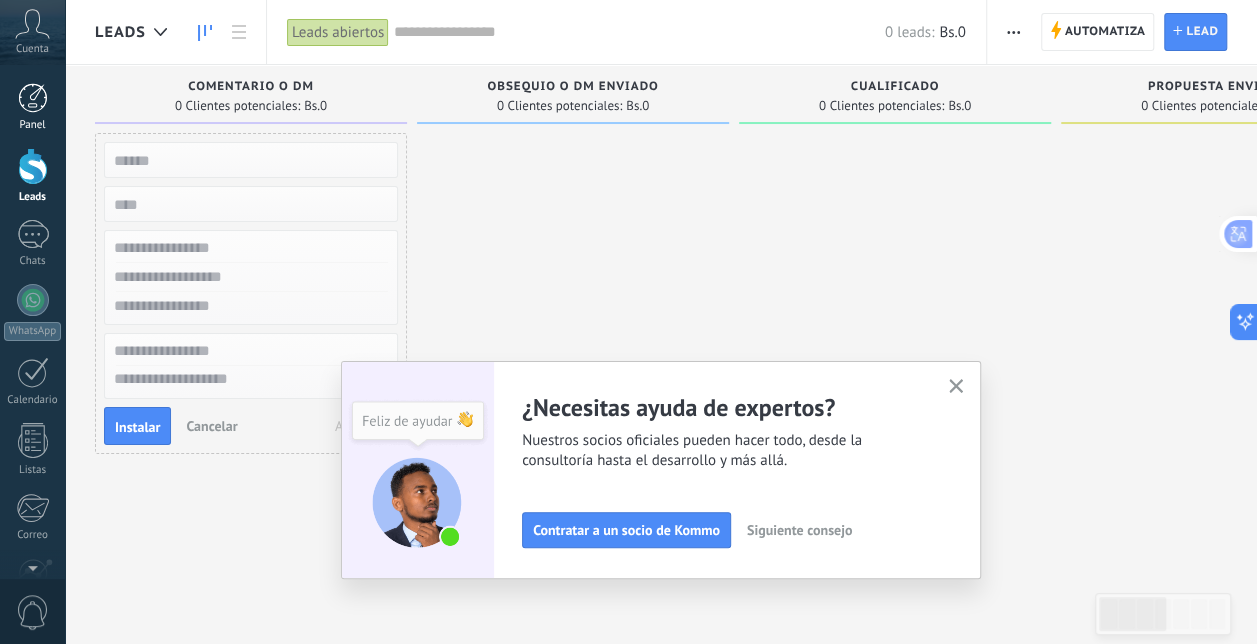 click on "Panel" at bounding box center (33, 125) 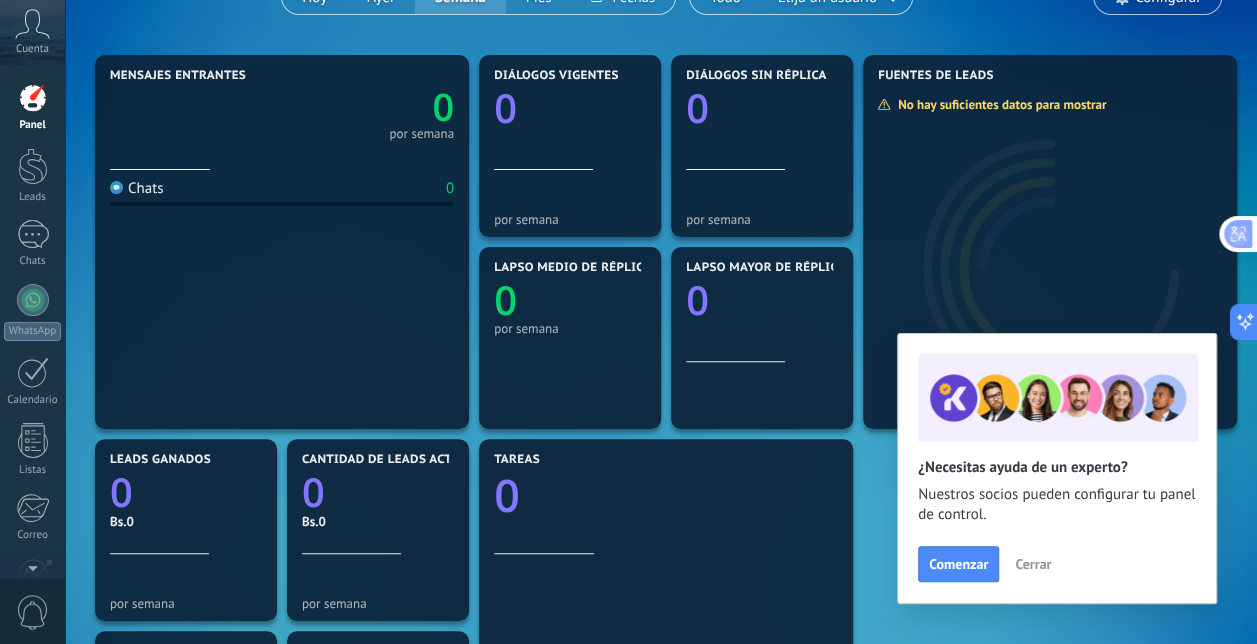 scroll, scrollTop: 212, scrollLeft: 0, axis: vertical 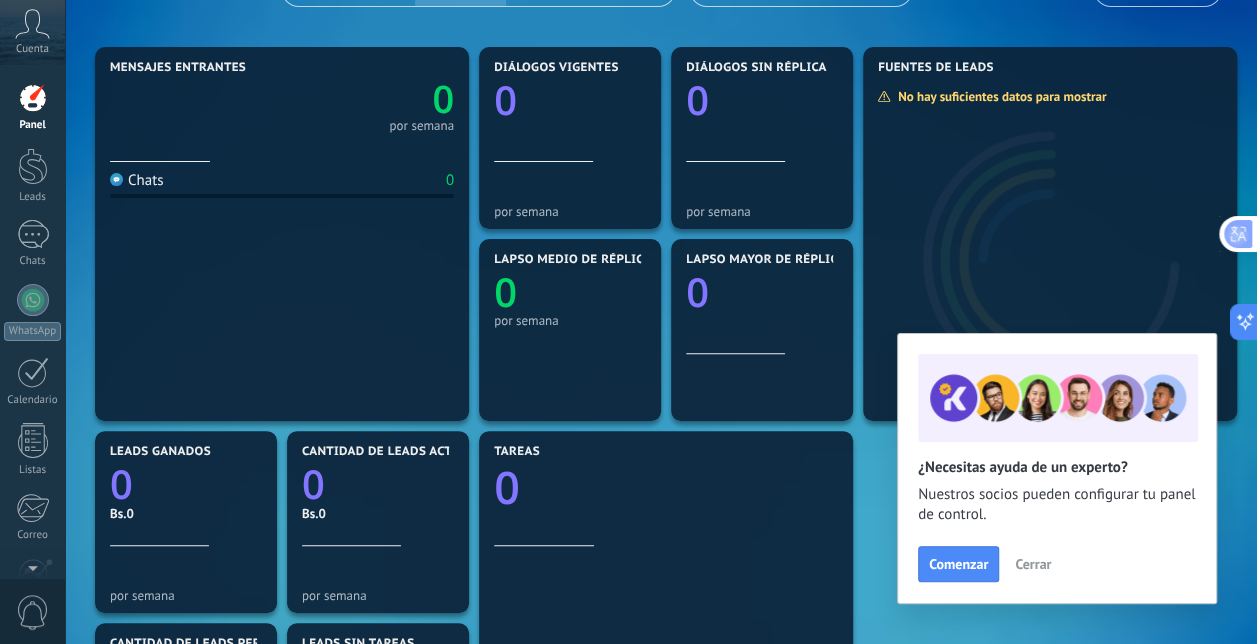 click on "Cerrar" at bounding box center [1033, 564] 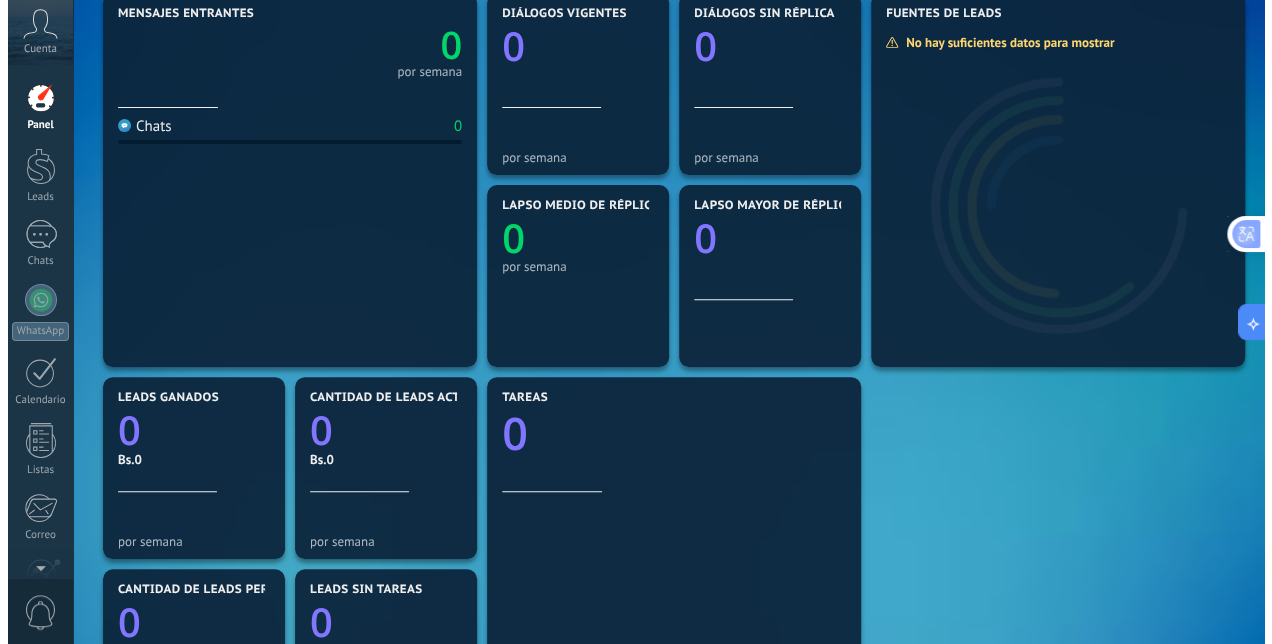 scroll, scrollTop: 0, scrollLeft: 0, axis: both 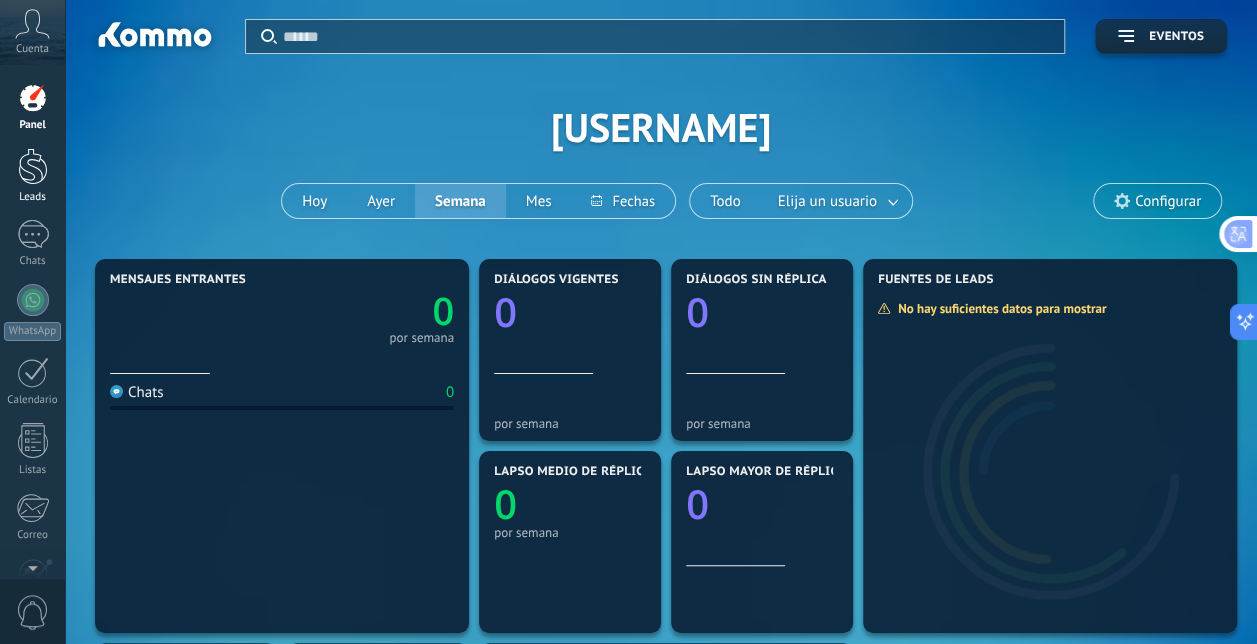 click at bounding box center [33, 166] 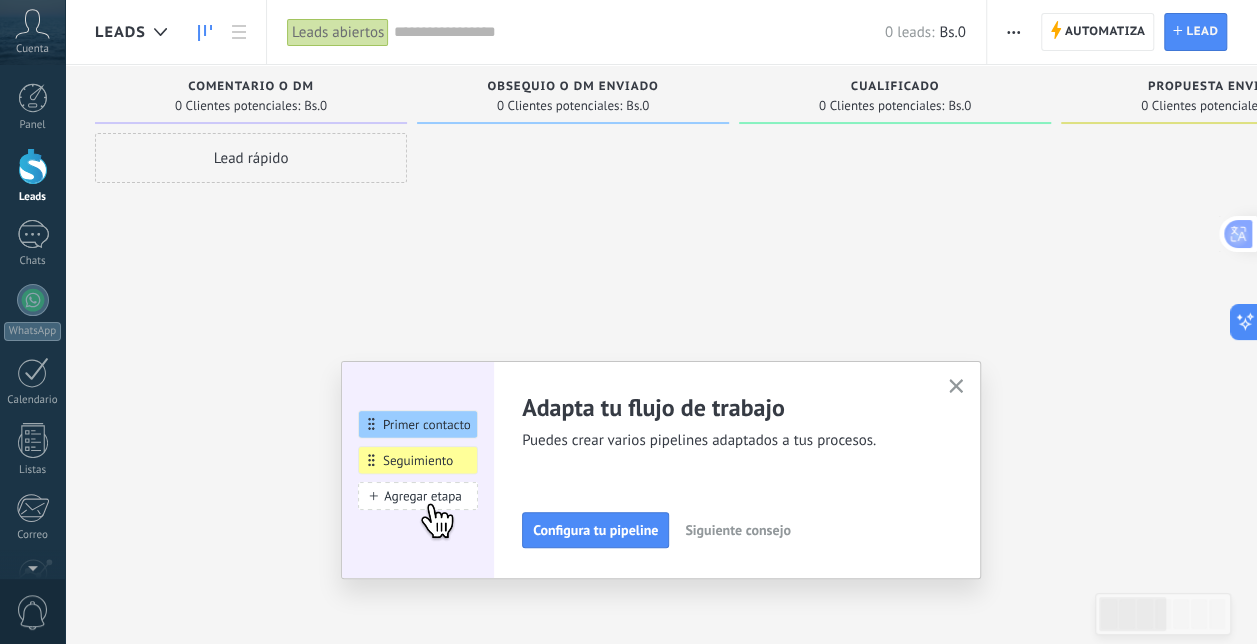 click 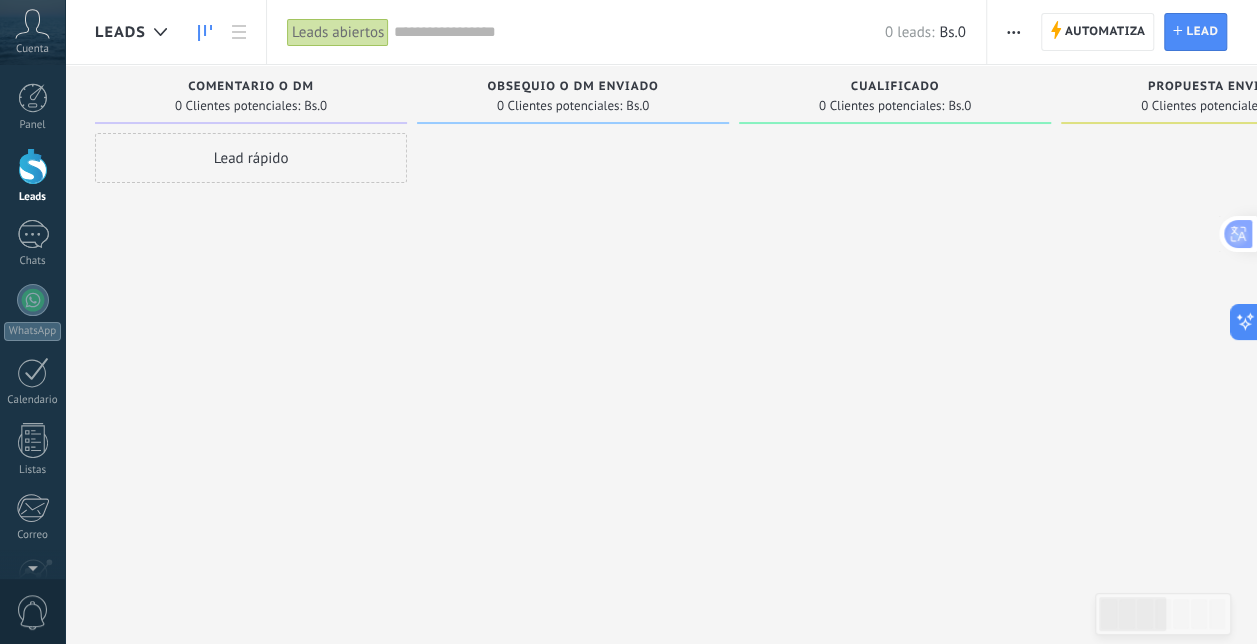 click at bounding box center [1013, 32] 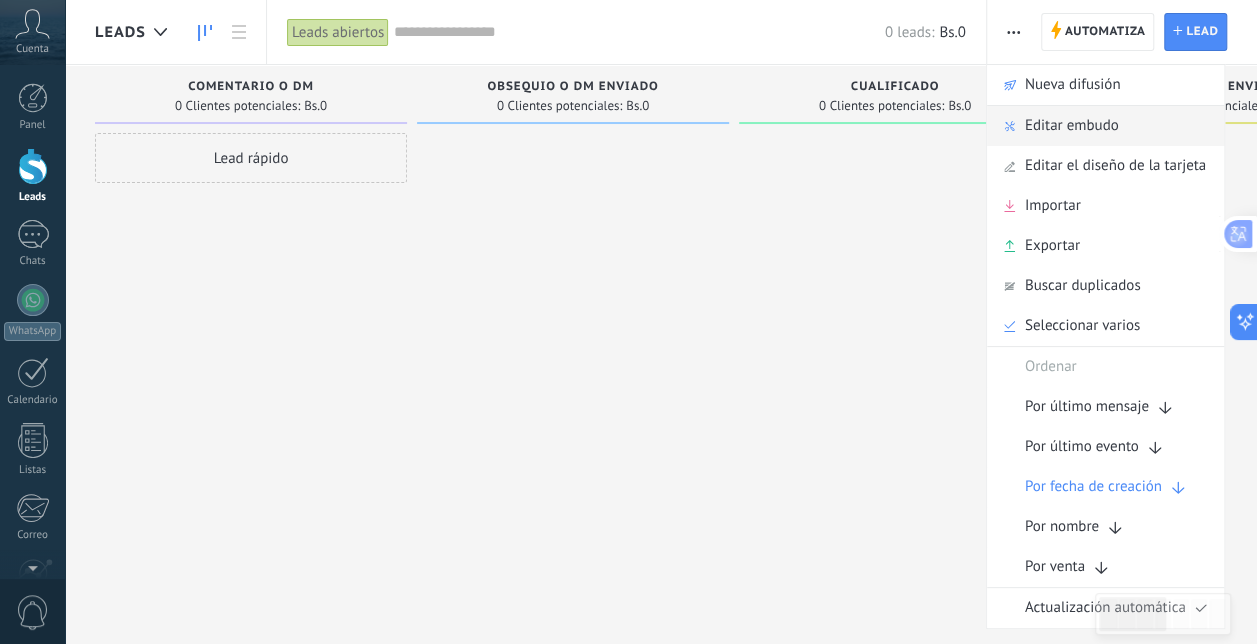 click on "Editar embudo" at bounding box center (1105, 126) 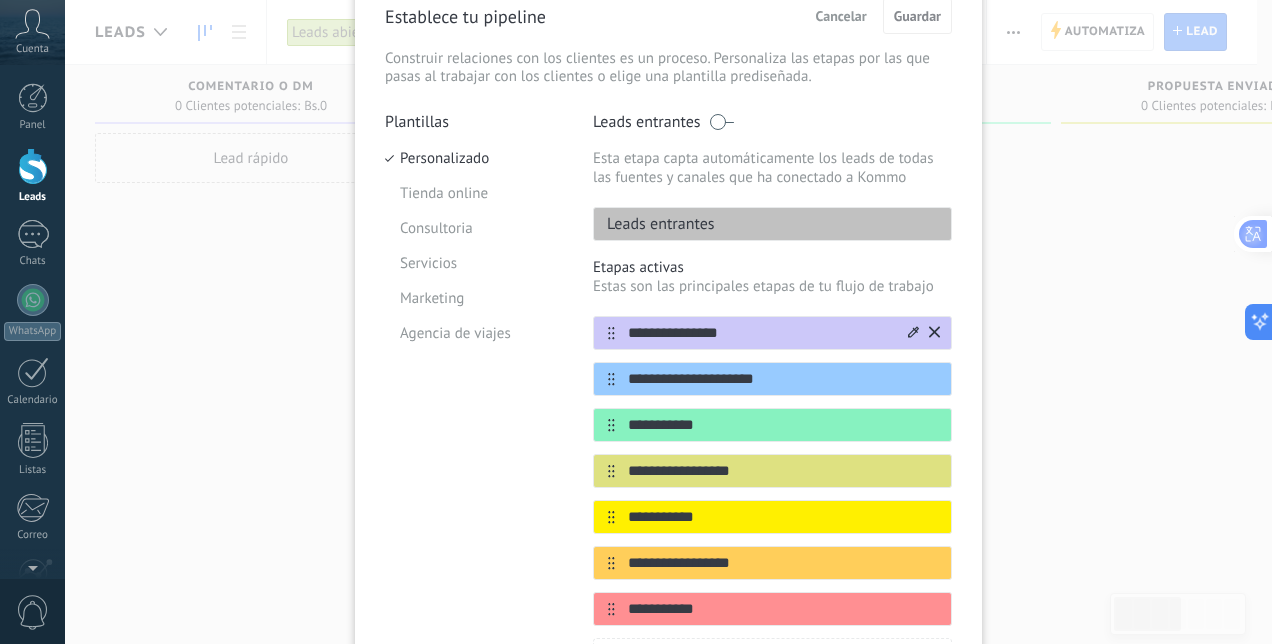 scroll, scrollTop: 98, scrollLeft: 0, axis: vertical 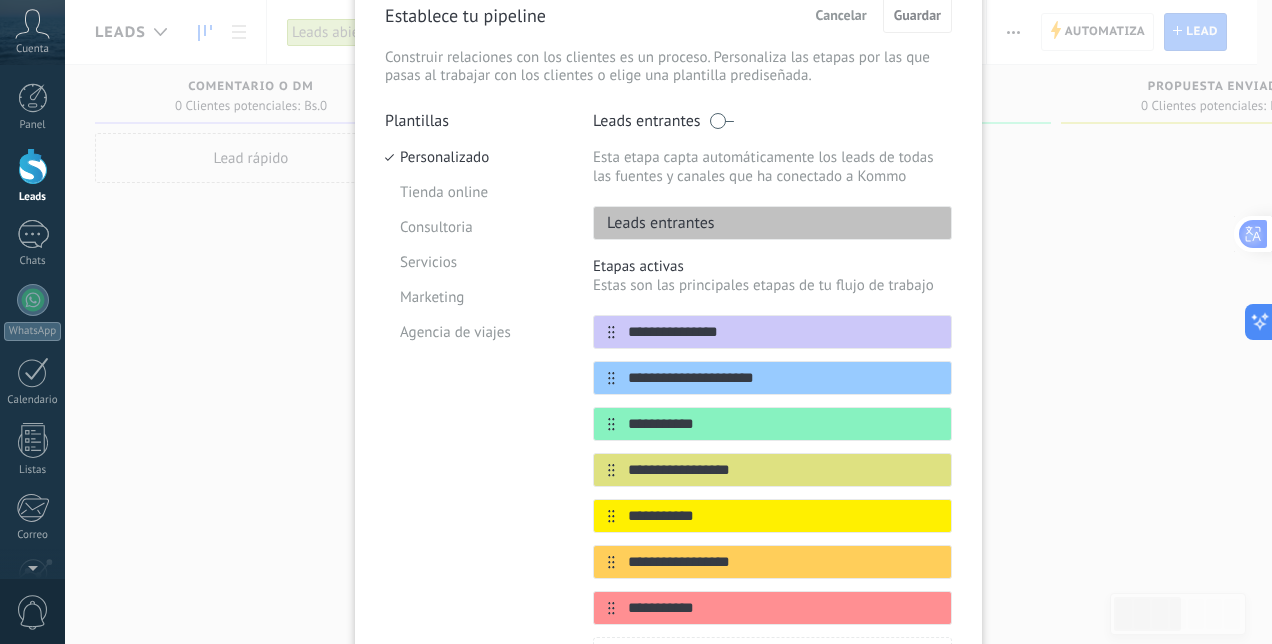 drag, startPoint x: 784, startPoint y: 325, endPoint x: 585, endPoint y: 339, distance: 199.49185 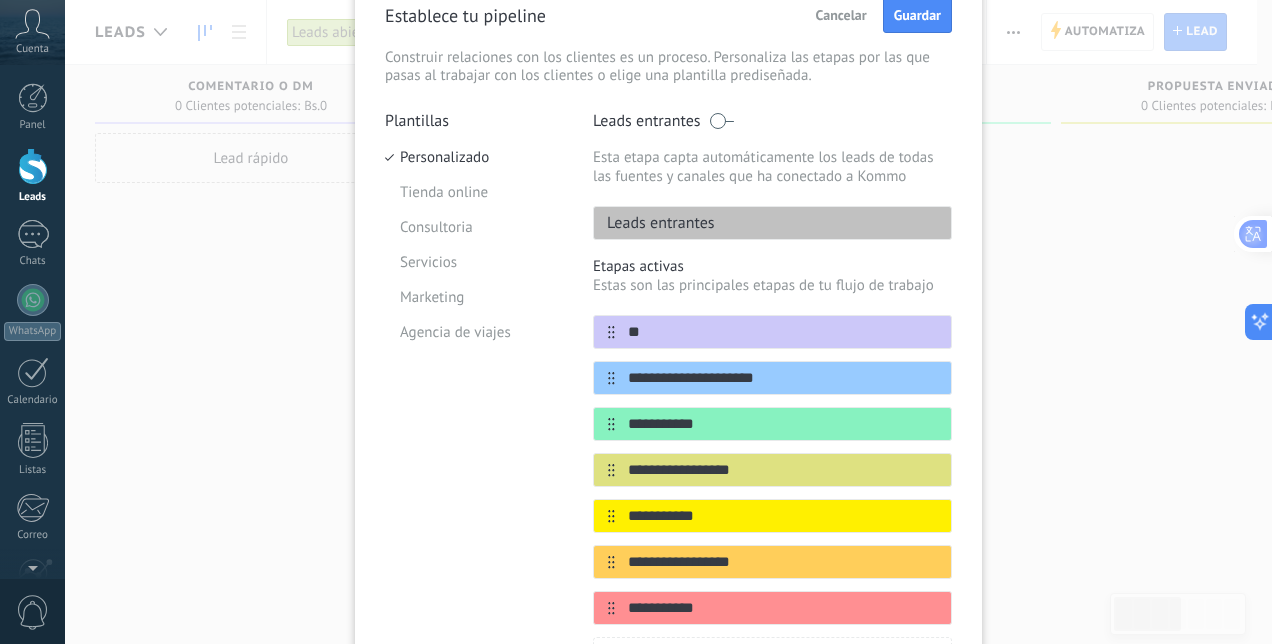 type on "*" 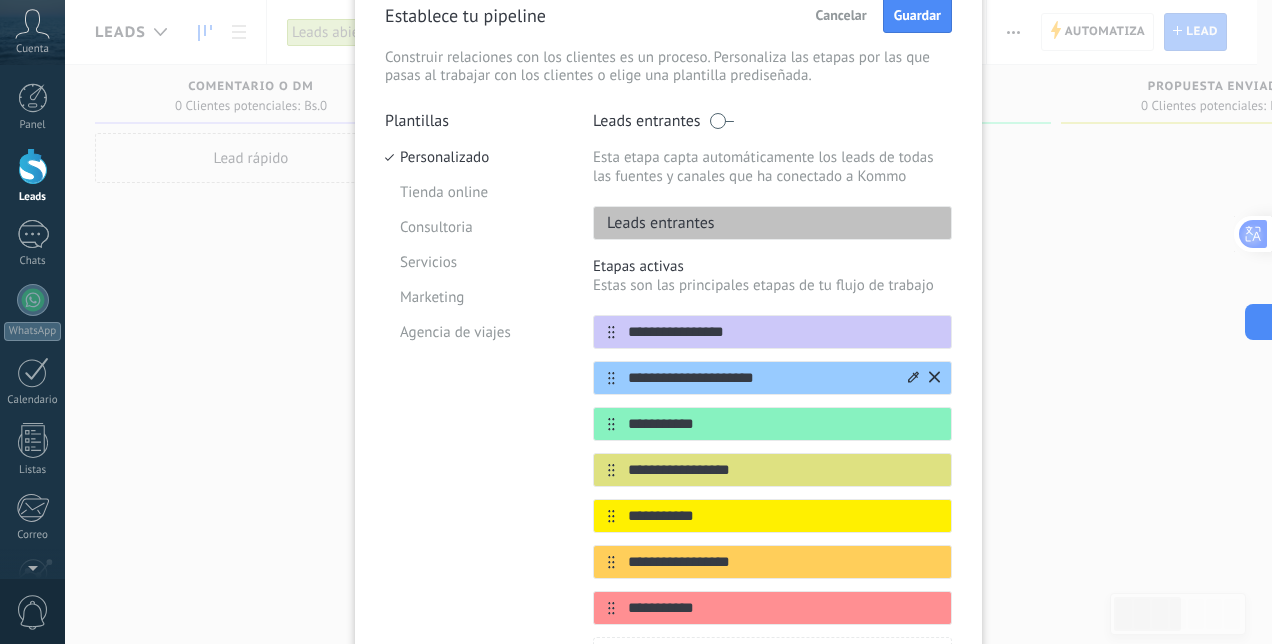 type on "**********" 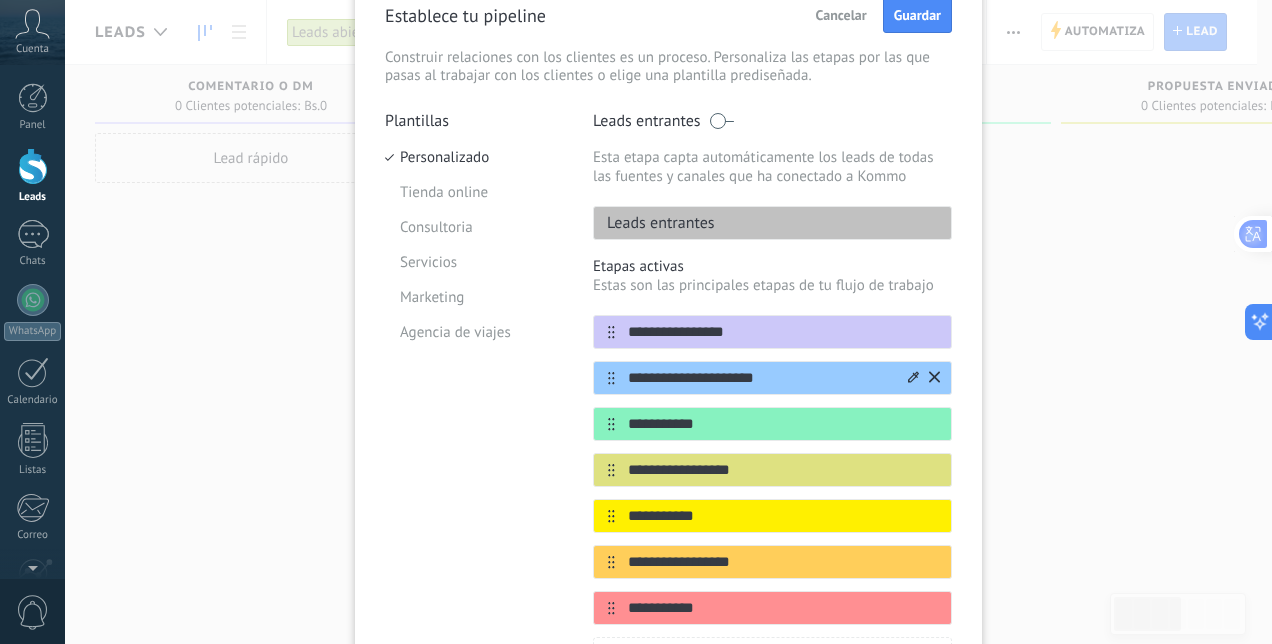 drag, startPoint x: 798, startPoint y: 380, endPoint x: 592, endPoint y: 391, distance: 206.29349 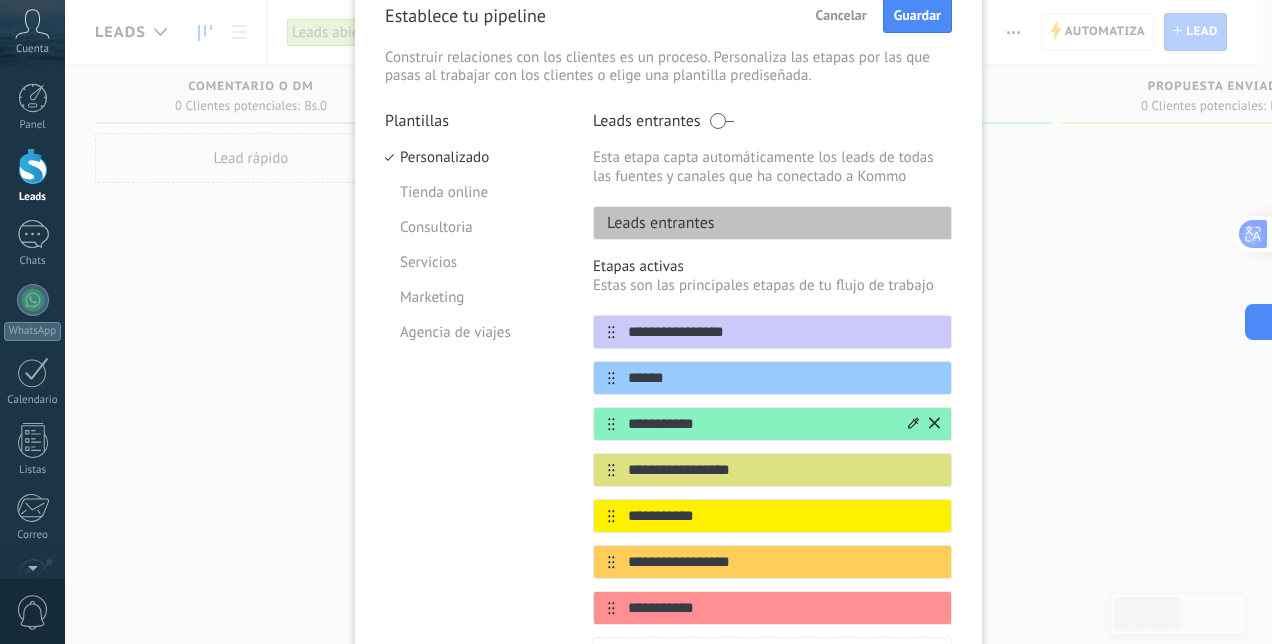 type on "******" 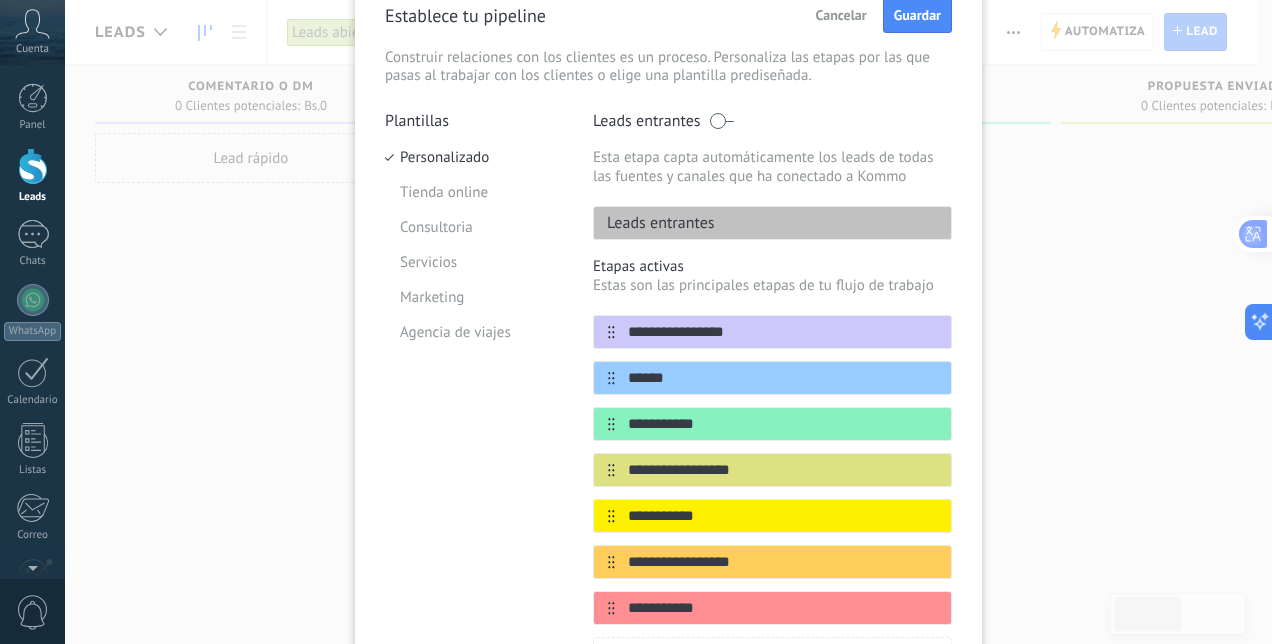drag, startPoint x: 710, startPoint y: 418, endPoint x: 569, endPoint y: 460, distance: 147.12239 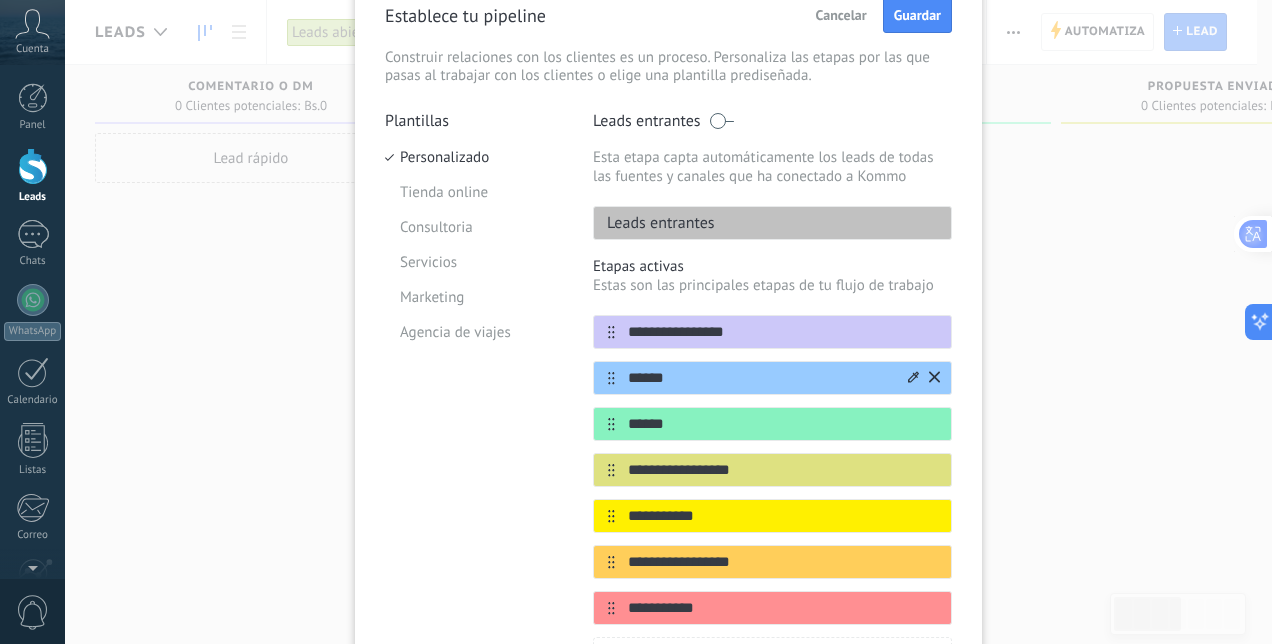 type on "******" 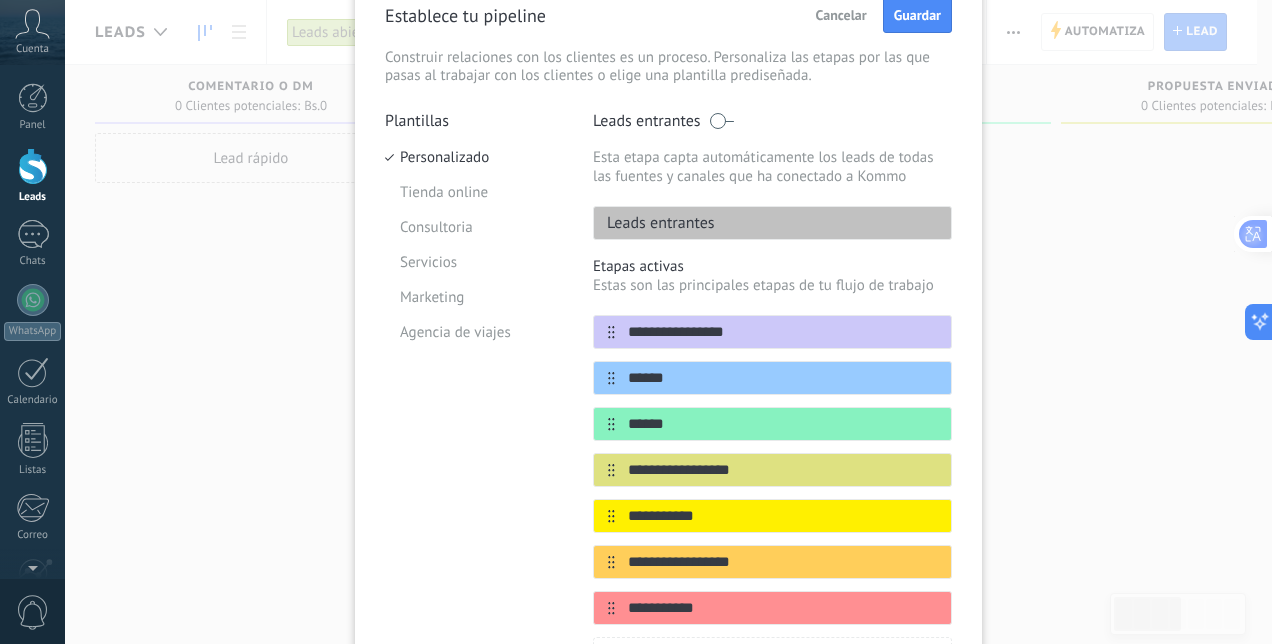 drag, startPoint x: 673, startPoint y: 376, endPoint x: 607, endPoint y: 405, distance: 72.09022 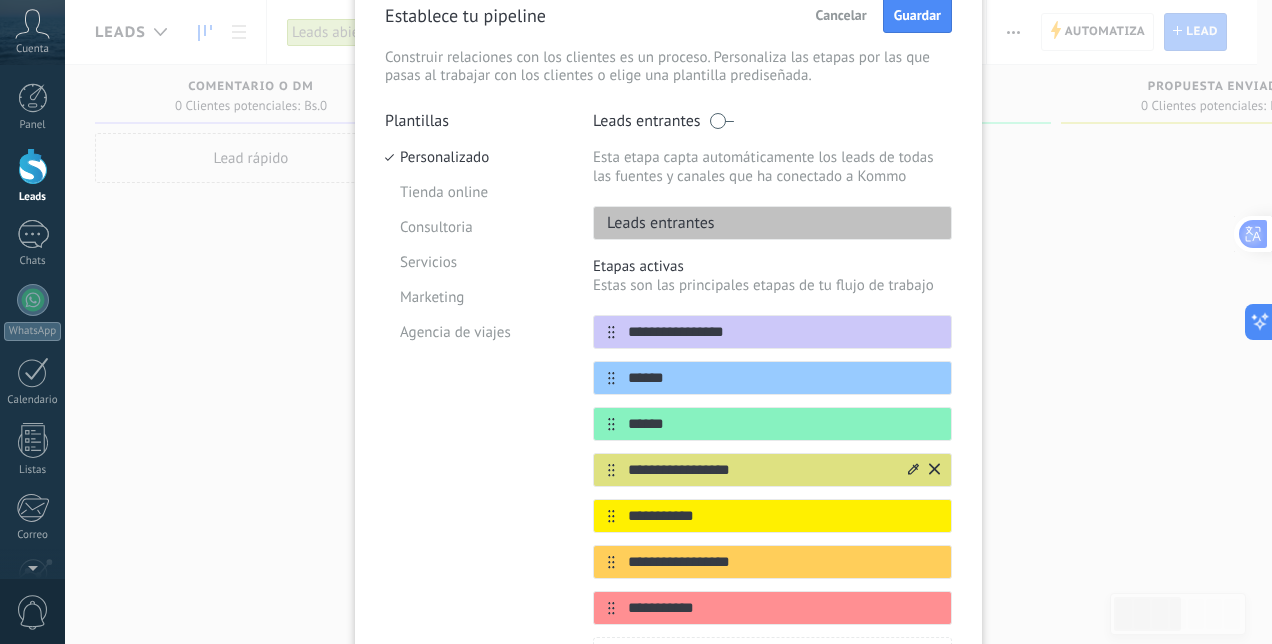 click on "**********" at bounding box center (760, 470) 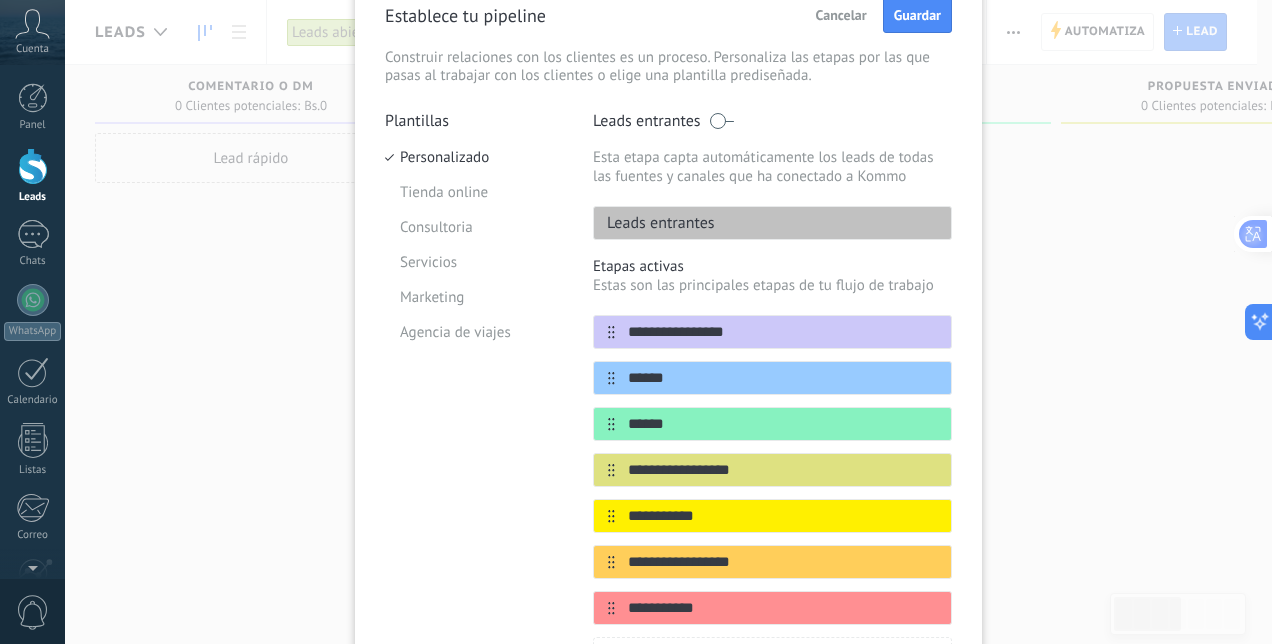 drag, startPoint x: 770, startPoint y: 477, endPoint x: 566, endPoint y: 486, distance: 204.19843 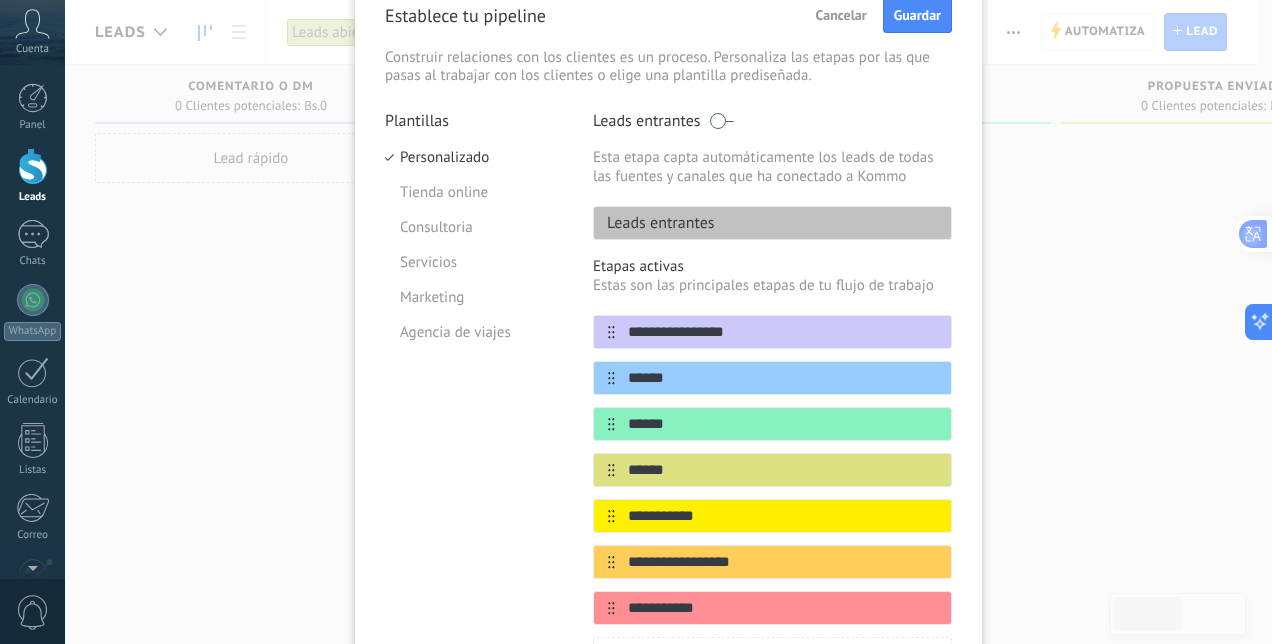 type on "******" 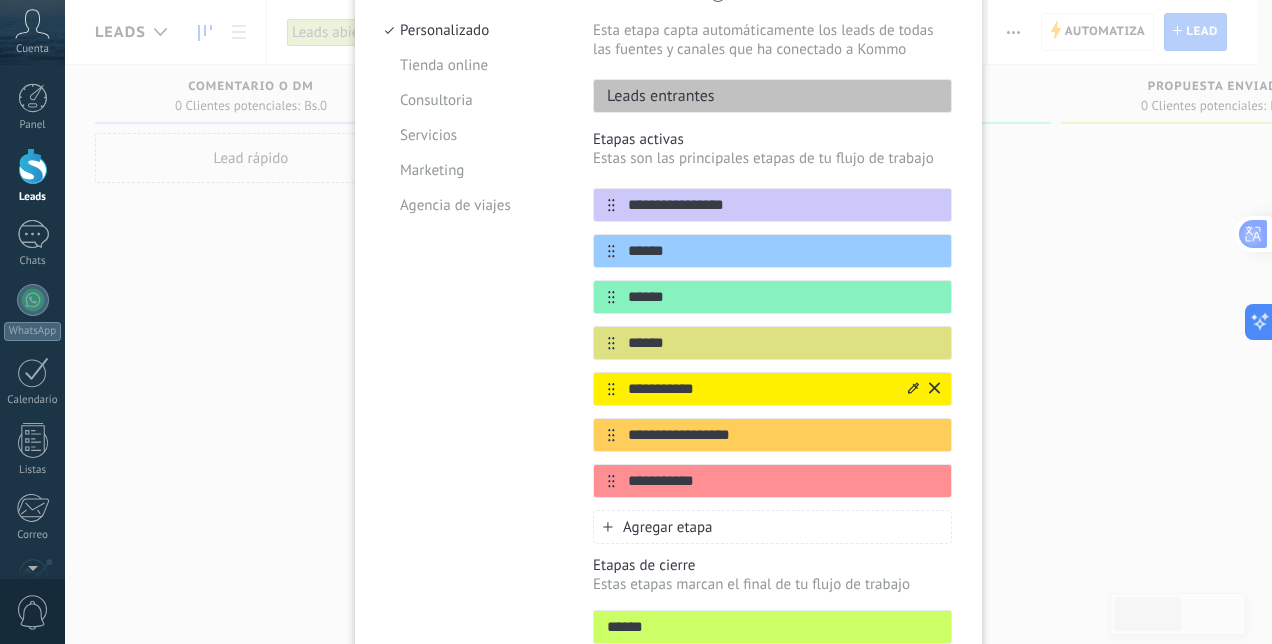 scroll, scrollTop: 248, scrollLeft: 0, axis: vertical 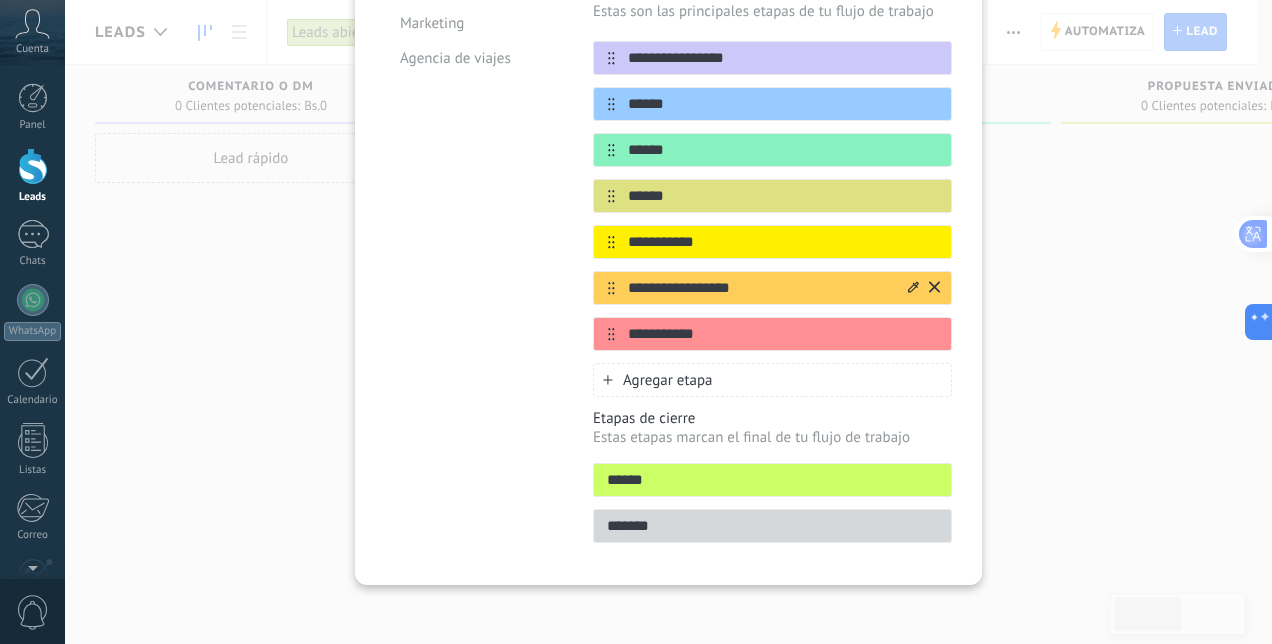 click 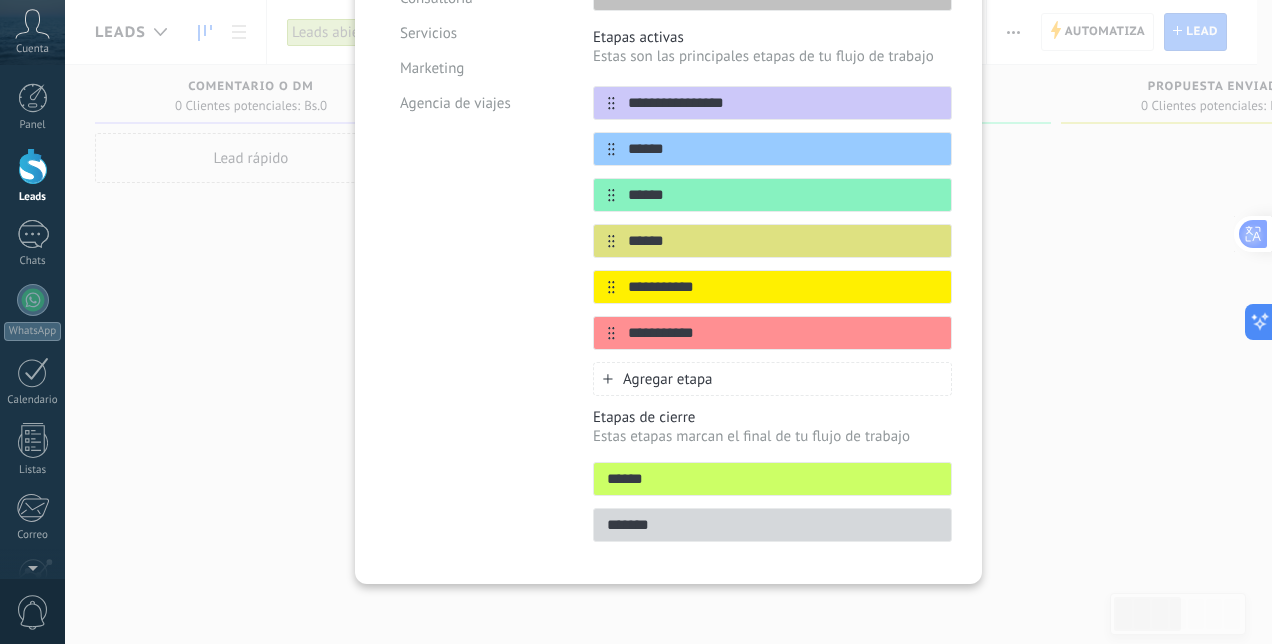 drag, startPoint x: 656, startPoint y: 475, endPoint x: 548, endPoint y: 480, distance: 108.11568 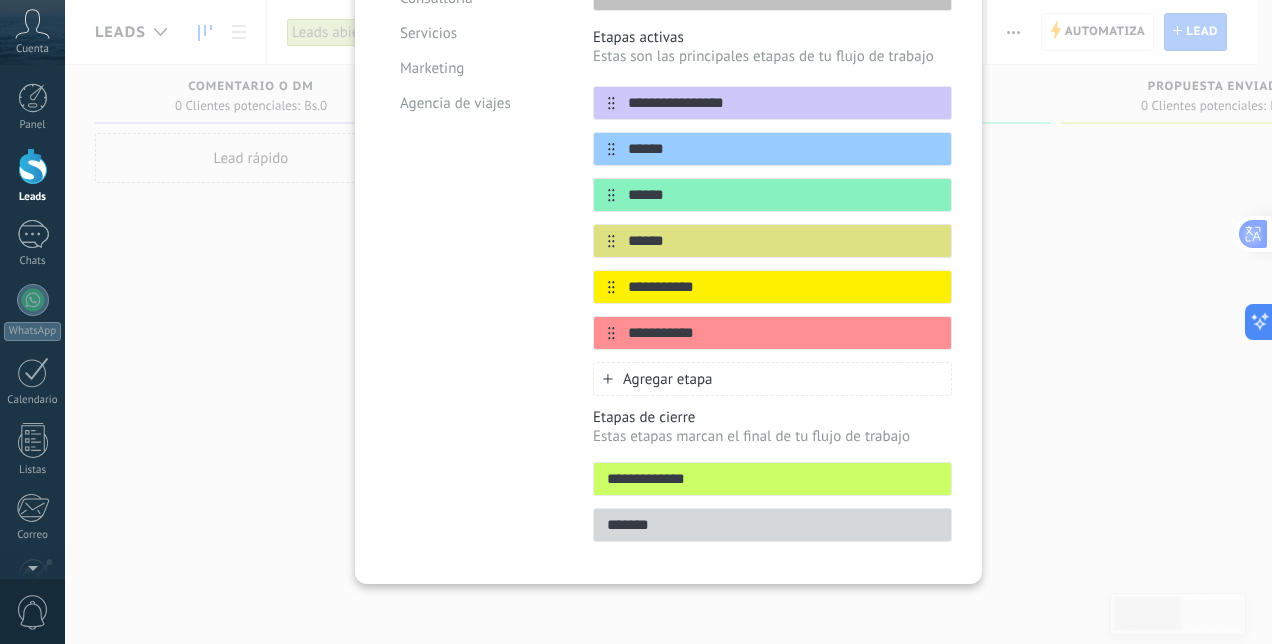 type on "**********" 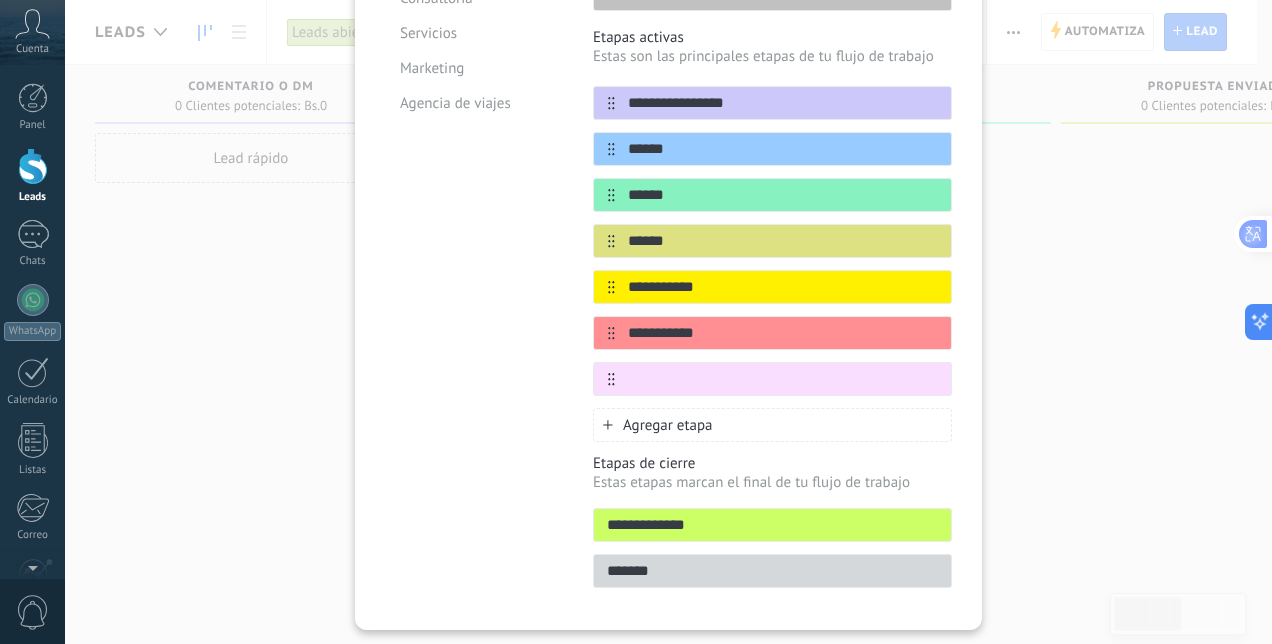 scroll, scrollTop: 372, scrollLeft: 0, axis: vertical 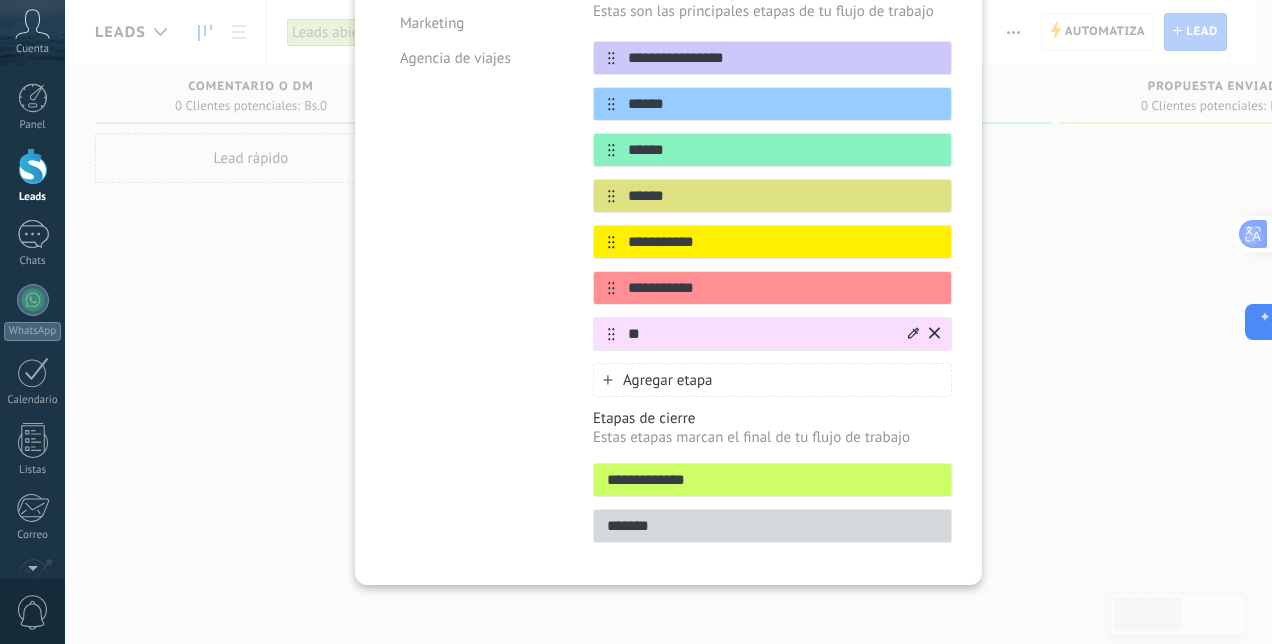 type on "*" 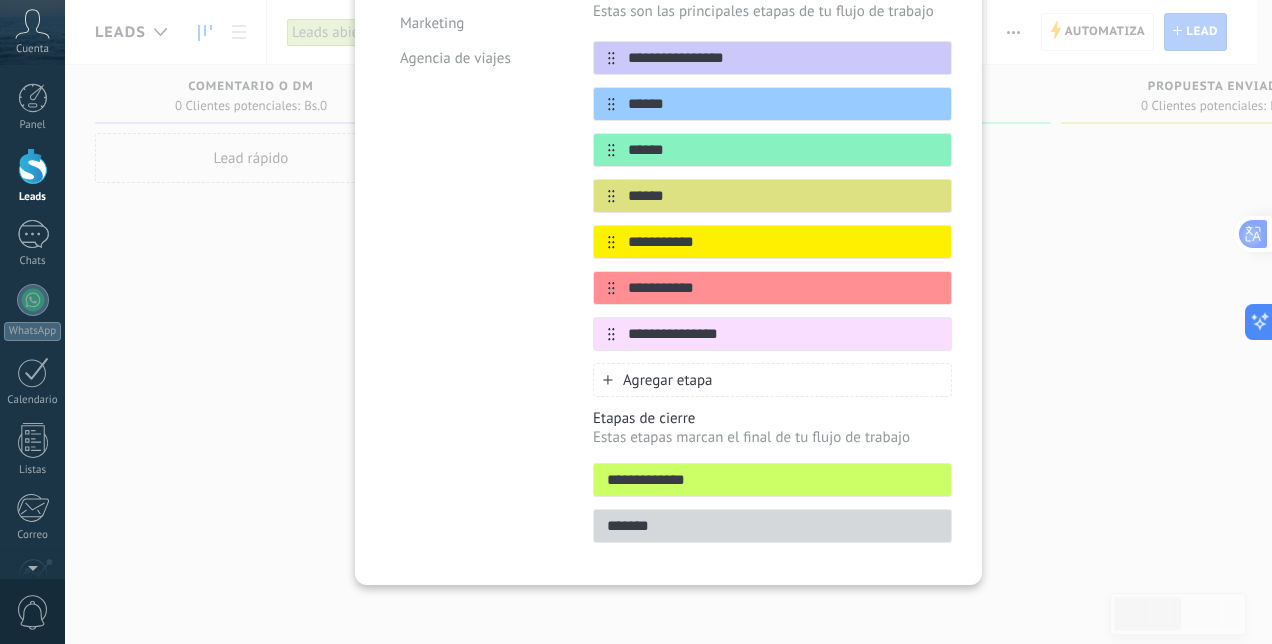 type on "**********" 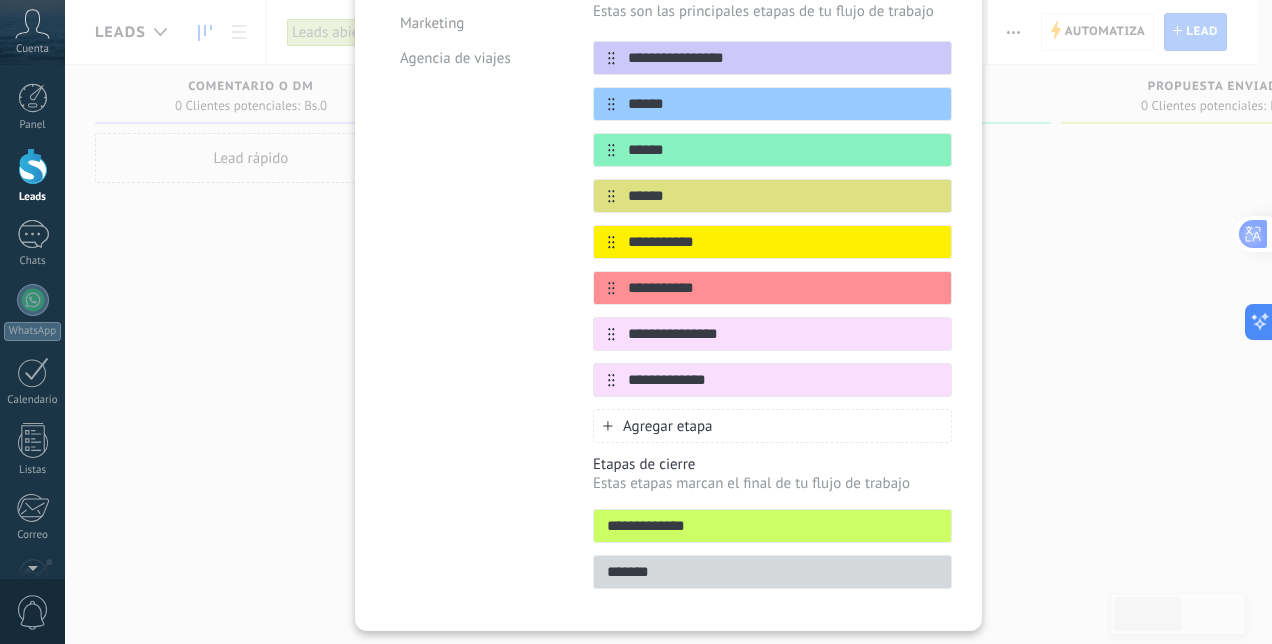 type on "**********" 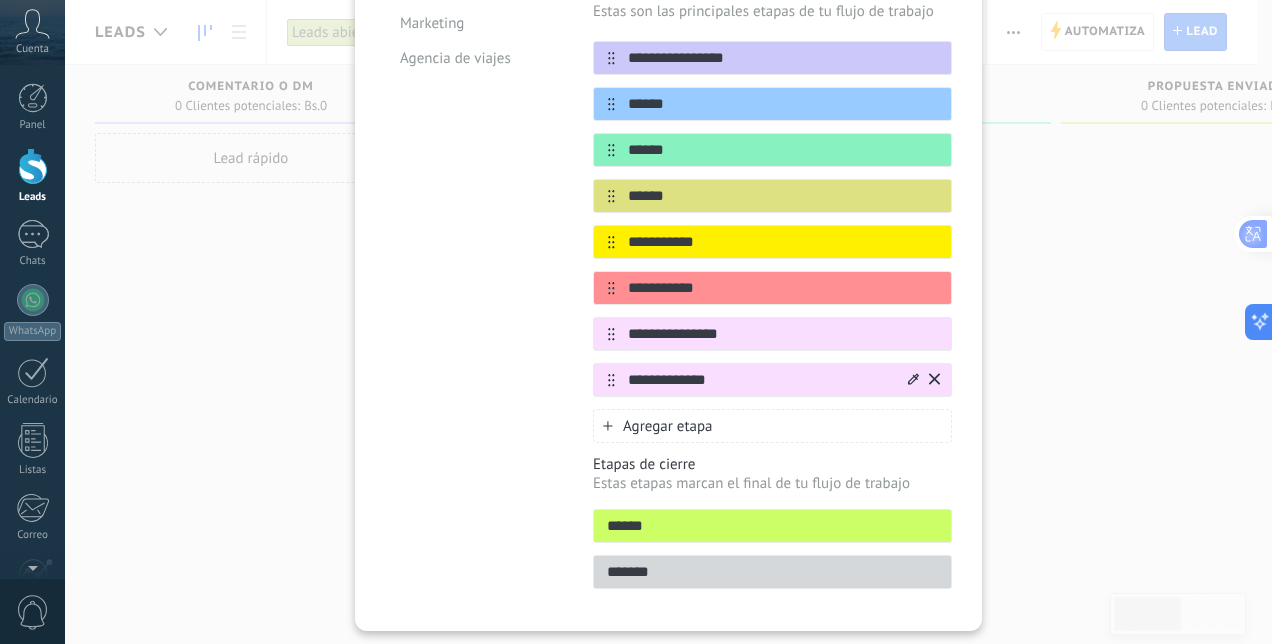 type on "******" 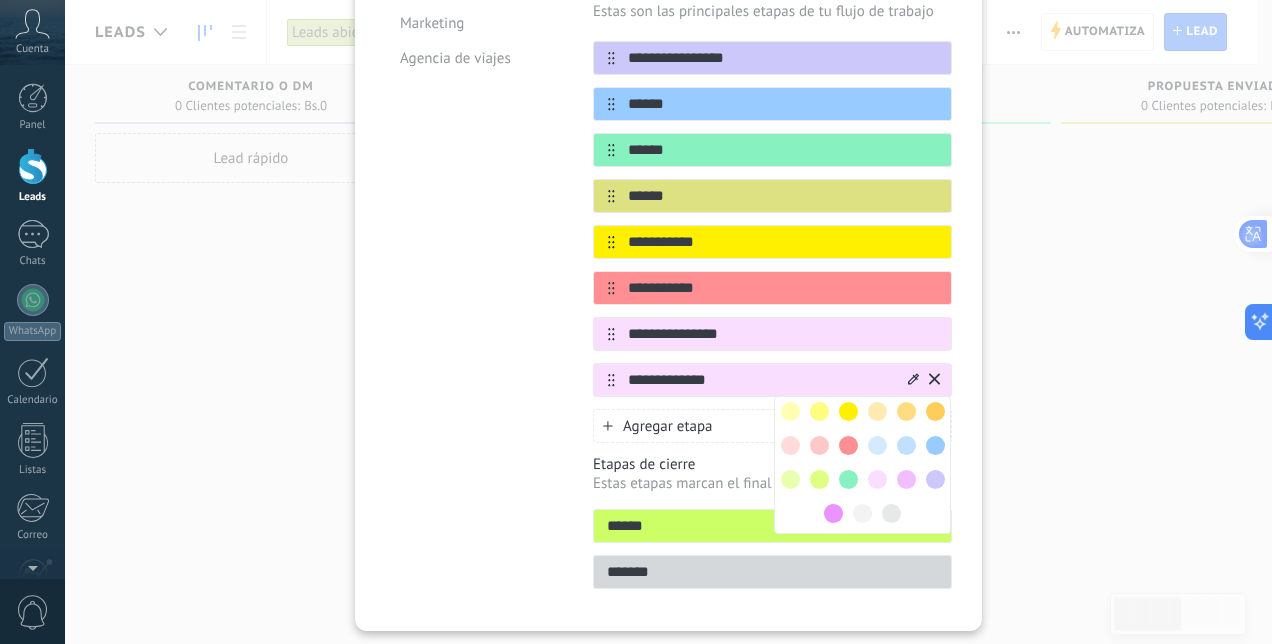 click at bounding box center [935, 445] 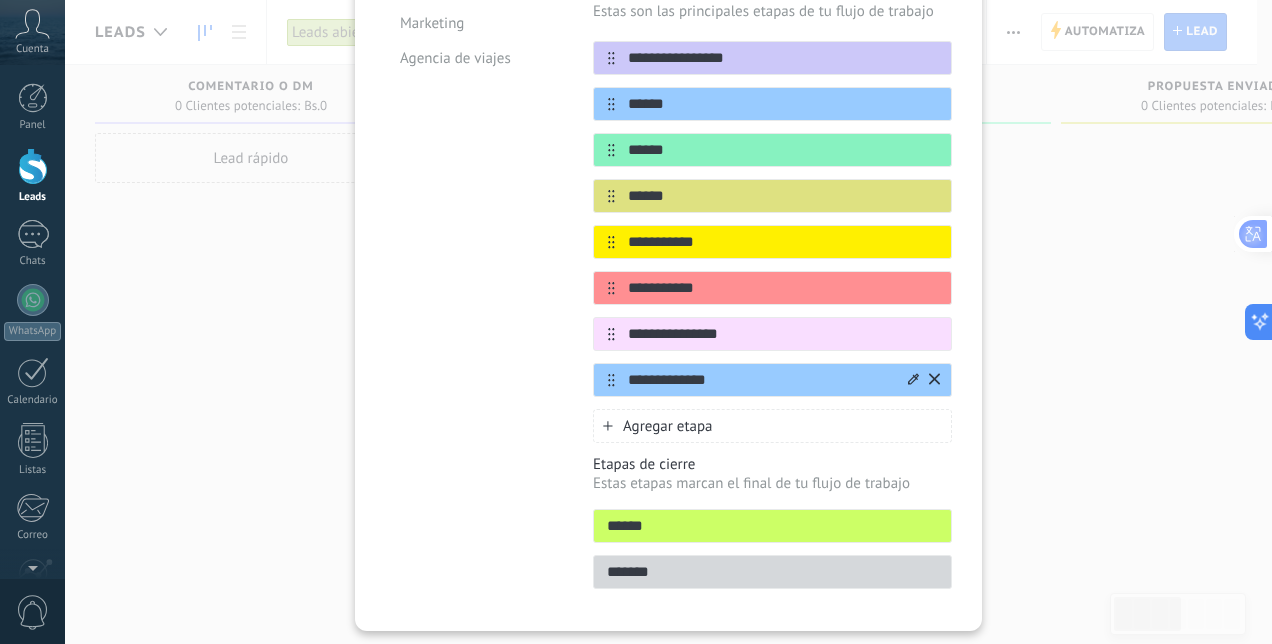 click on "**********" at bounding box center [668, 322] 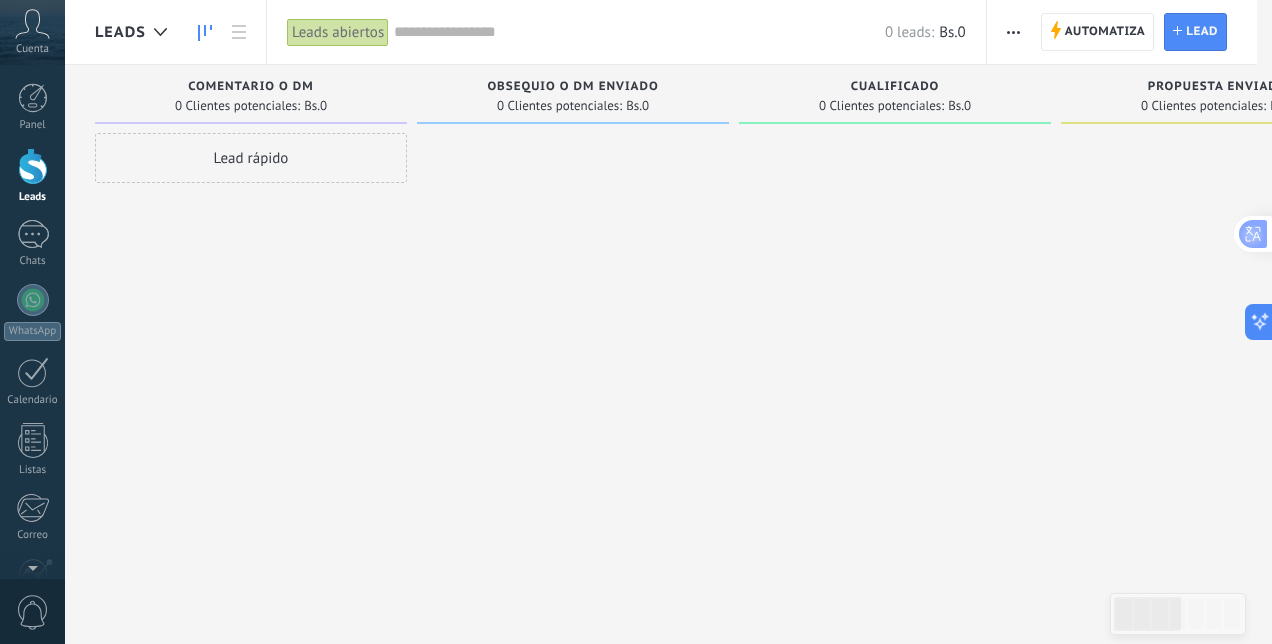 scroll, scrollTop: 0, scrollLeft: 0, axis: both 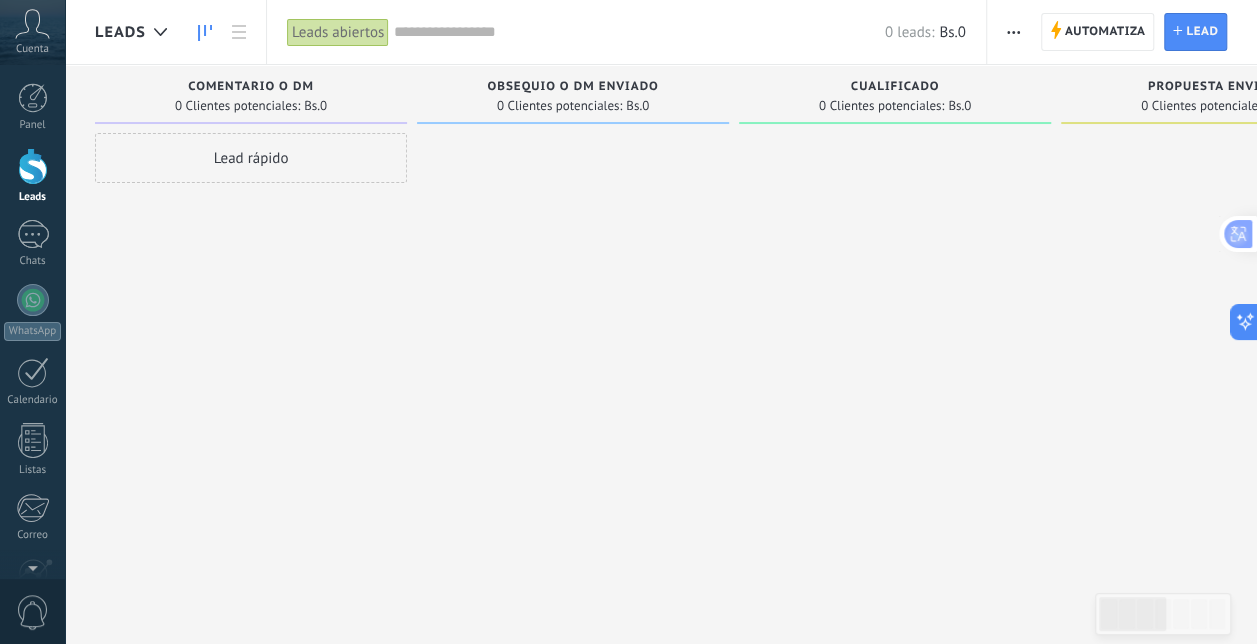 click at bounding box center (1013, 32) 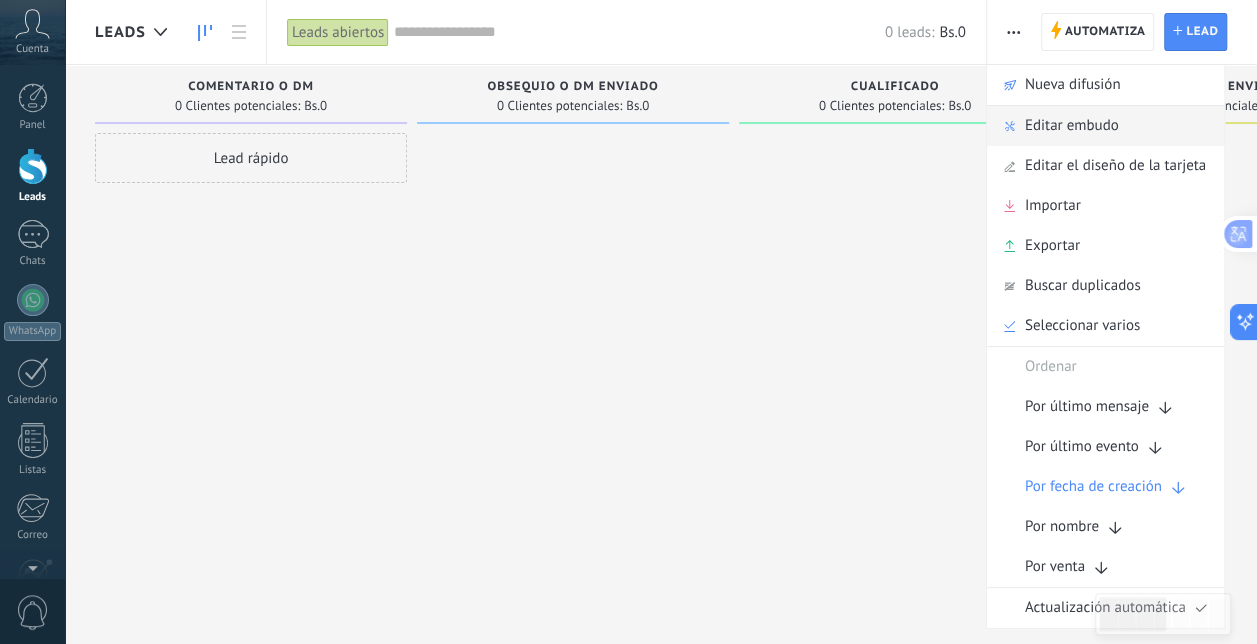 click on "Editar embudo" at bounding box center (1072, 126) 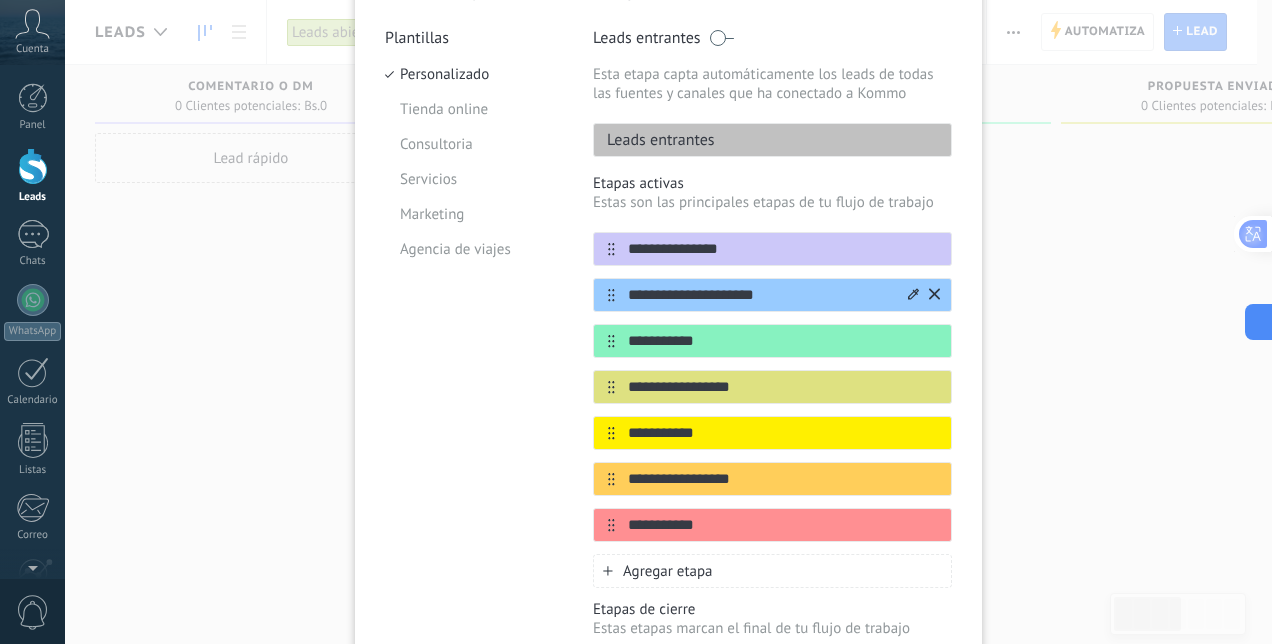 scroll, scrollTop: 187, scrollLeft: 0, axis: vertical 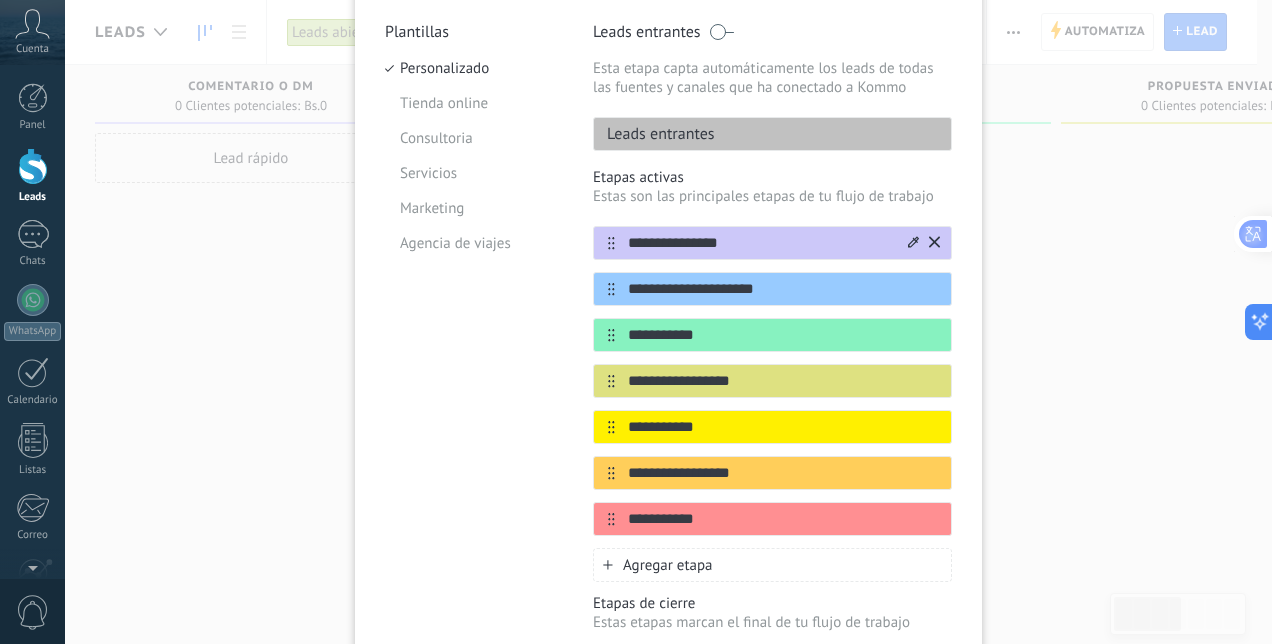 drag, startPoint x: 825, startPoint y: 244, endPoint x: 607, endPoint y: 244, distance: 218 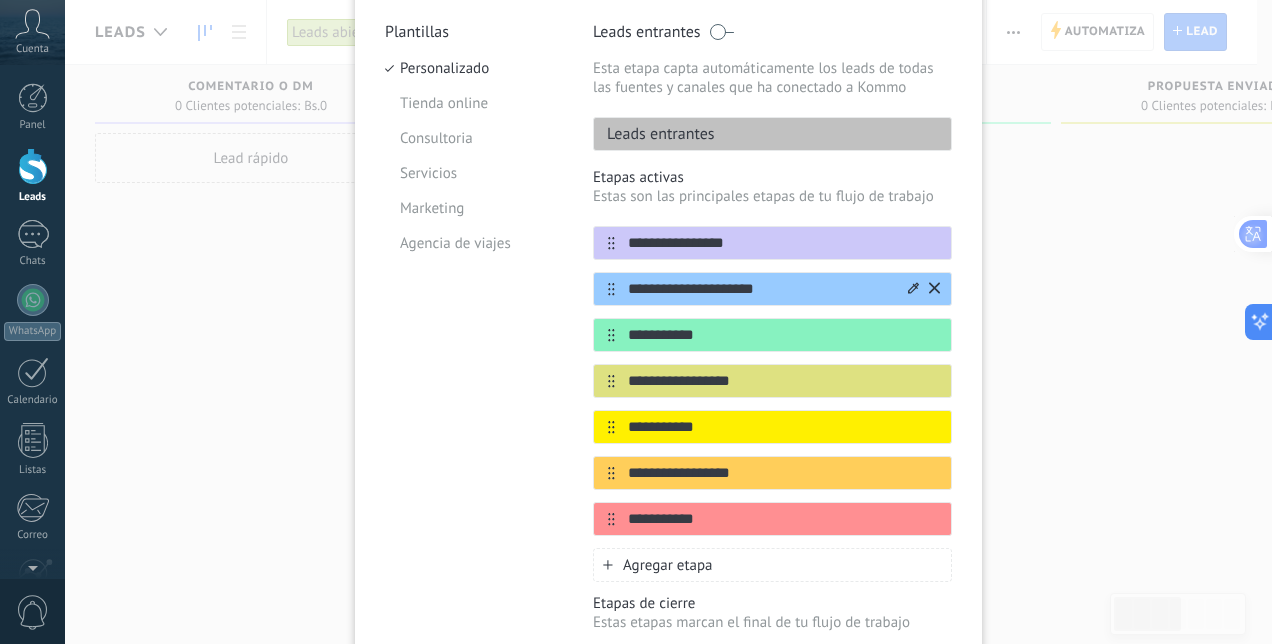 type on "**********" 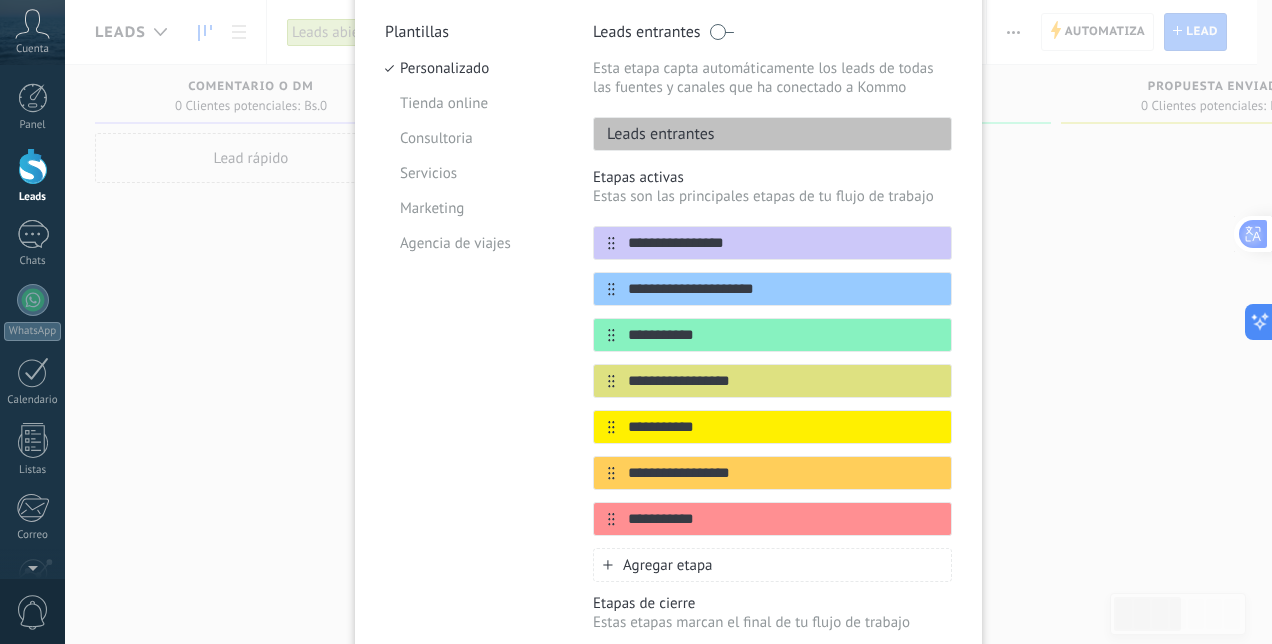 drag, startPoint x: 848, startPoint y: 282, endPoint x: 495, endPoint y: 310, distance: 354.10873 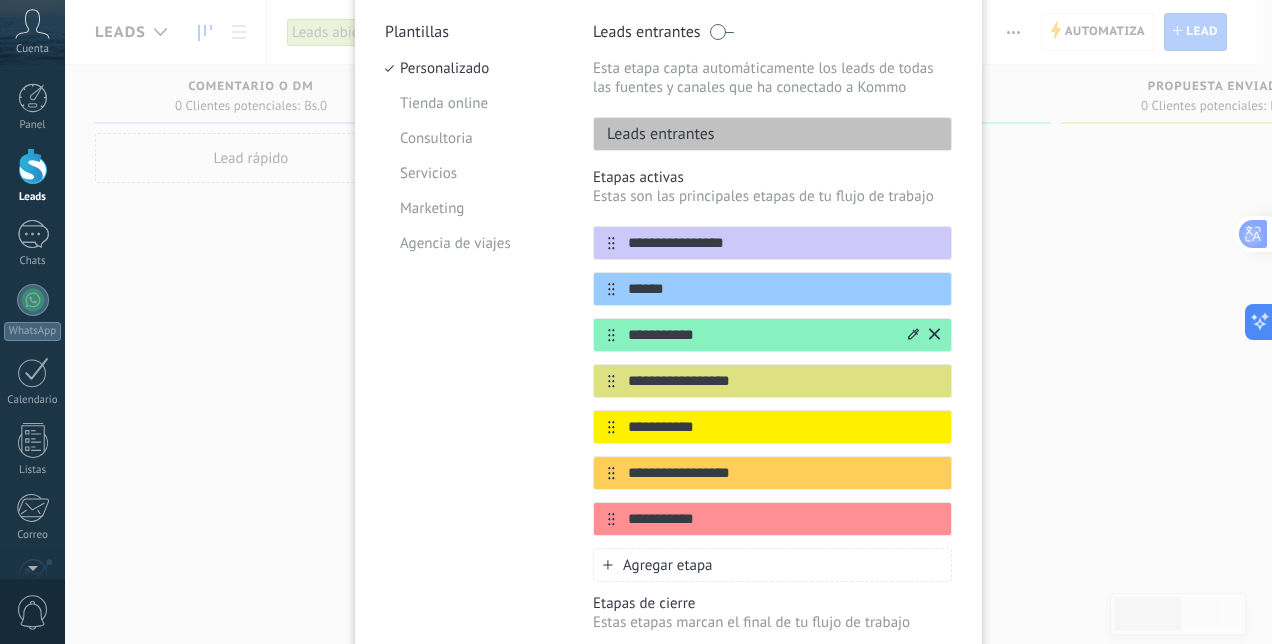 type on "******" 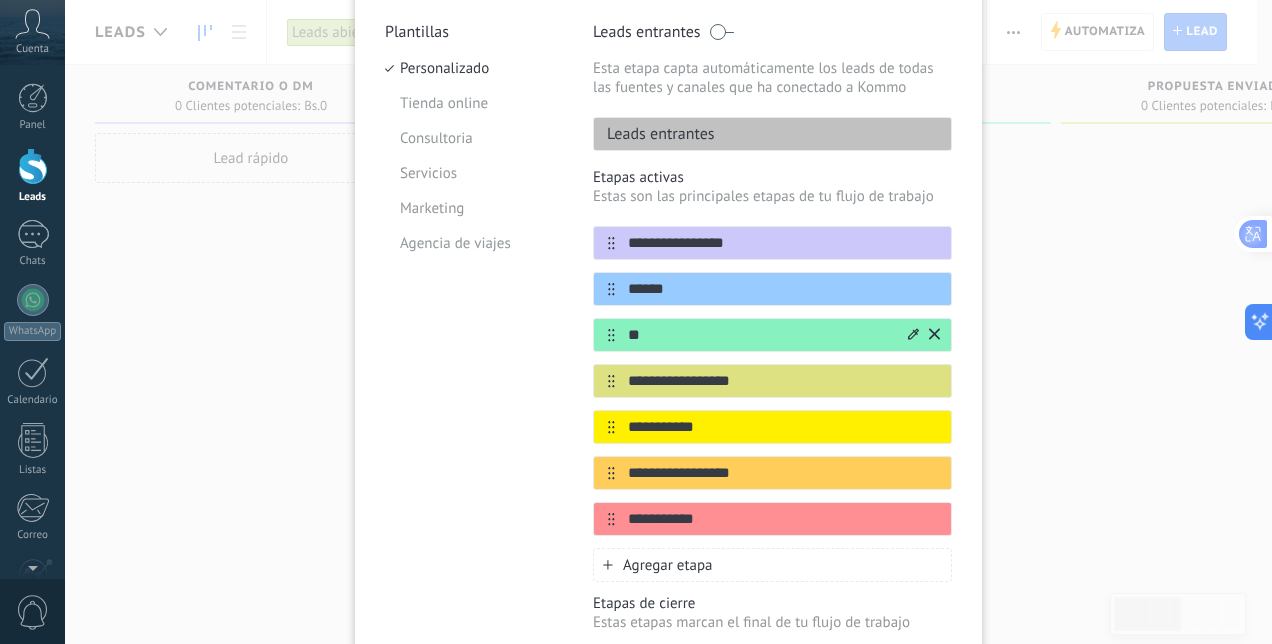 type on "*" 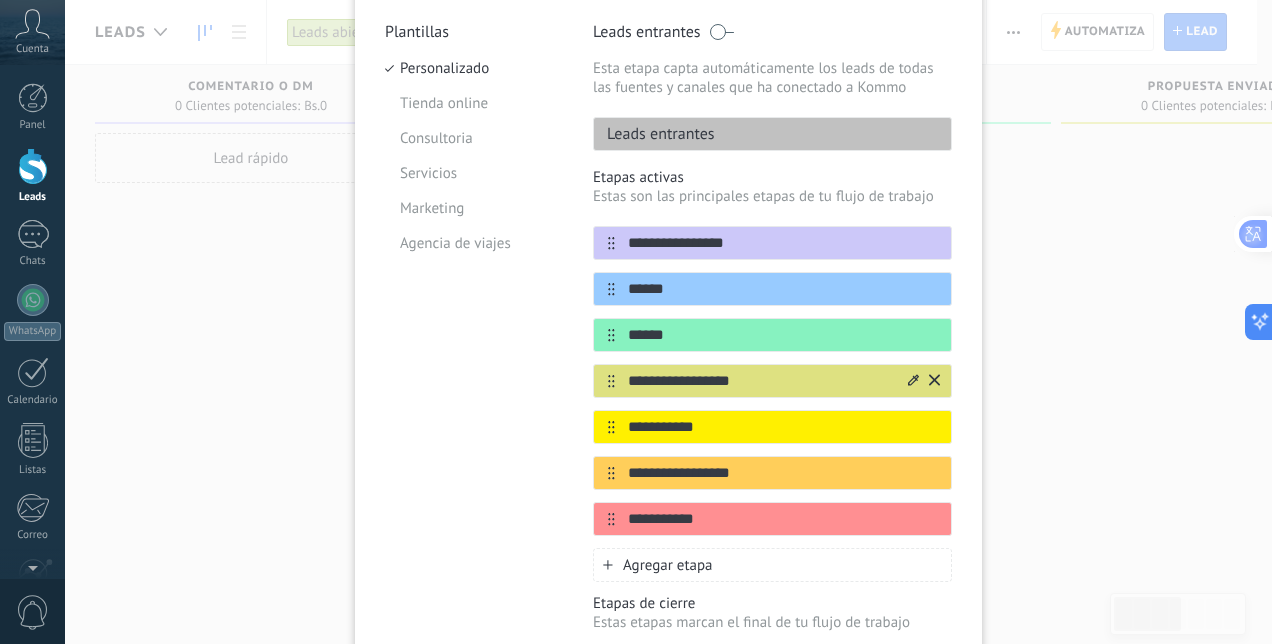 type on "******" 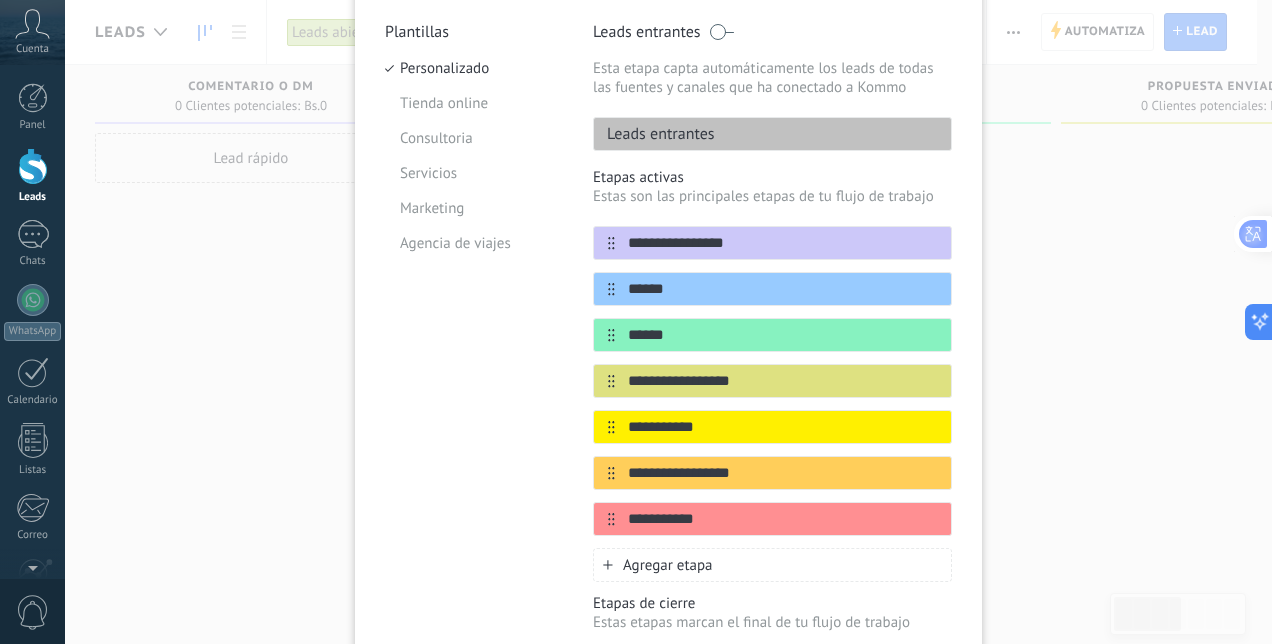 drag, startPoint x: 757, startPoint y: 381, endPoint x: 580, endPoint y: 382, distance: 177.00282 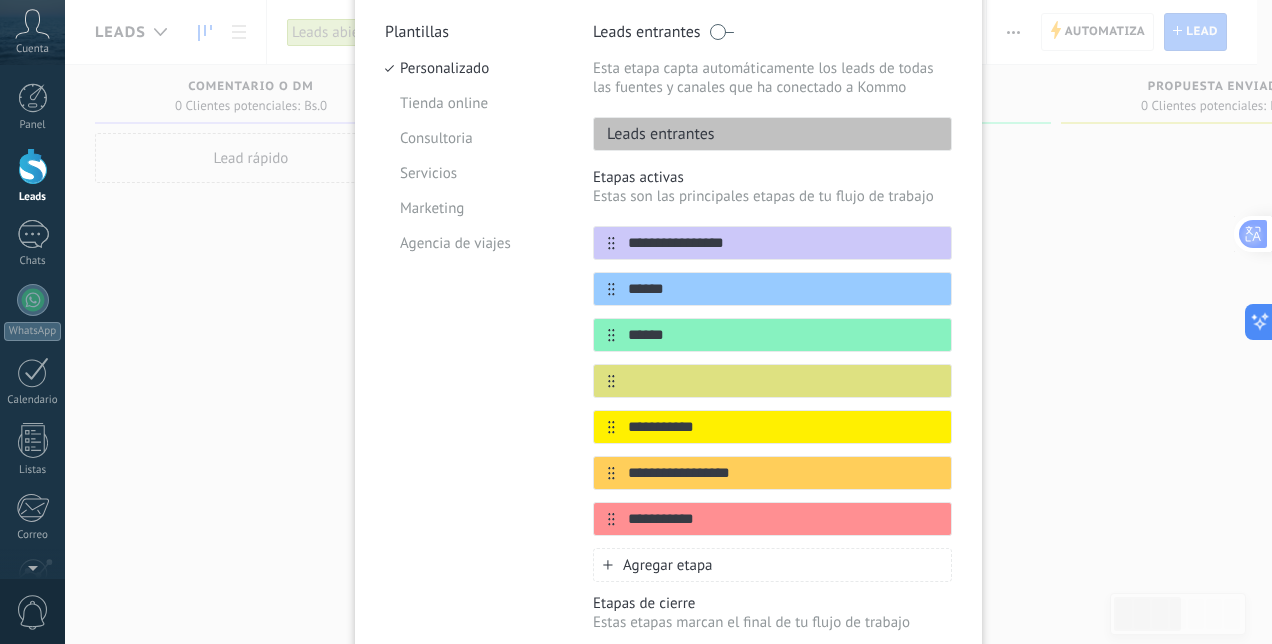 type on "*" 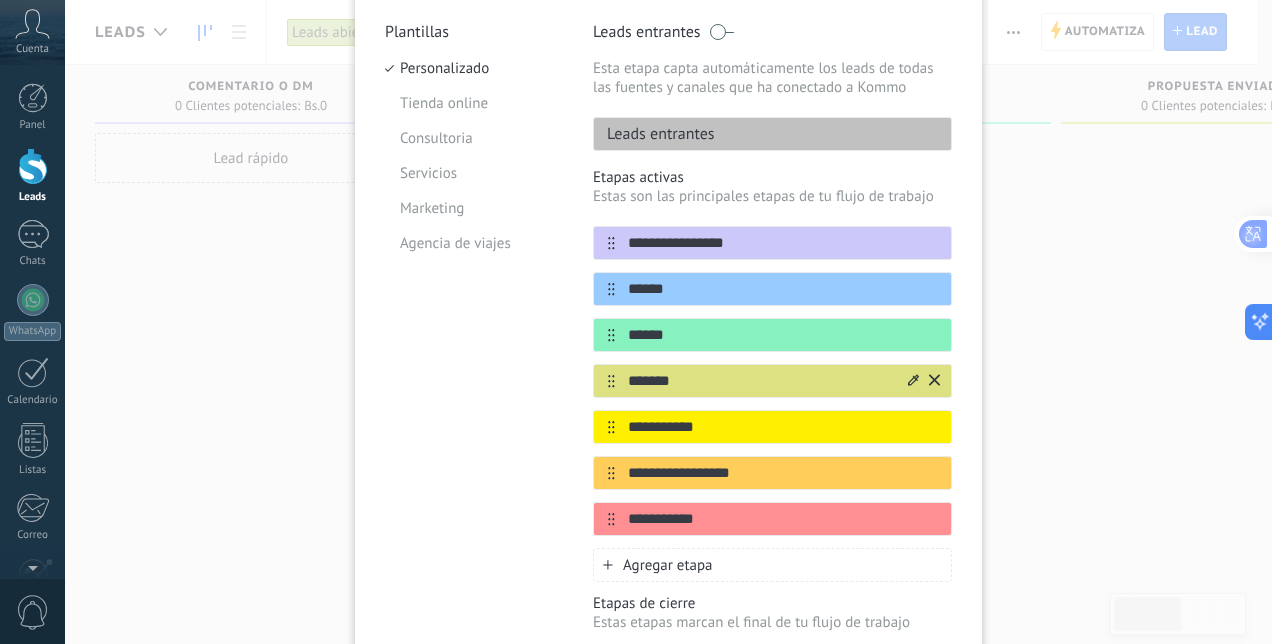 click on "*******" at bounding box center [760, 381] 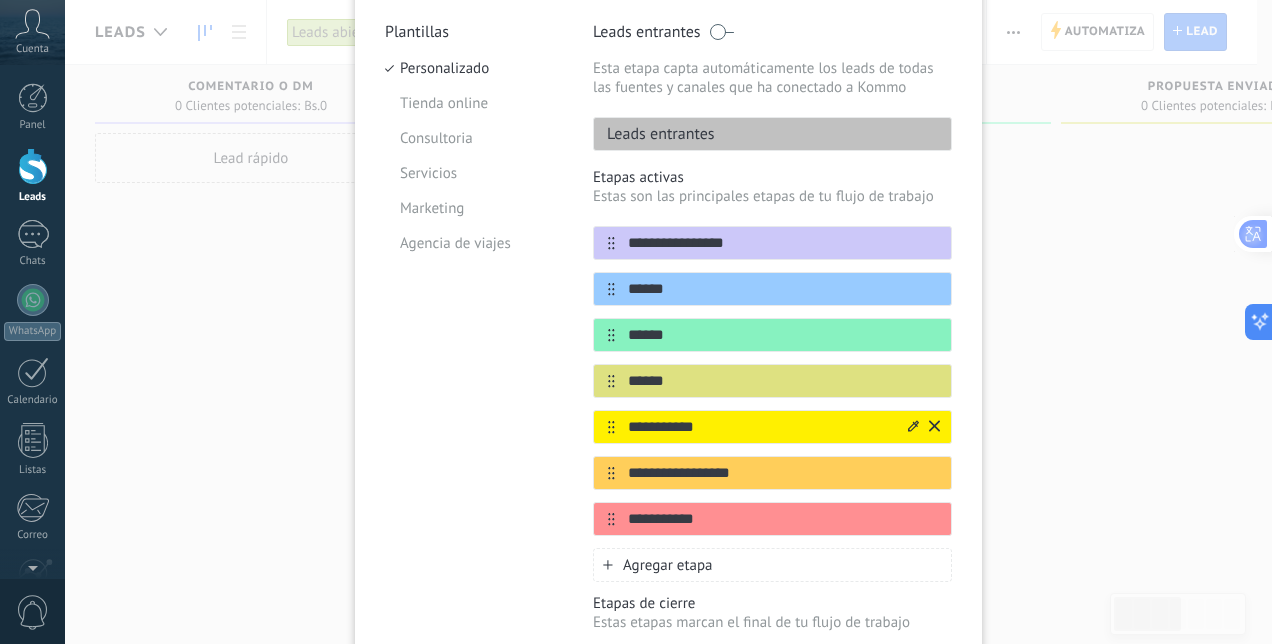 type on "******" 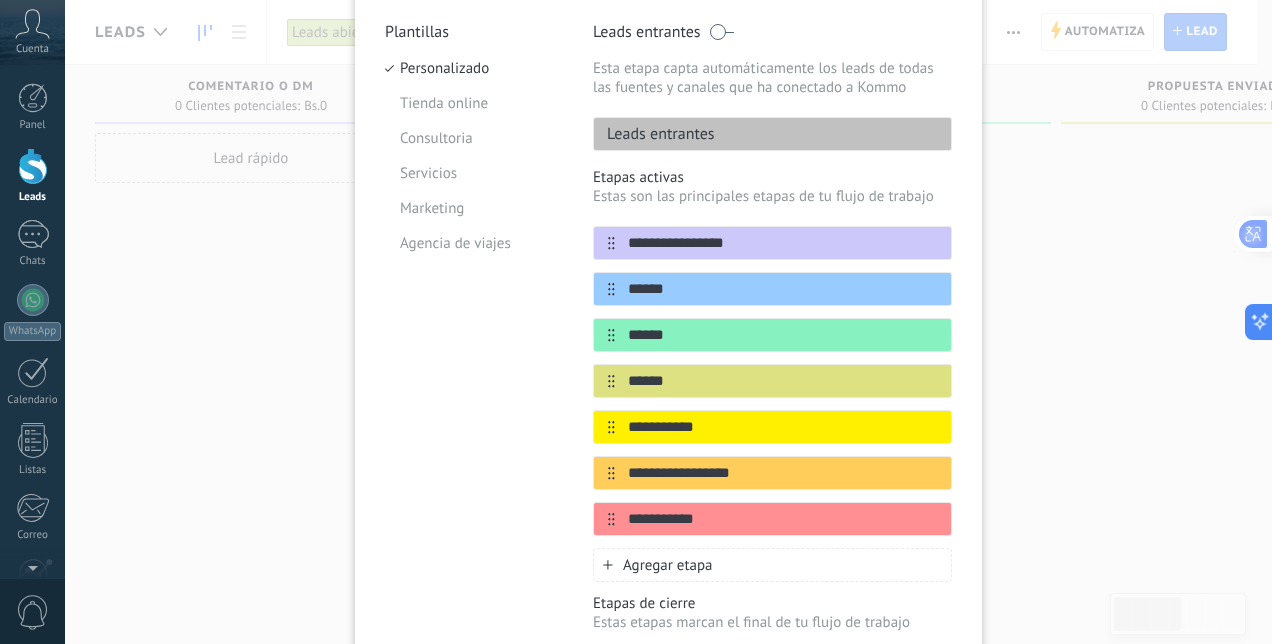 drag, startPoint x: 731, startPoint y: 426, endPoint x: 554, endPoint y: 443, distance: 177.81451 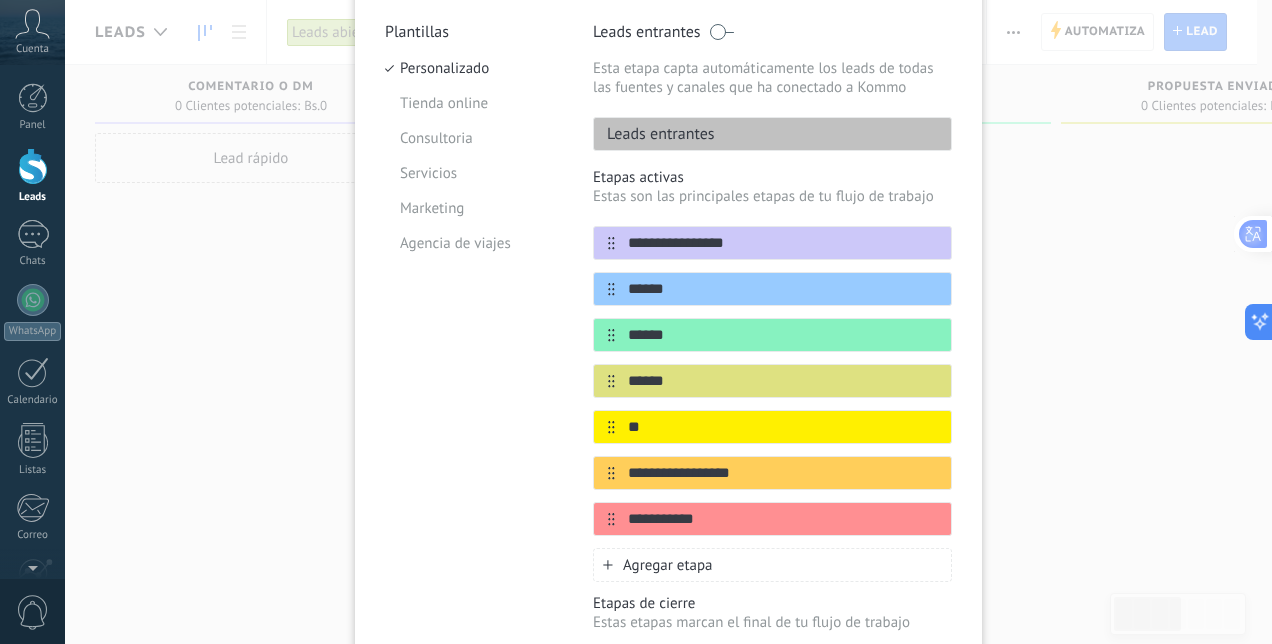 type on "*" 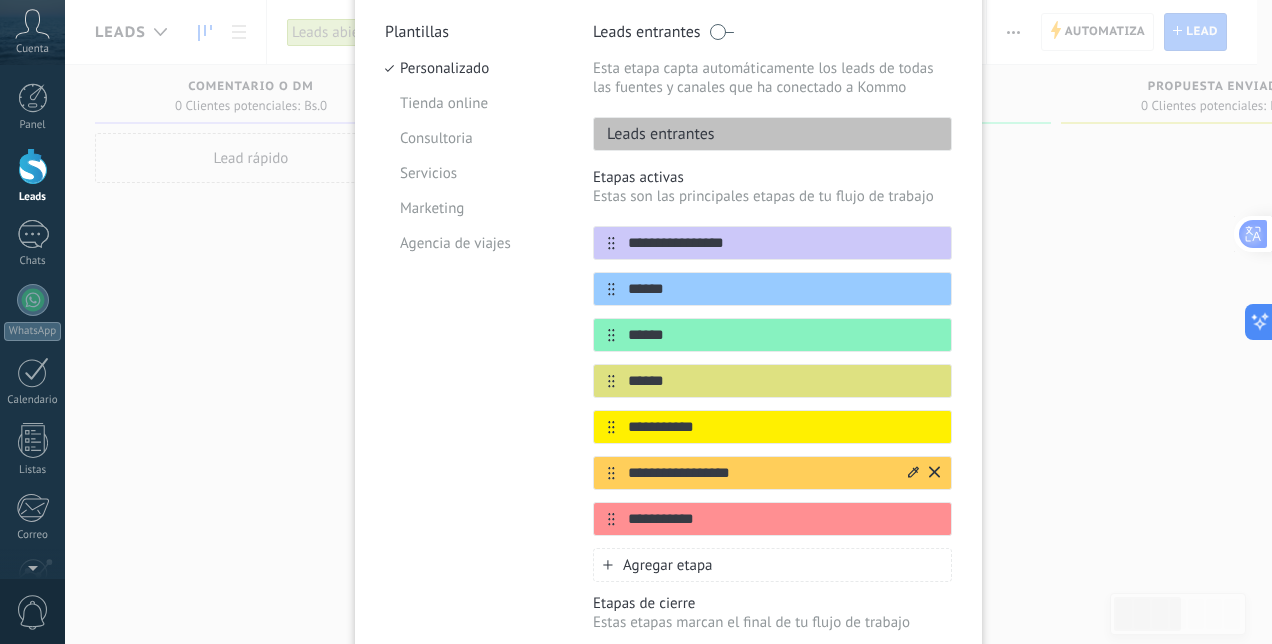 type on "**********" 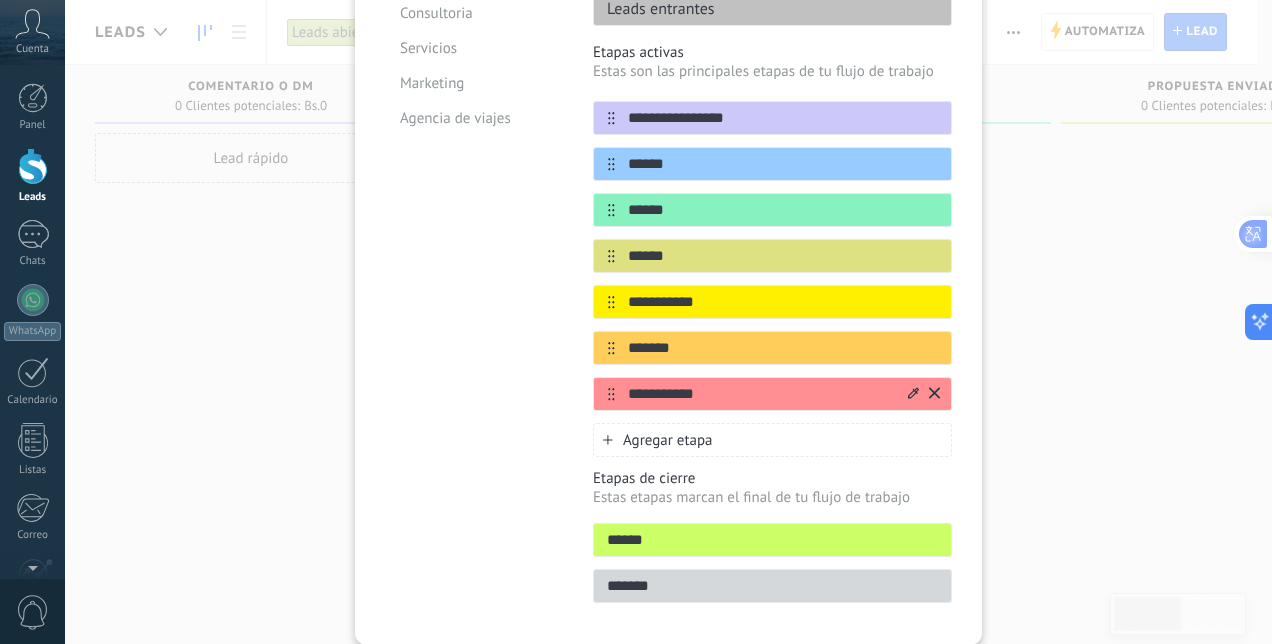 scroll, scrollTop: 372, scrollLeft: 0, axis: vertical 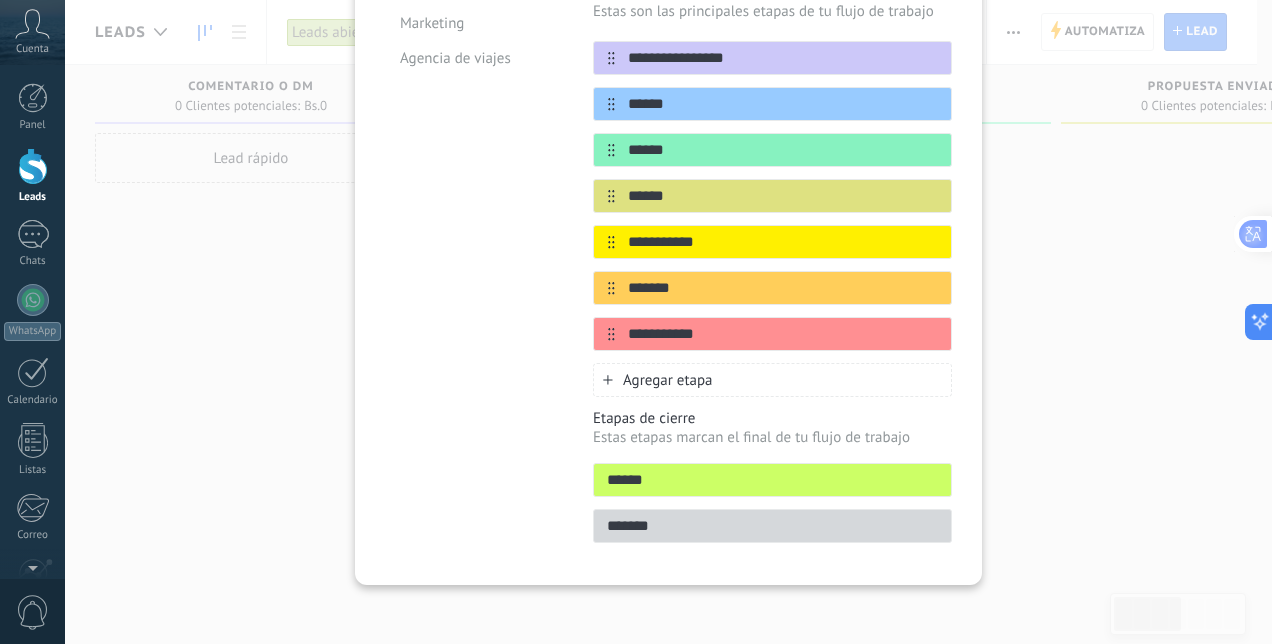 type on "******" 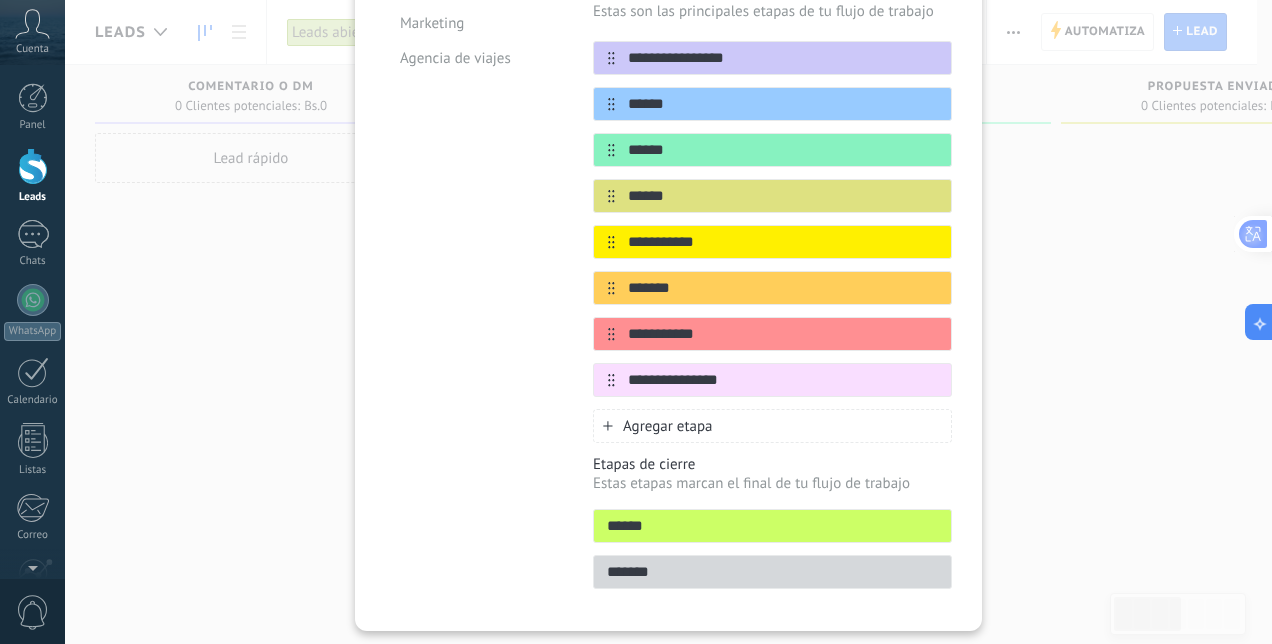 type on "**********" 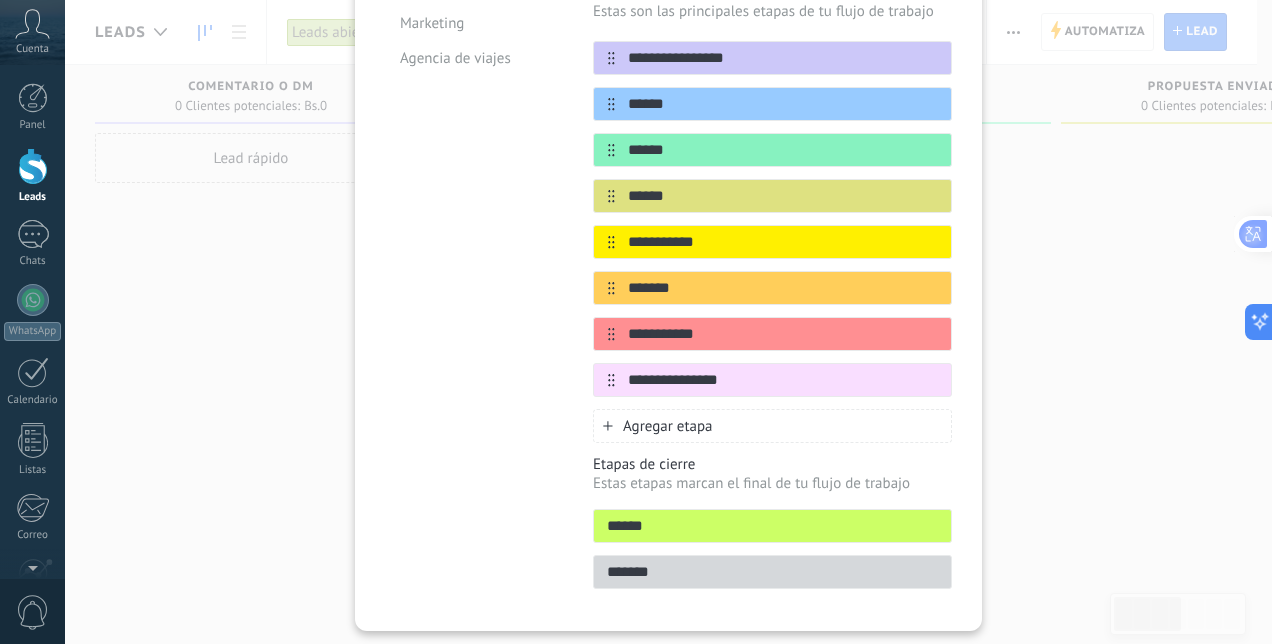 drag, startPoint x: 685, startPoint y: 518, endPoint x: 562, endPoint y: 530, distance: 123.58398 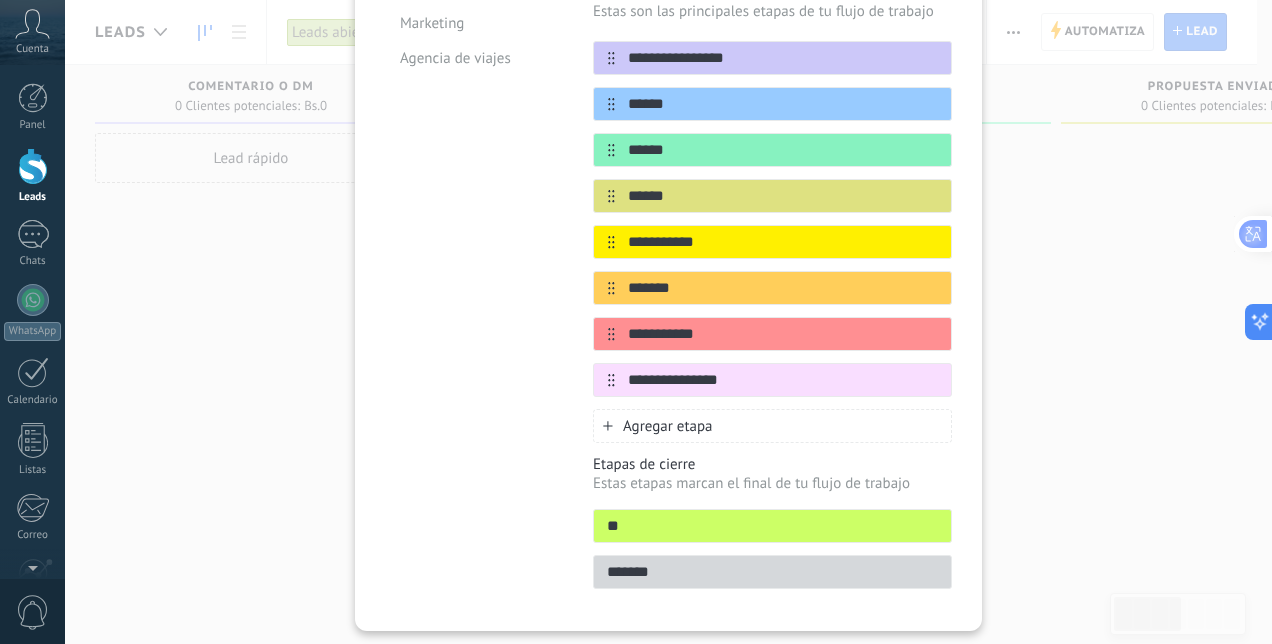 type on "*" 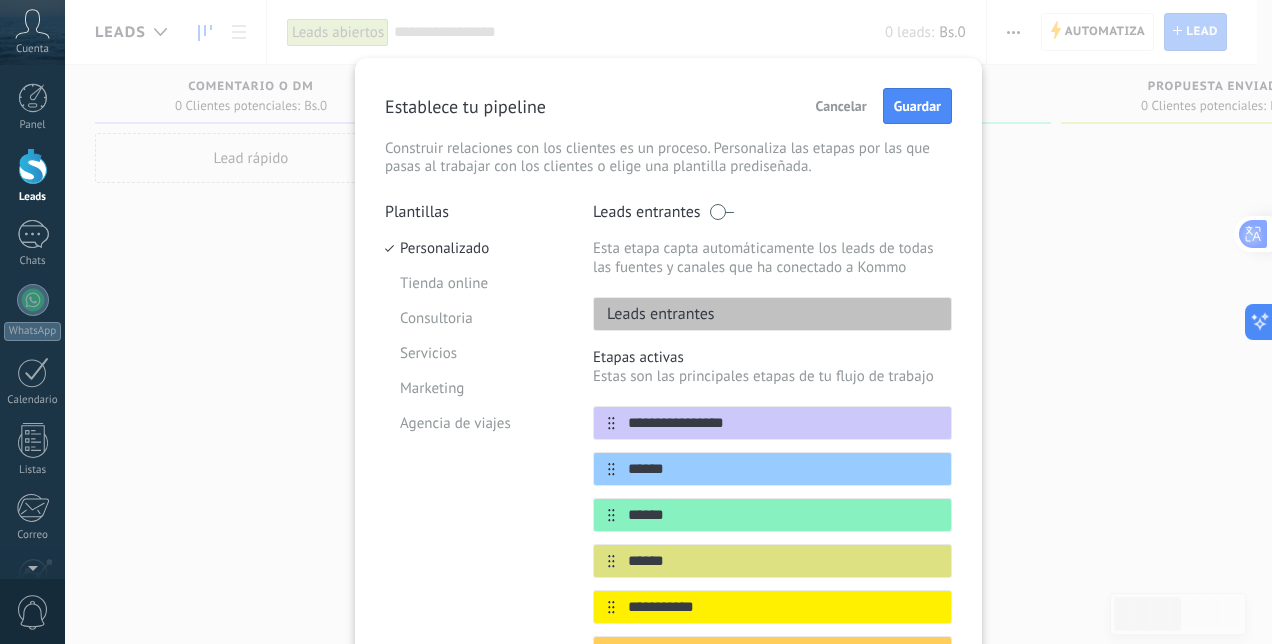 scroll, scrollTop: 5, scrollLeft: 0, axis: vertical 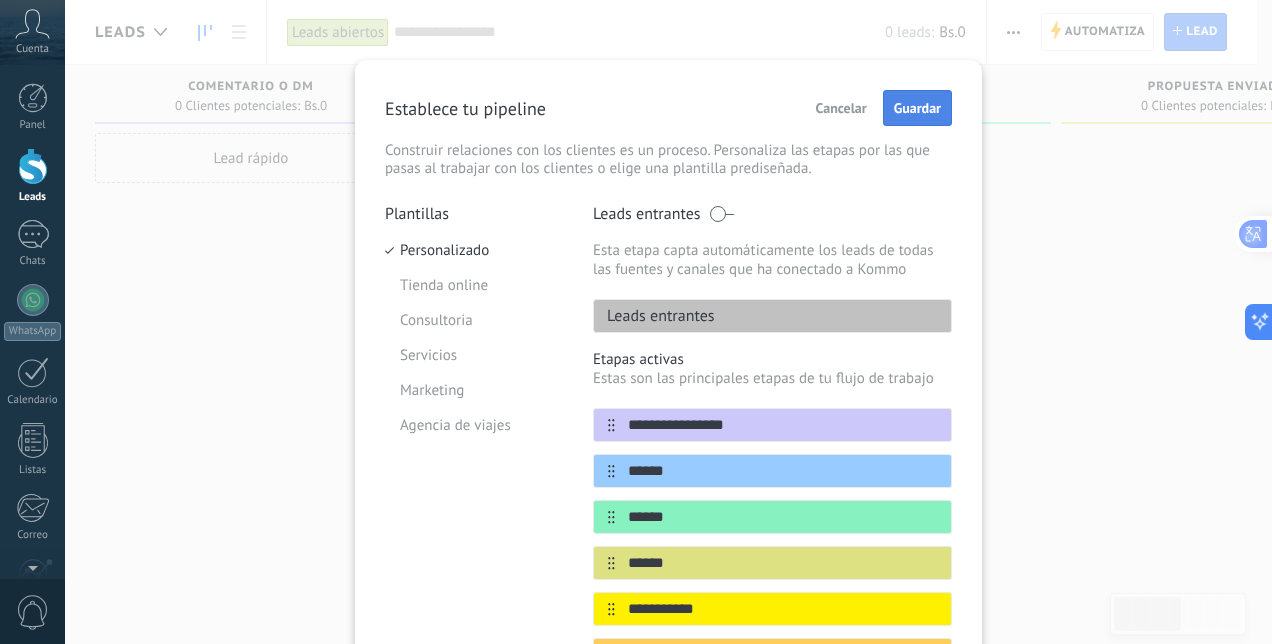 type on "**********" 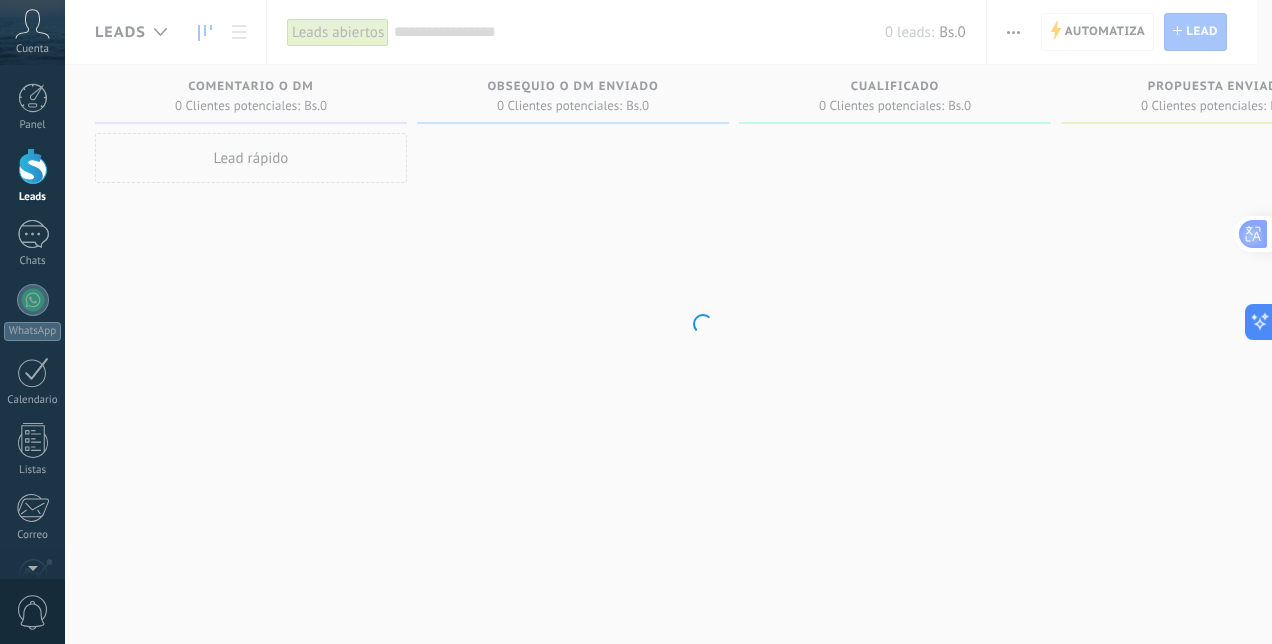 scroll, scrollTop: 0, scrollLeft: 0, axis: both 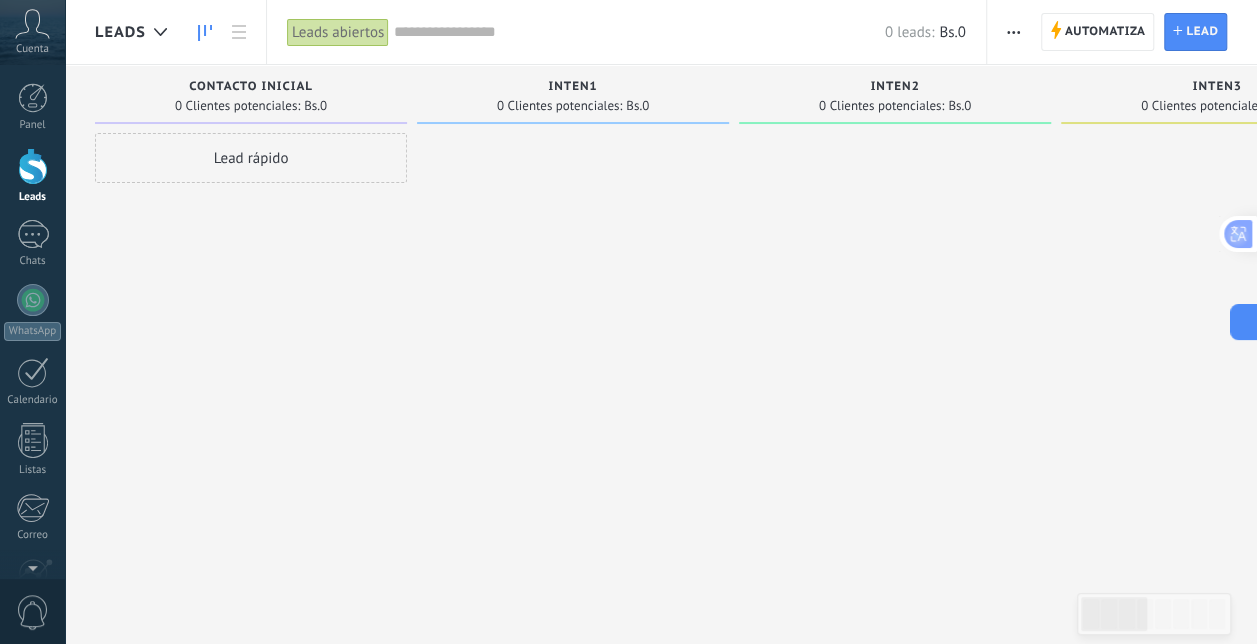 click on "Lead rápido" at bounding box center [251, 158] 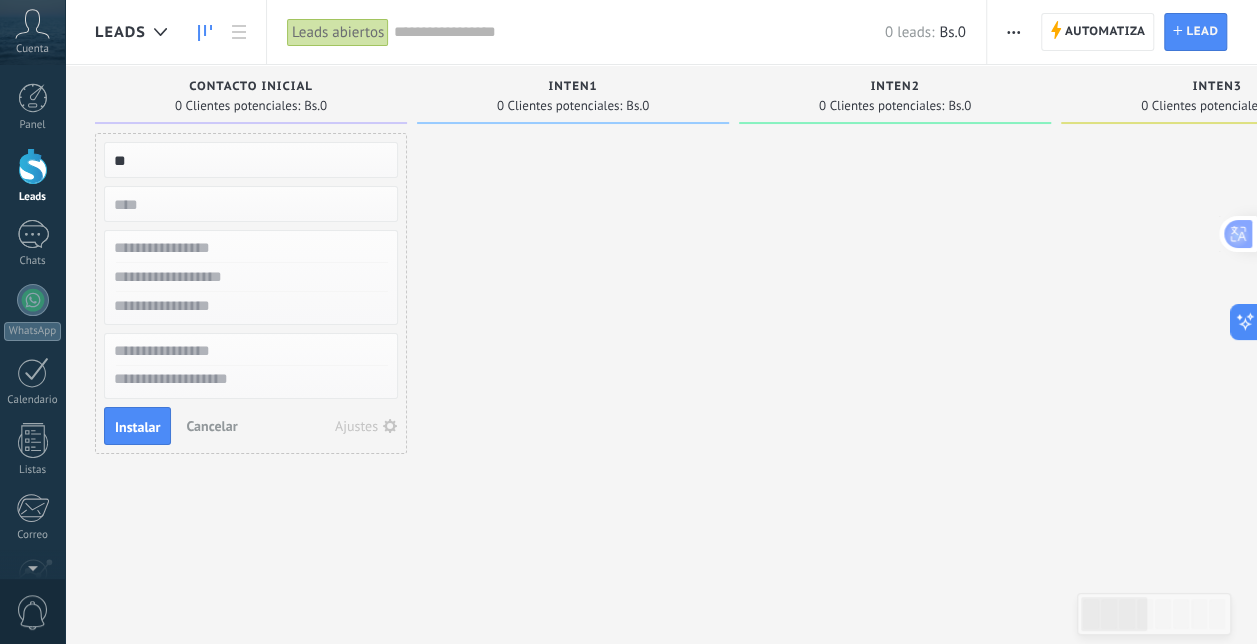 type on "*" 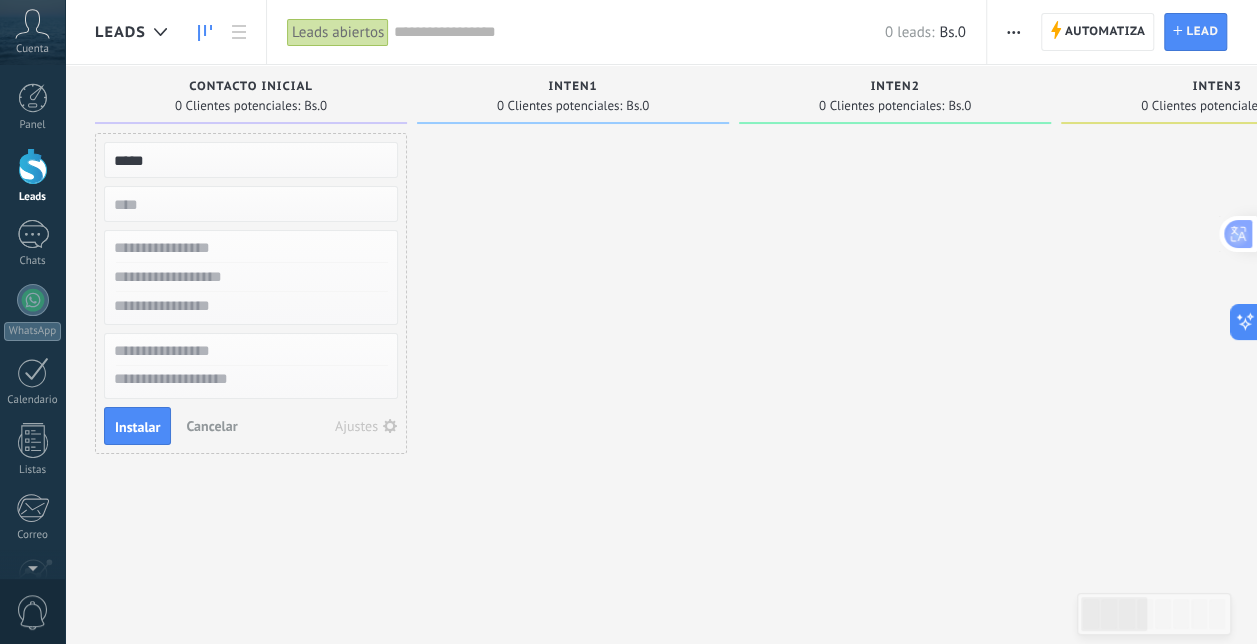 type on "*****" 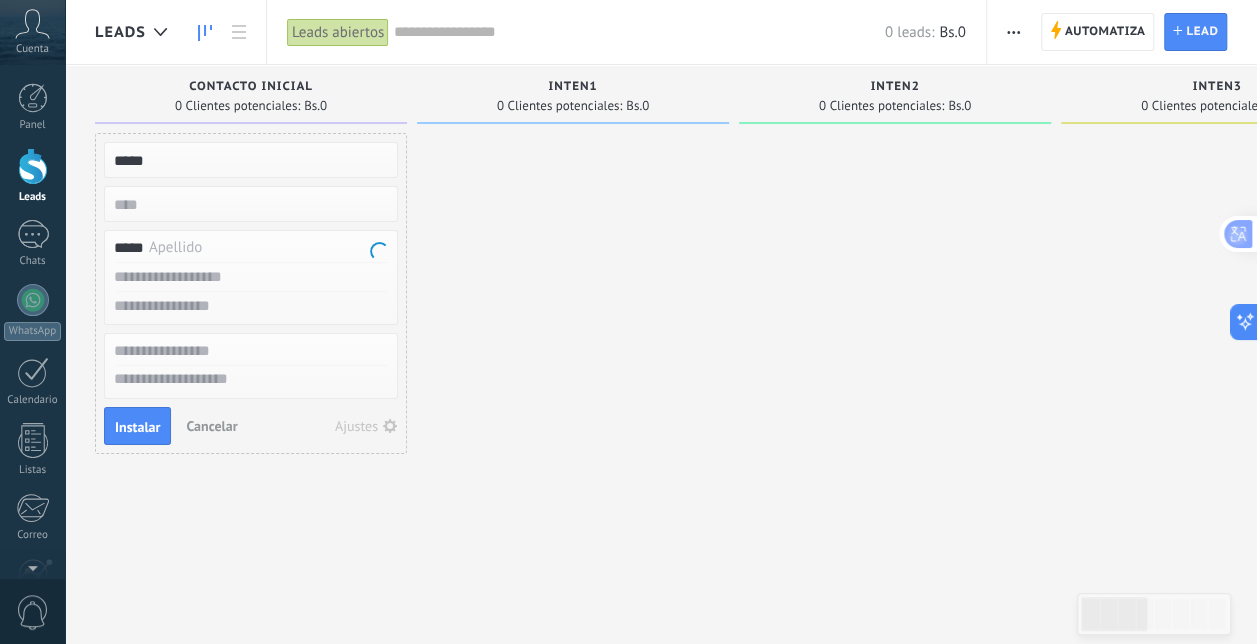 type on "*****" 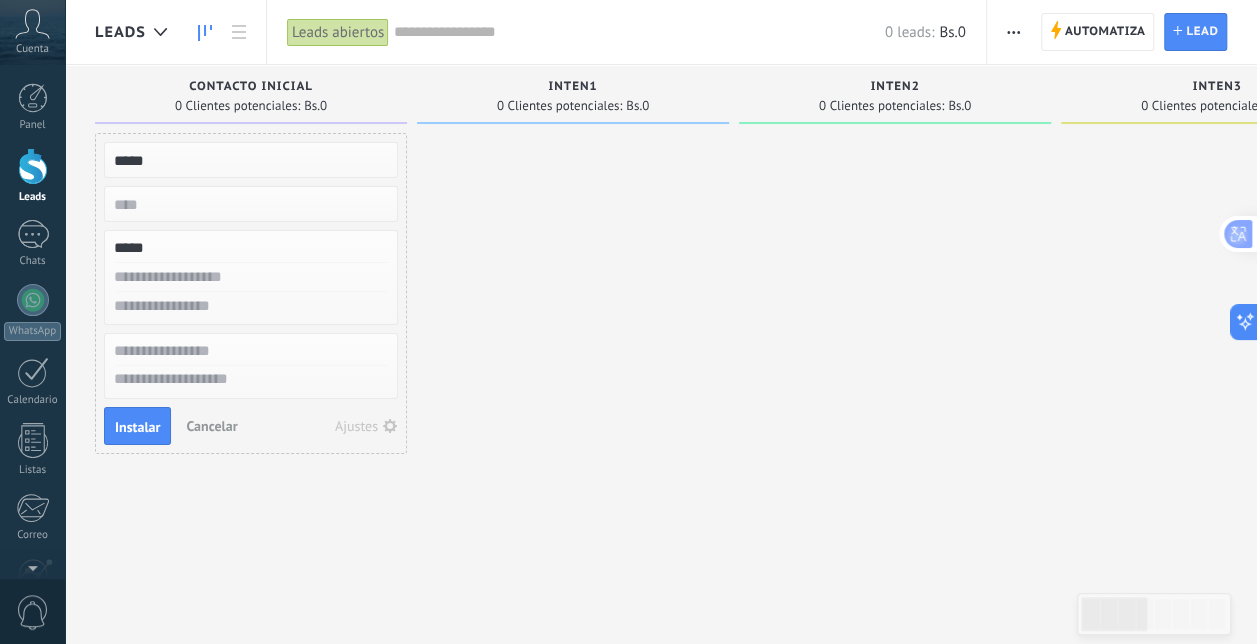 click at bounding box center [249, 277] 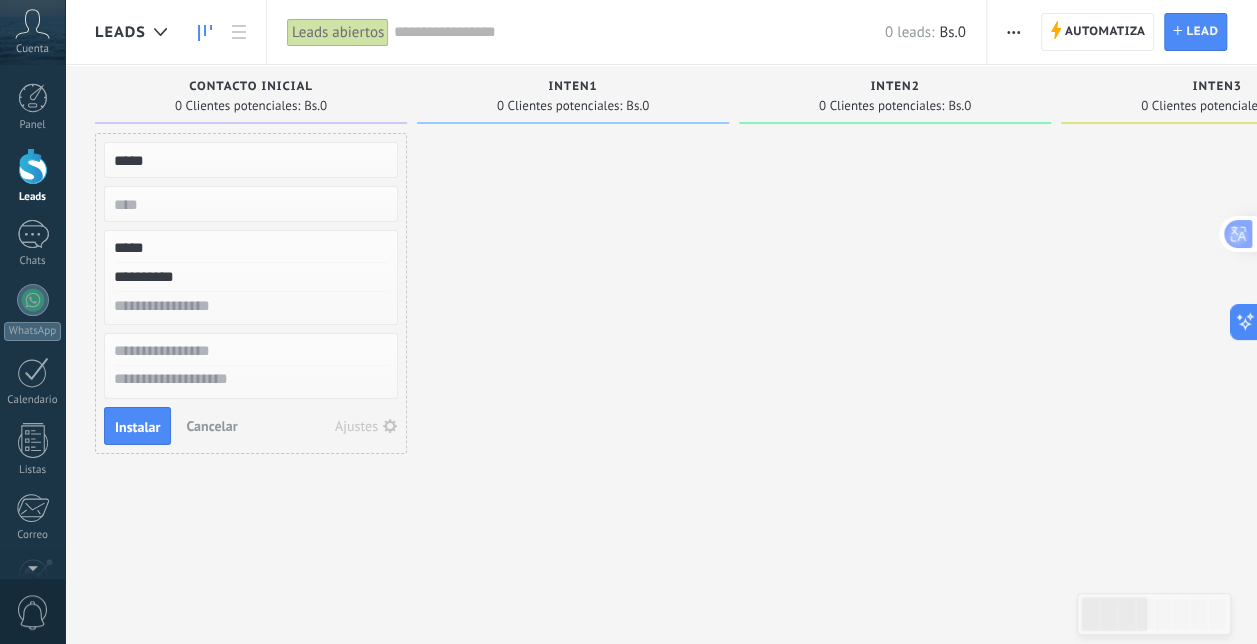 type on "**********" 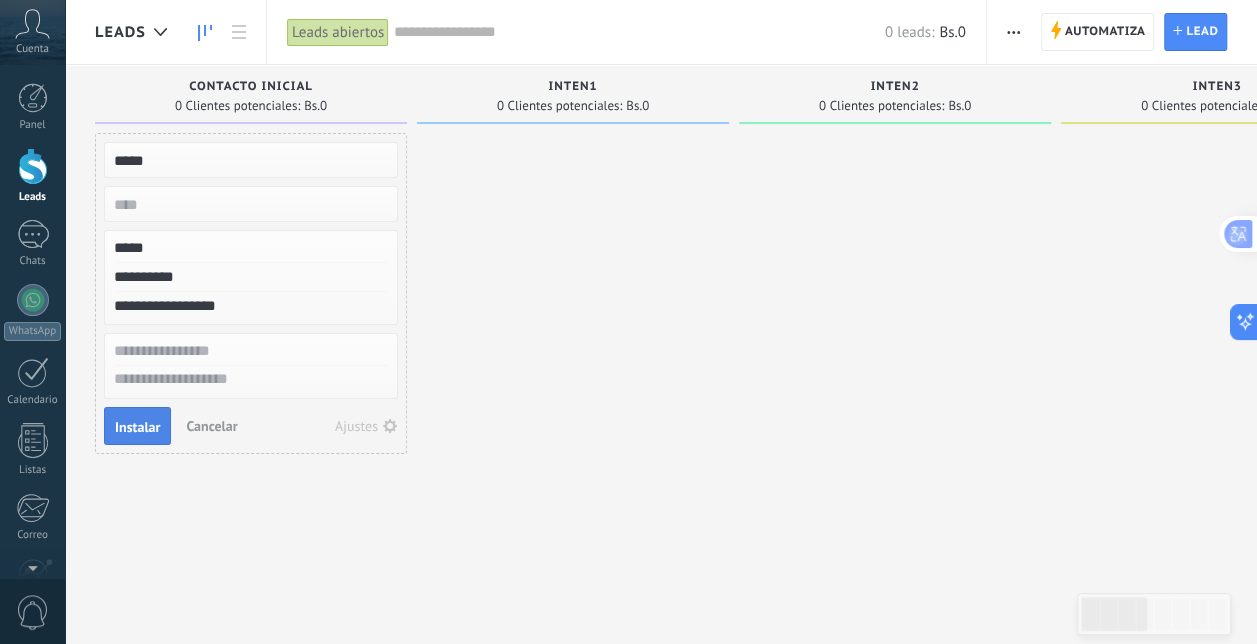 type on "**********" 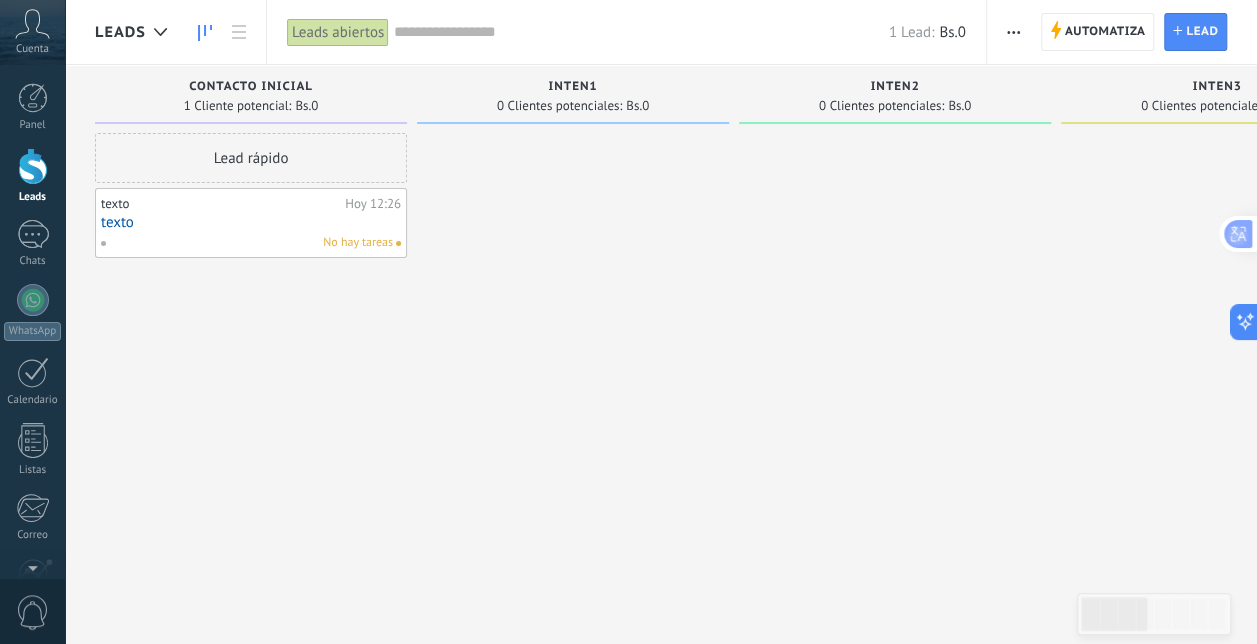 click on "texto" at bounding box center [251, 222] 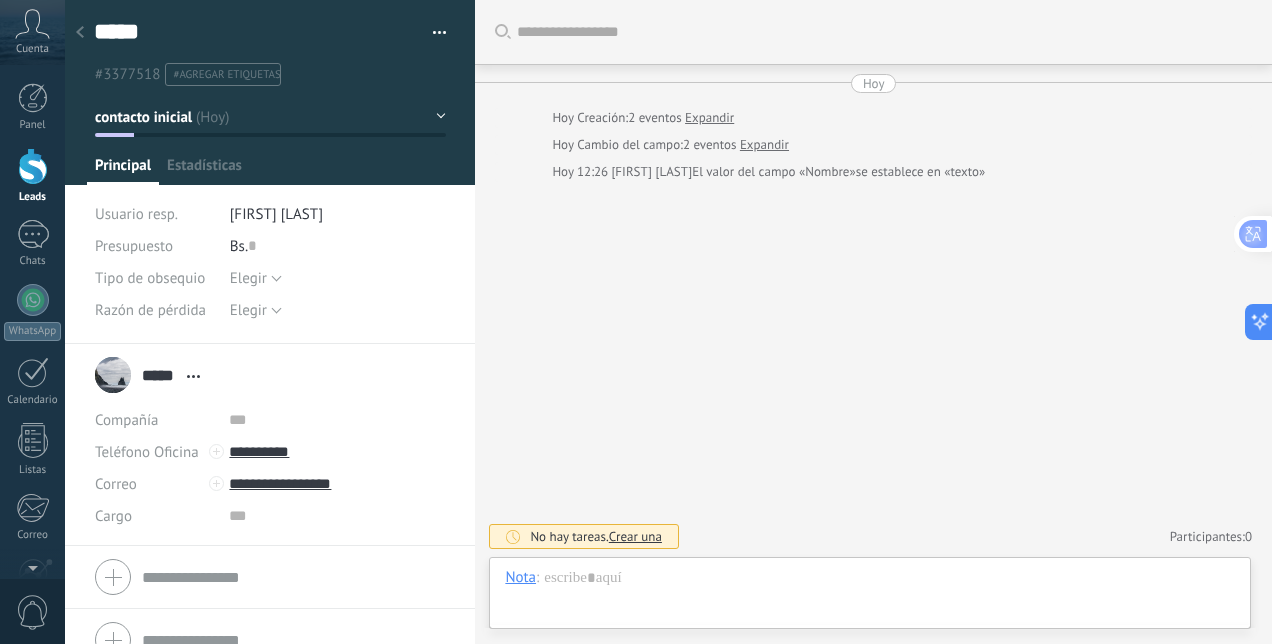 scroll, scrollTop: 30, scrollLeft: 0, axis: vertical 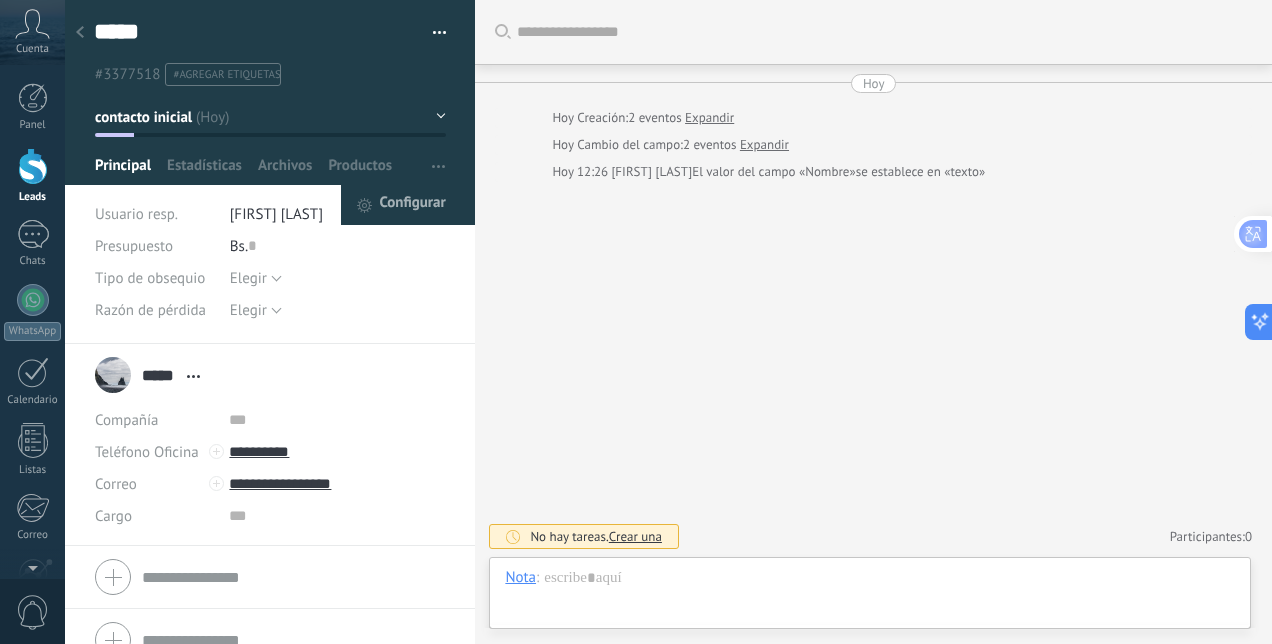 click on "Configurar" at bounding box center [412, 205] 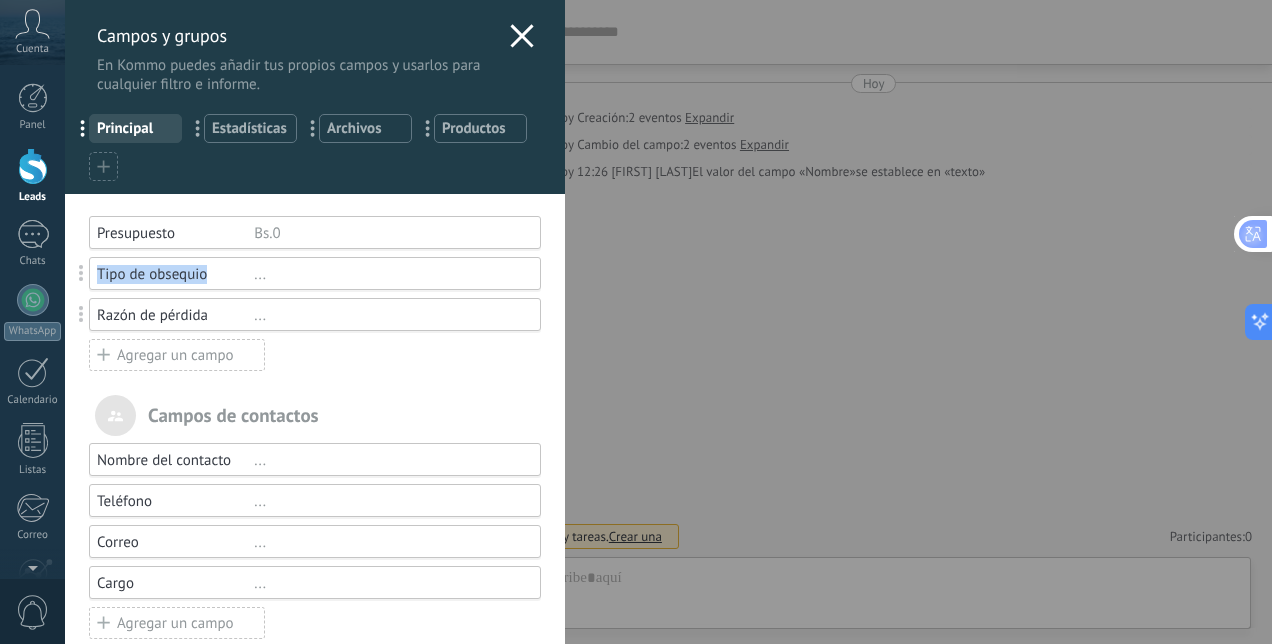 drag, startPoint x: 230, startPoint y: 272, endPoint x: 89, endPoint y: 276, distance: 141.05673 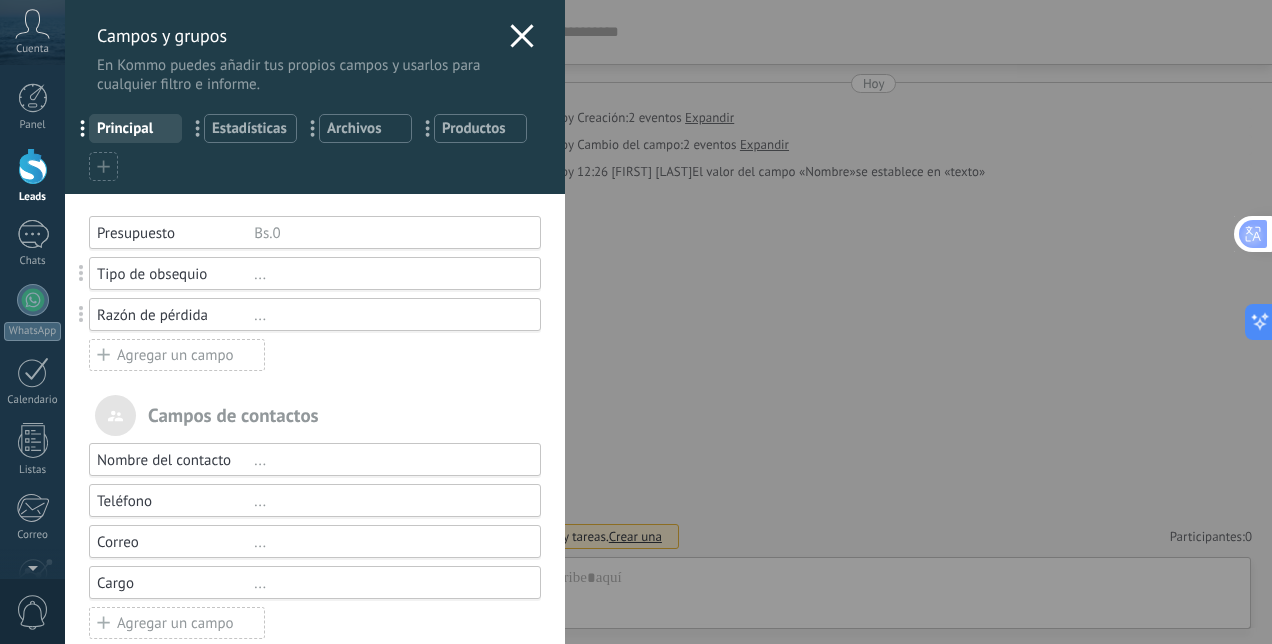 click on "Usted ha alcanzado la cantidad máxima de los campos añadidos en la tarifa Periodo de prueba Presupuesto Bs.0 Tipo de obsequio ... Razón de pérdida ... Agregar un campo utm_content ... utm_medium ... utm_campaign ... utm_source ... utm_term ... utm_referrer ... referrer ... gclientid ... gclid ... fbclid ... Add meta Campos de contactos Nombre del contacto ... Teléfono ... Correo ... Cargo ... Agregar un campo Campos de compañias Nombre de la compañía ... Teléfono ... Correo ... Página web ... Dirección ... Agregar un campo" at bounding box center (315, 589) 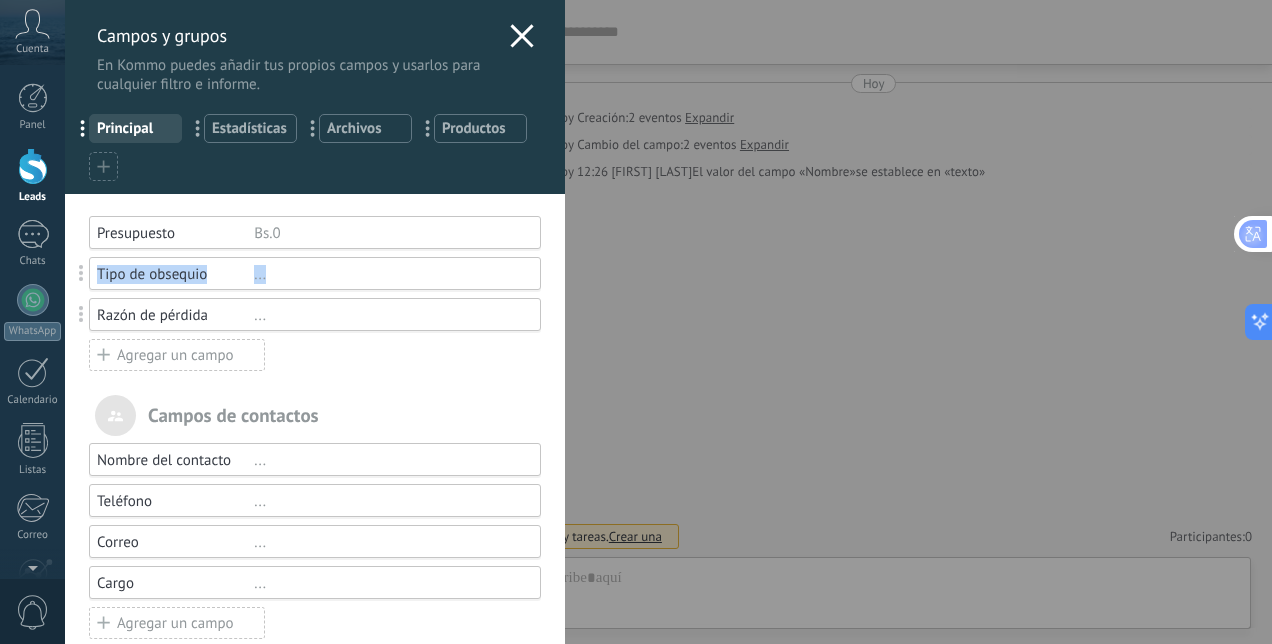 drag, startPoint x: 275, startPoint y: 264, endPoint x: 89, endPoint y: 286, distance: 187.29655 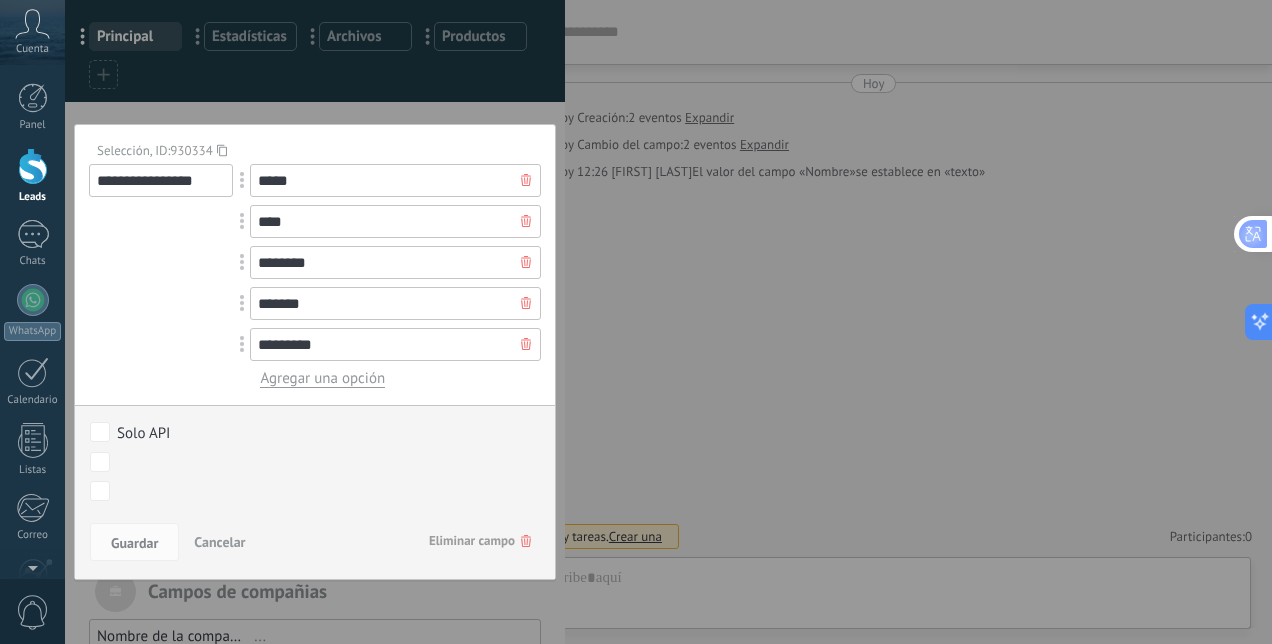 scroll, scrollTop: 88, scrollLeft: 0, axis: vertical 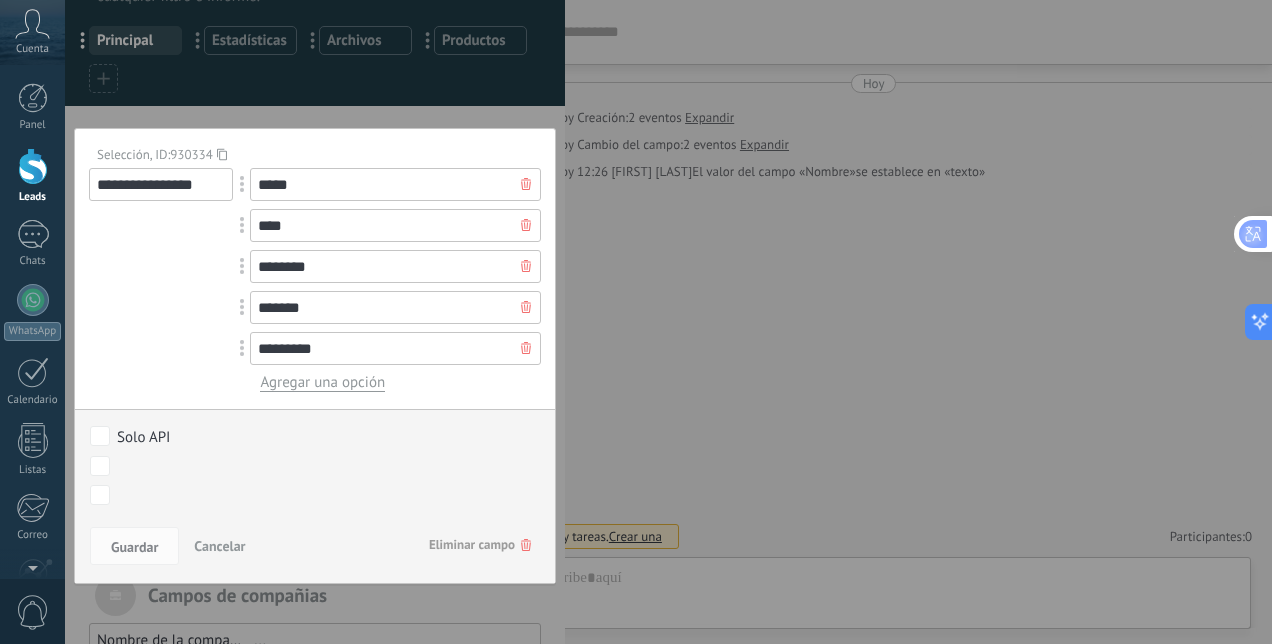 drag, startPoint x: 212, startPoint y: 186, endPoint x: 44, endPoint y: 190, distance: 168.0476 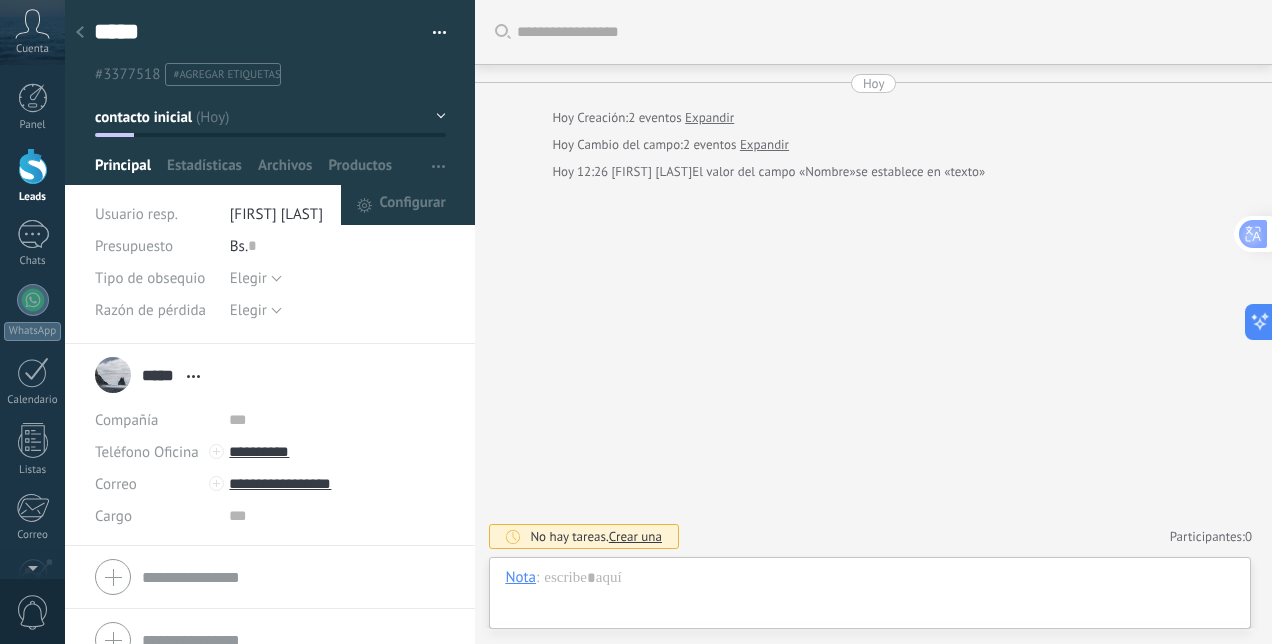 click 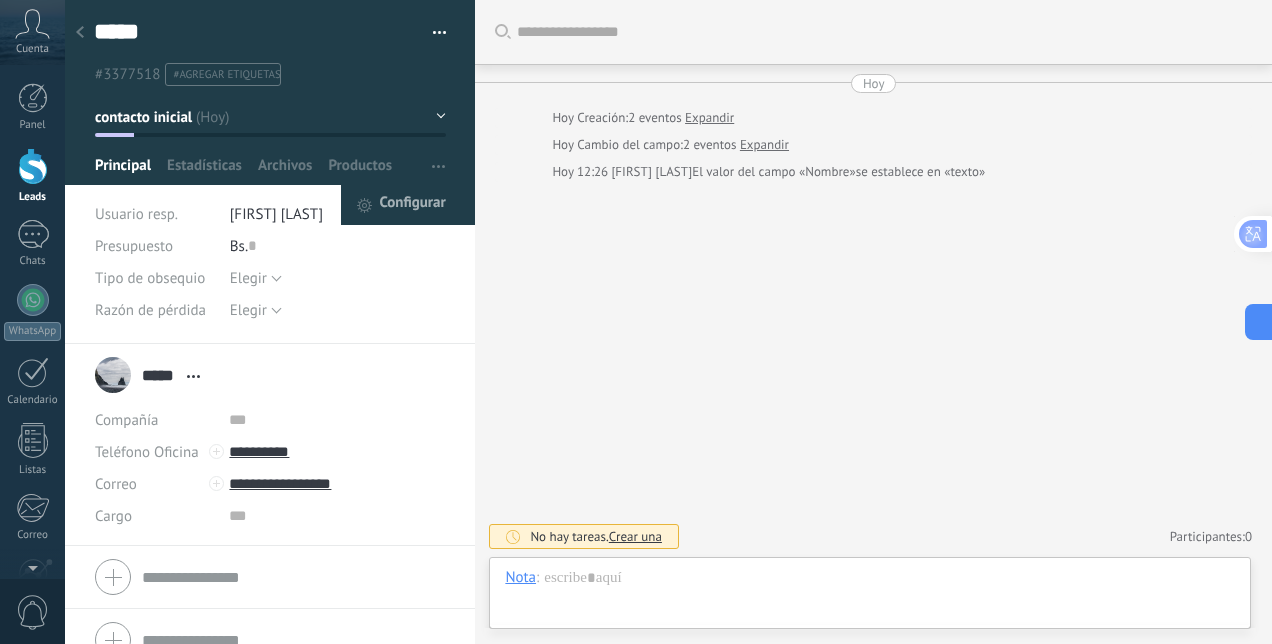 click on "Configurar" at bounding box center [412, 205] 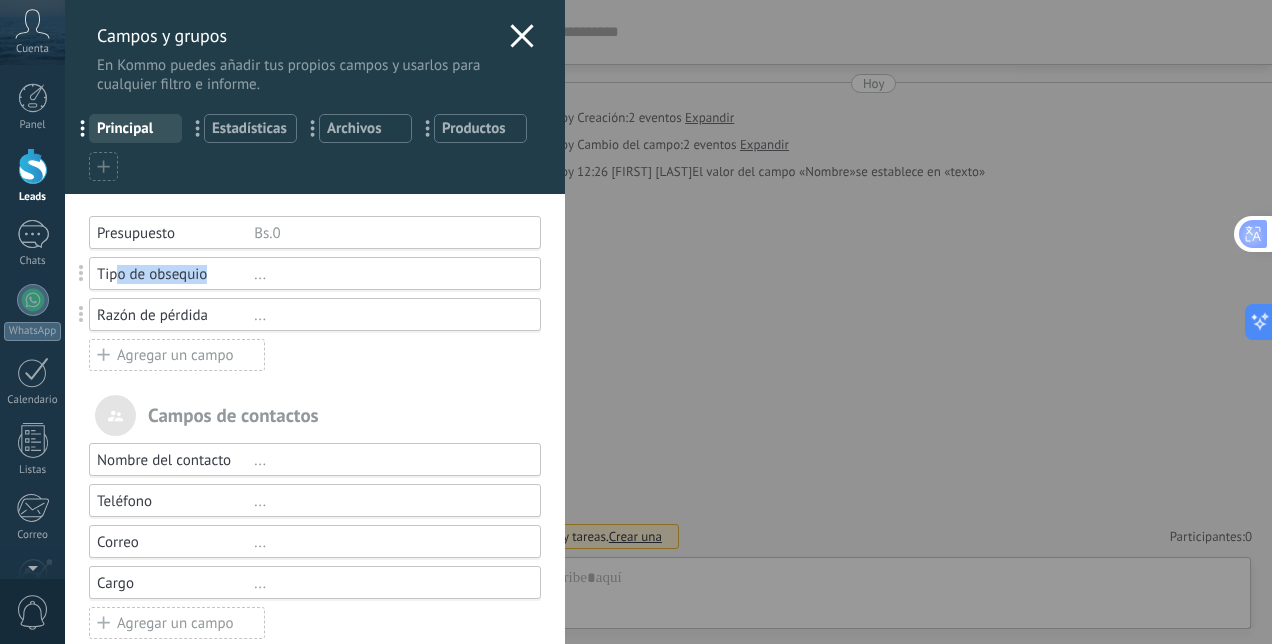 drag, startPoint x: 227, startPoint y: 268, endPoint x: 120, endPoint y: 276, distance: 107.298645 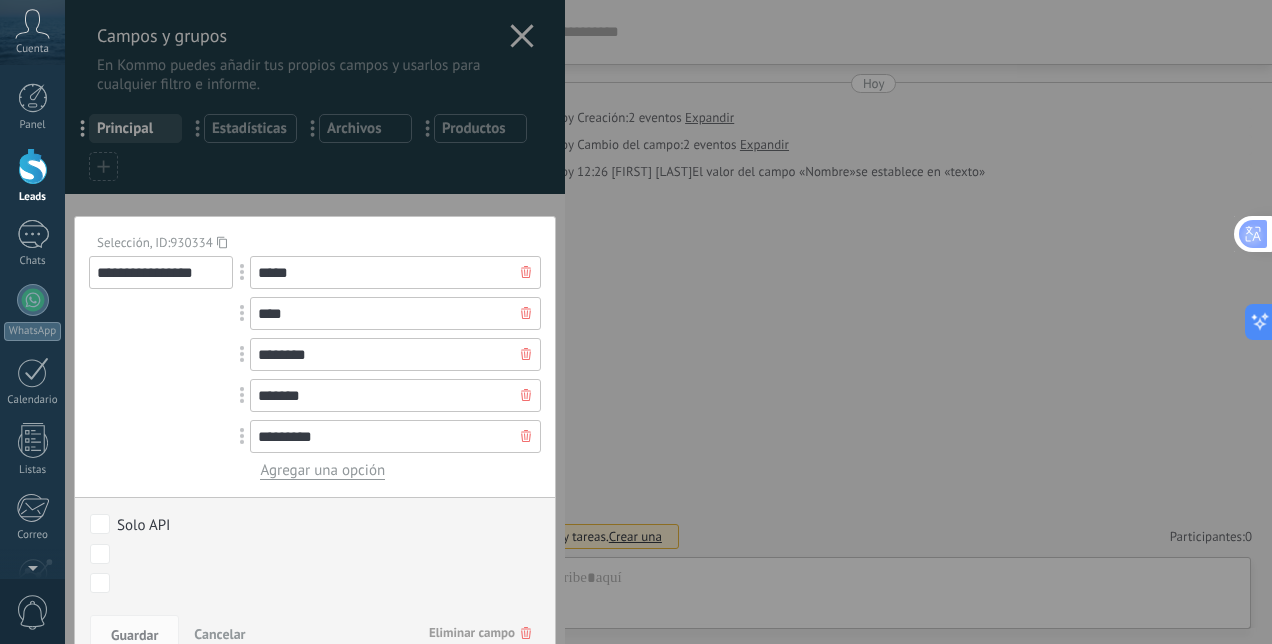 drag, startPoint x: 218, startPoint y: 271, endPoint x: 93, endPoint y: 274, distance: 125.035995 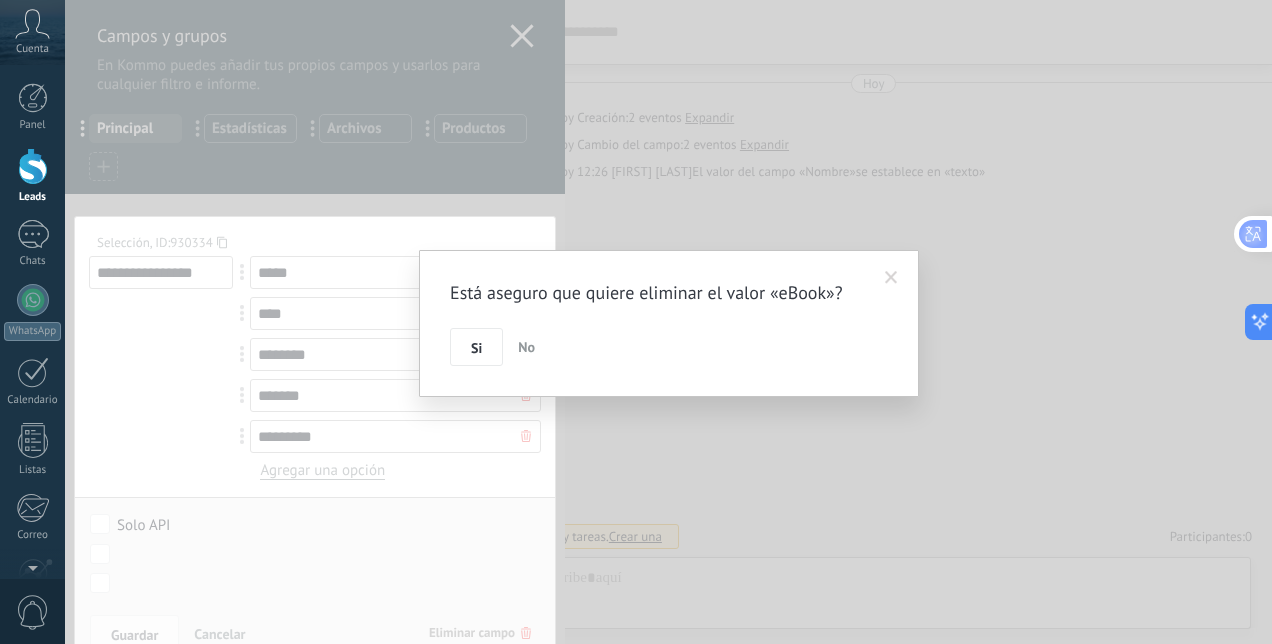 click on "Está aseguro que quiere eliminar el valor «eBook»? Si No" at bounding box center (669, 323) 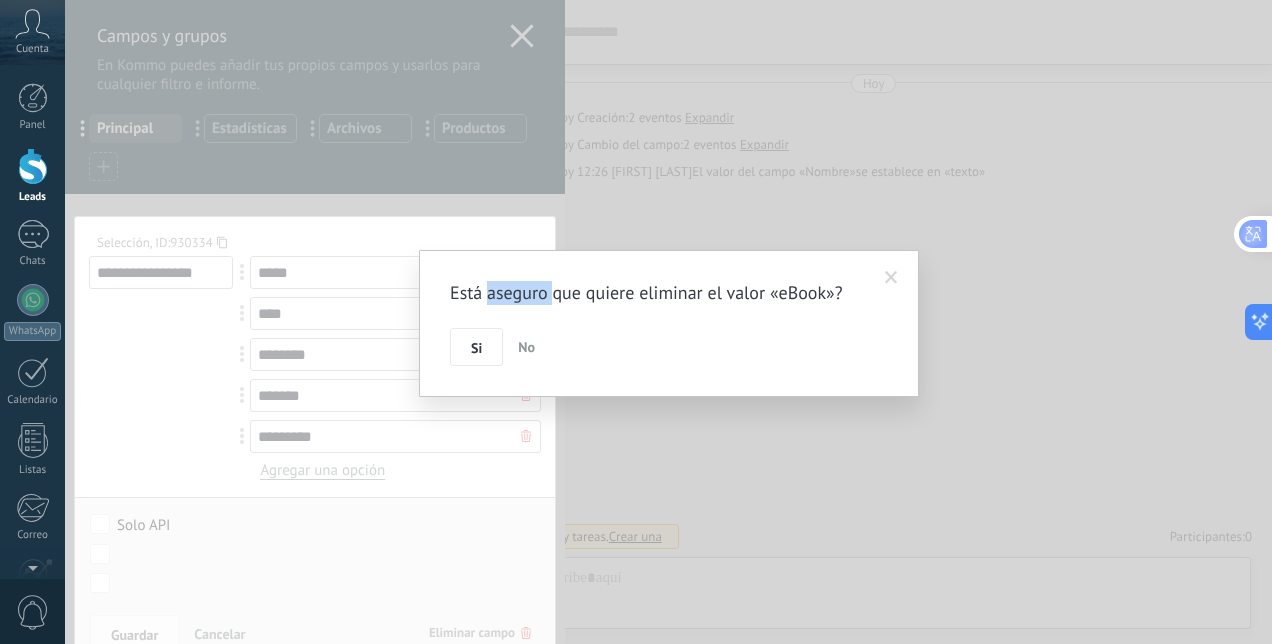 click on "Está aseguro que quiere eliminar el valor «eBook»? Si No" at bounding box center (669, 323) 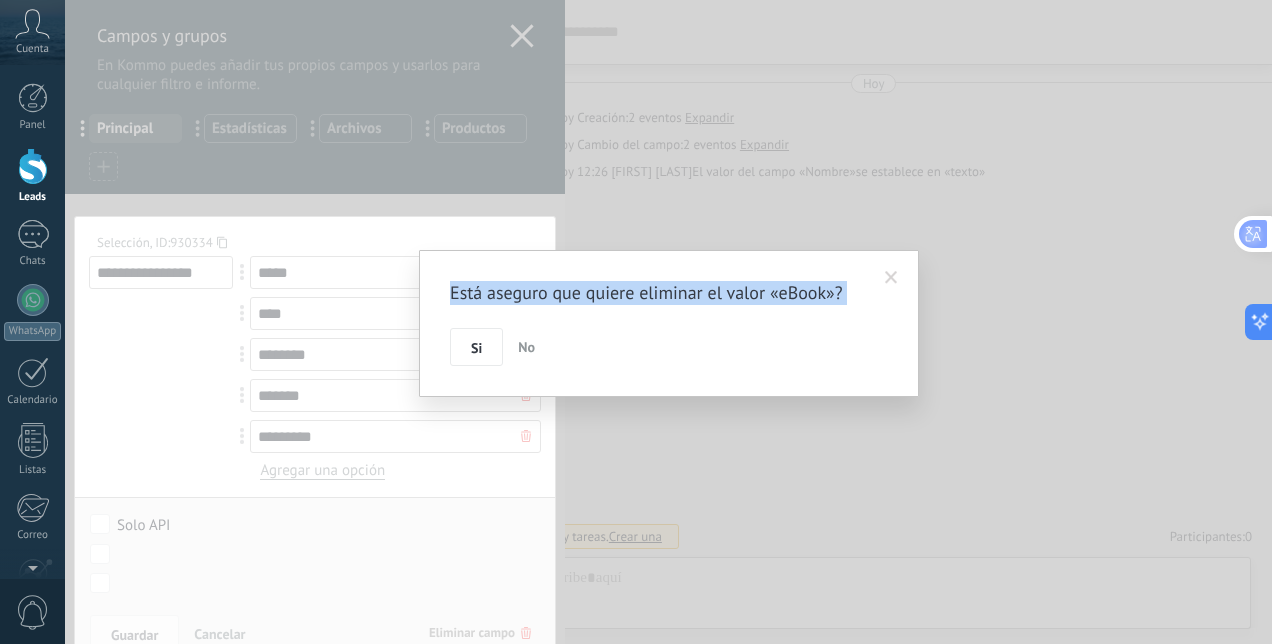 click on "Está aseguro que quiere eliminar el valor «eBook»? Si No" at bounding box center [669, 323] 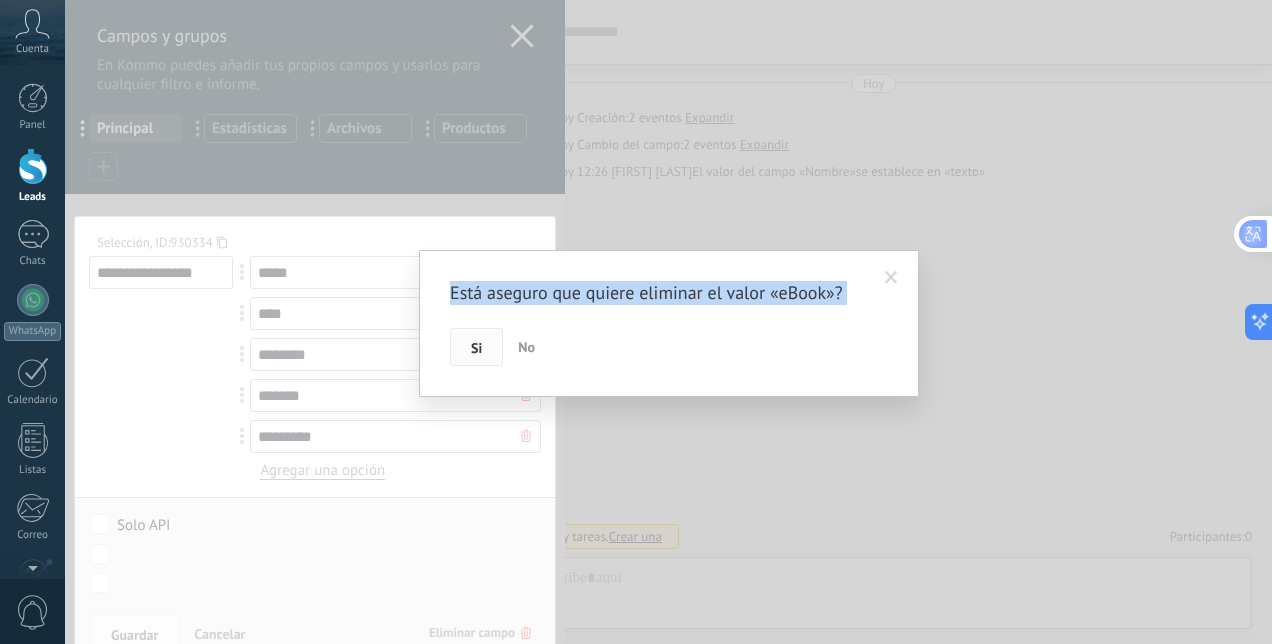 drag, startPoint x: 524, startPoint y: 270, endPoint x: 470, endPoint y: 341, distance: 89.20202 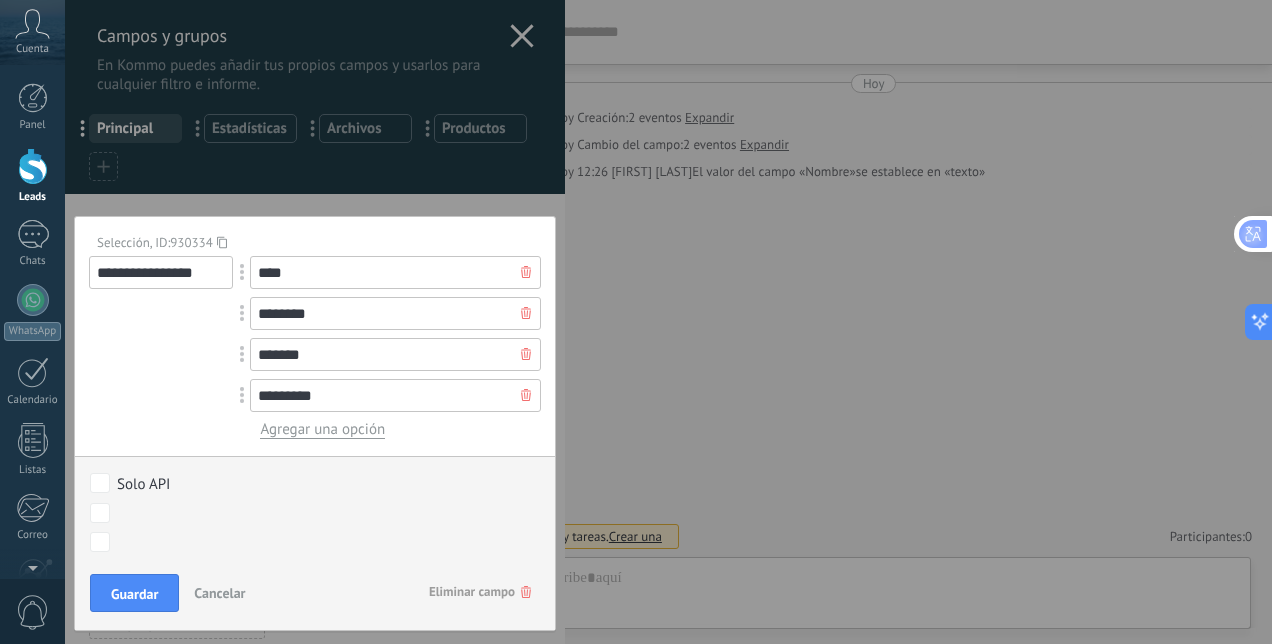 click 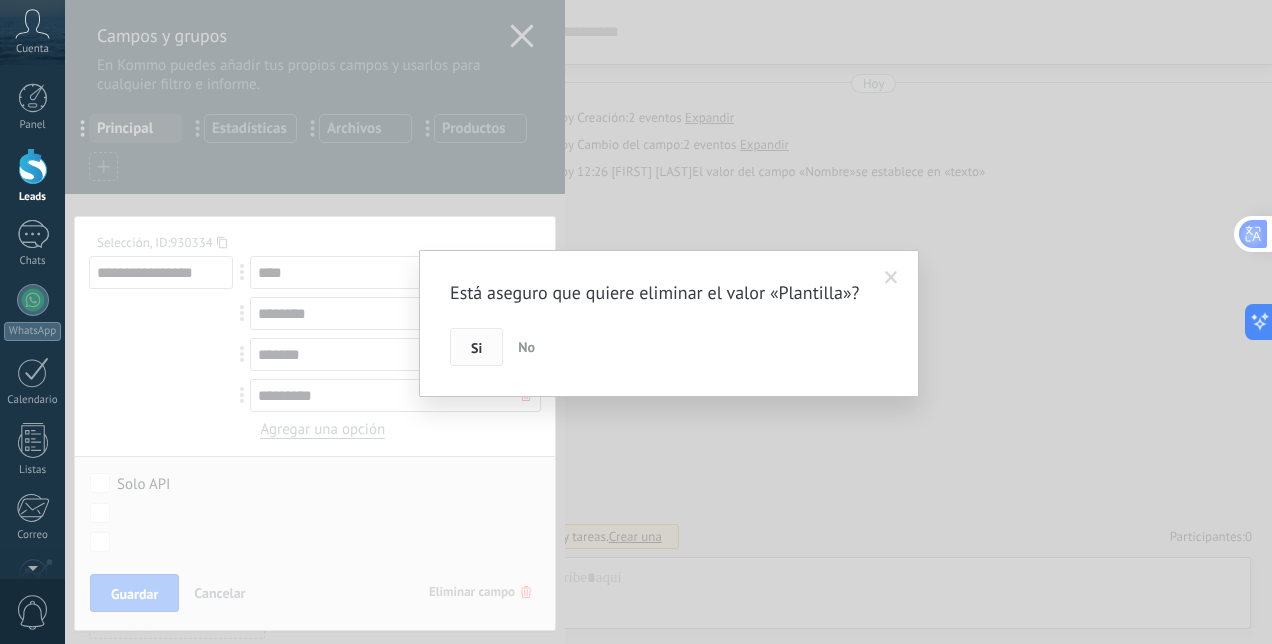 click on "Si" at bounding box center (476, 347) 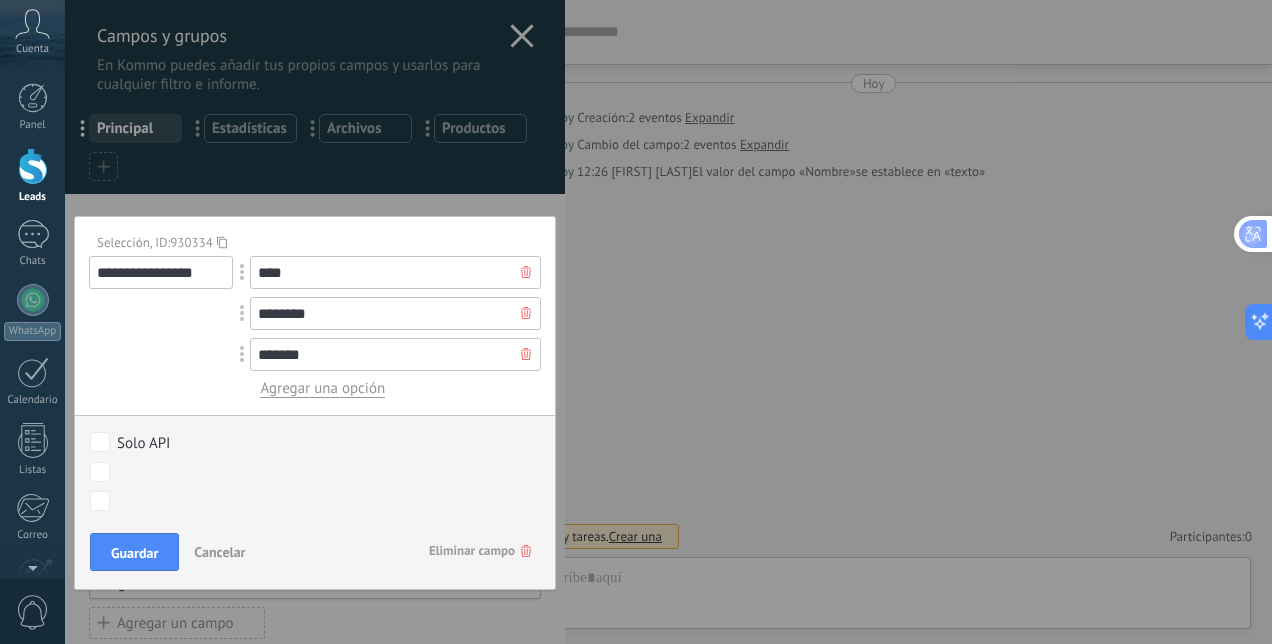 click at bounding box center (526, 354) 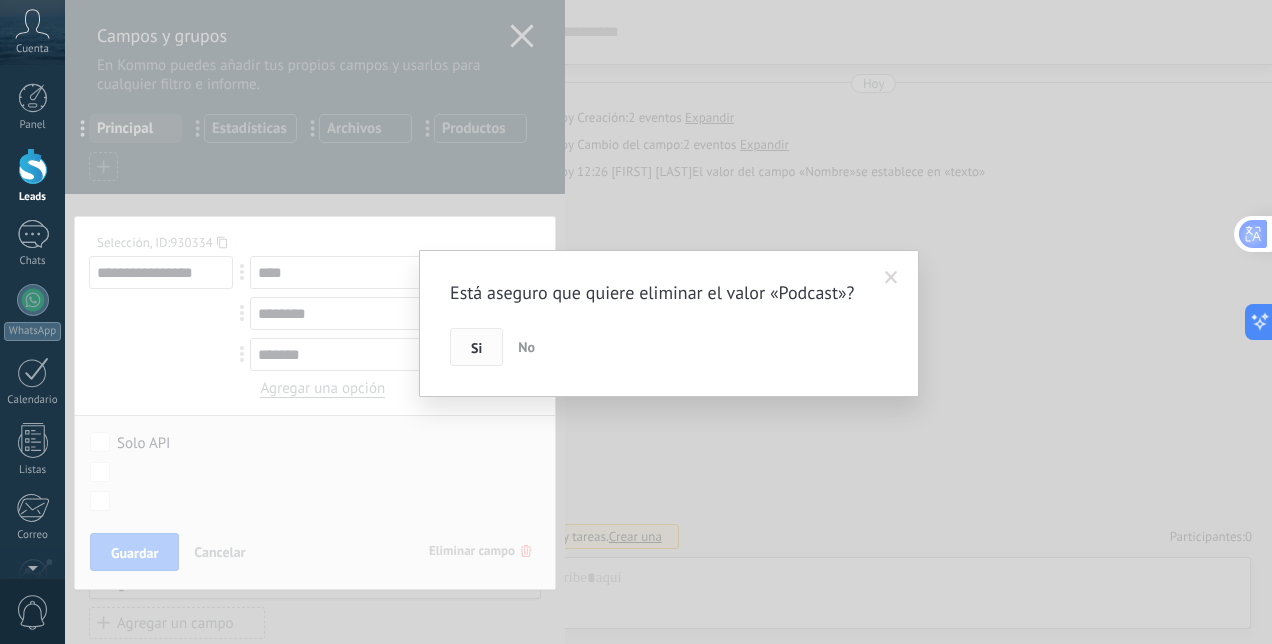 click on "Si" at bounding box center (476, 347) 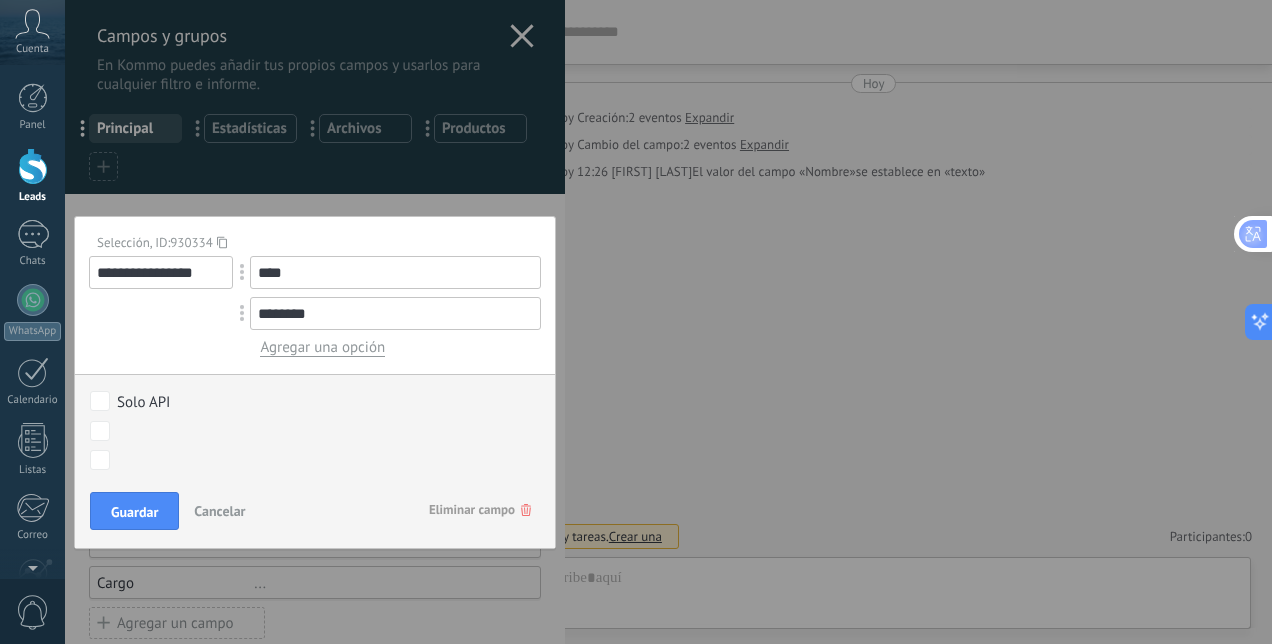 drag, startPoint x: 209, startPoint y: 277, endPoint x: 157, endPoint y: 289, distance: 53.366657 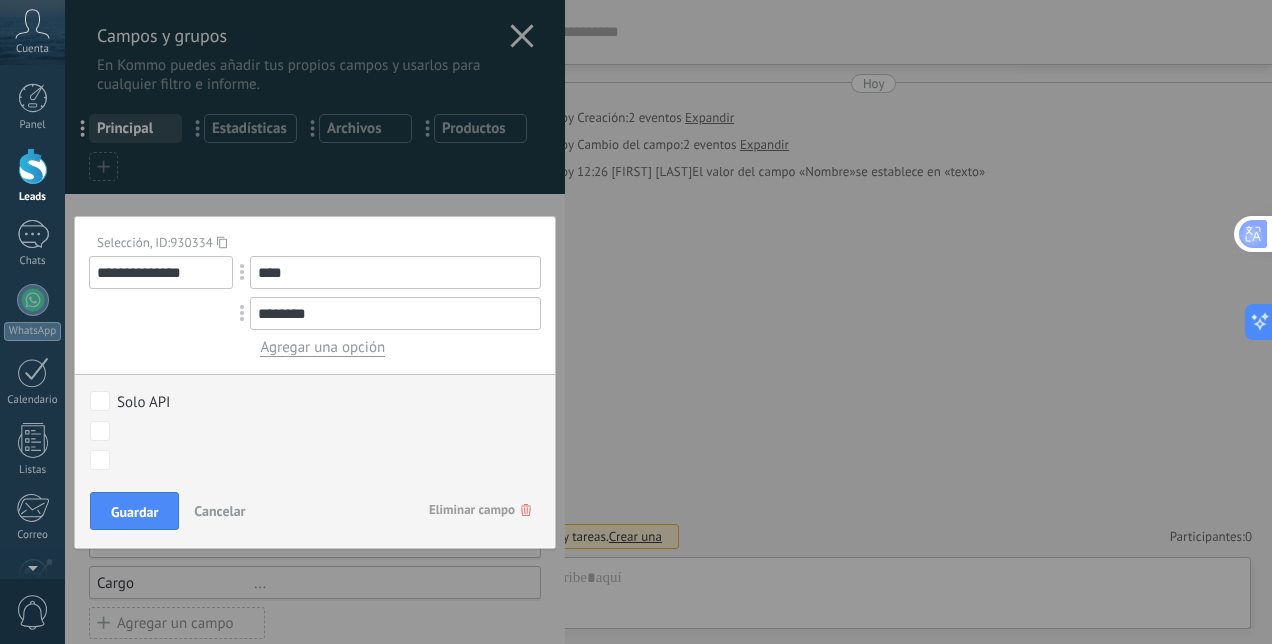type on "**********" 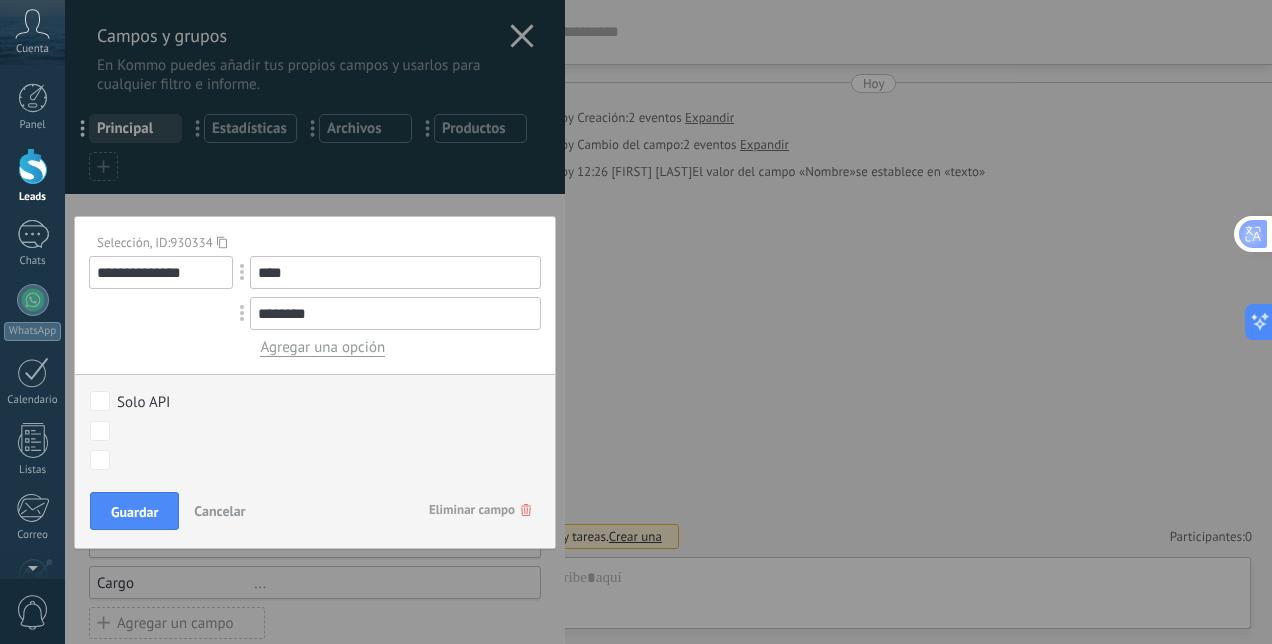 drag, startPoint x: 325, startPoint y: 268, endPoint x: 244, endPoint y: 275, distance: 81.3019 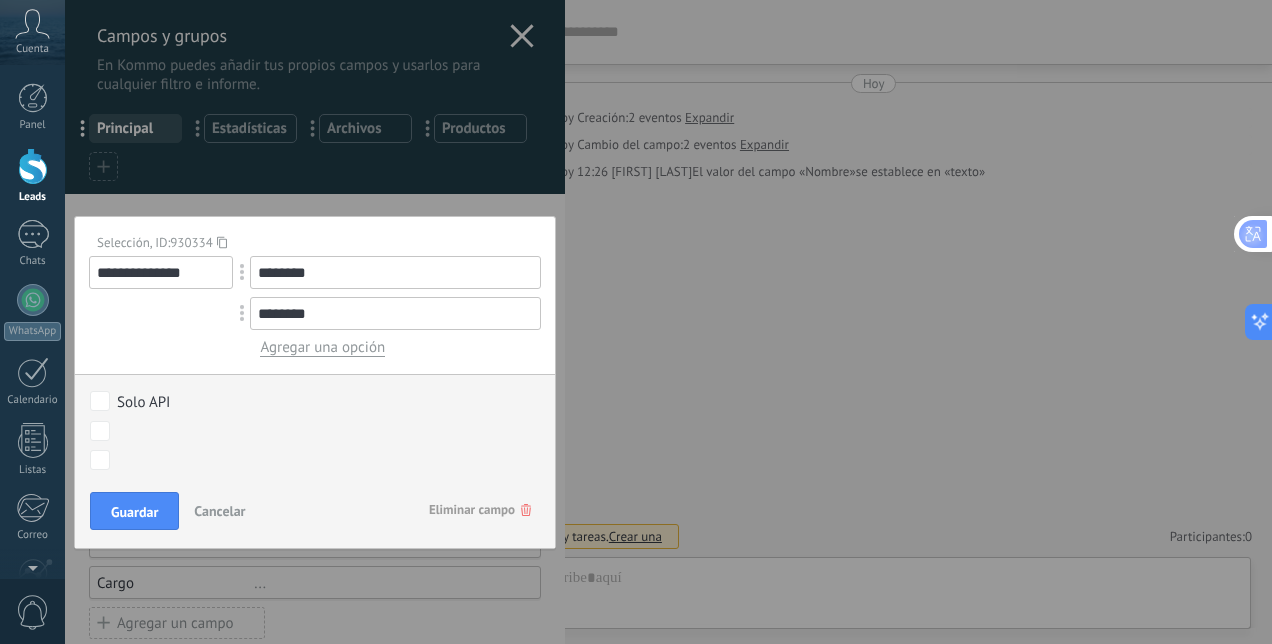 type on "********" 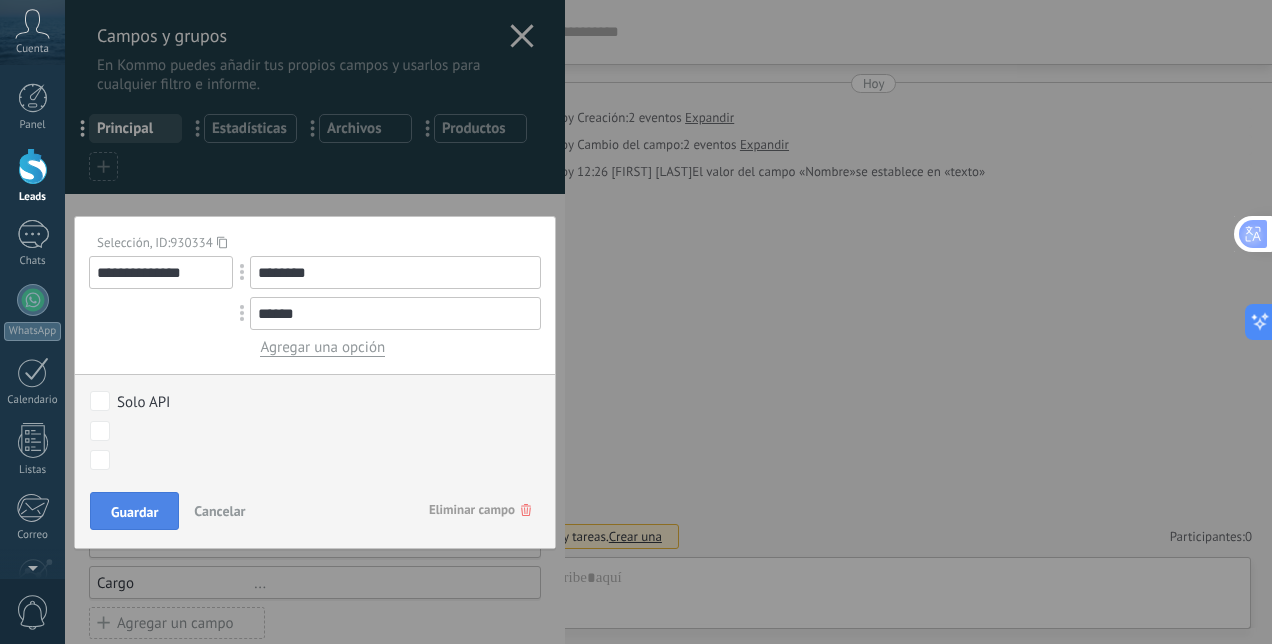 type on "******" 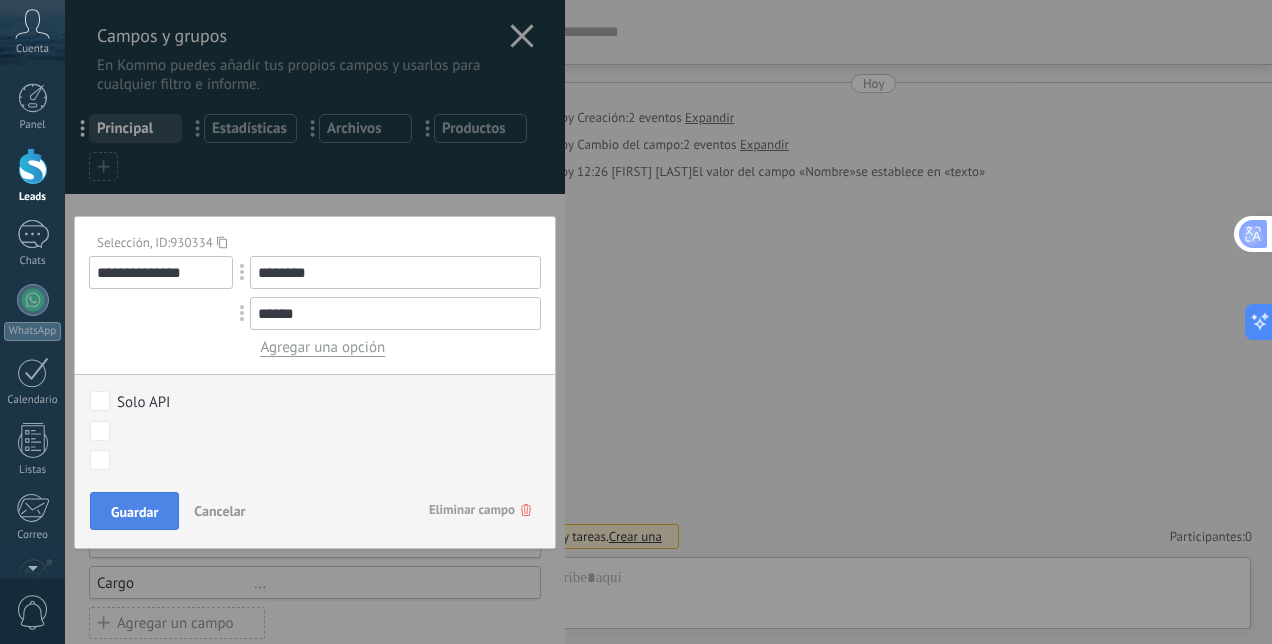 click on "Guardar" at bounding box center (134, 512) 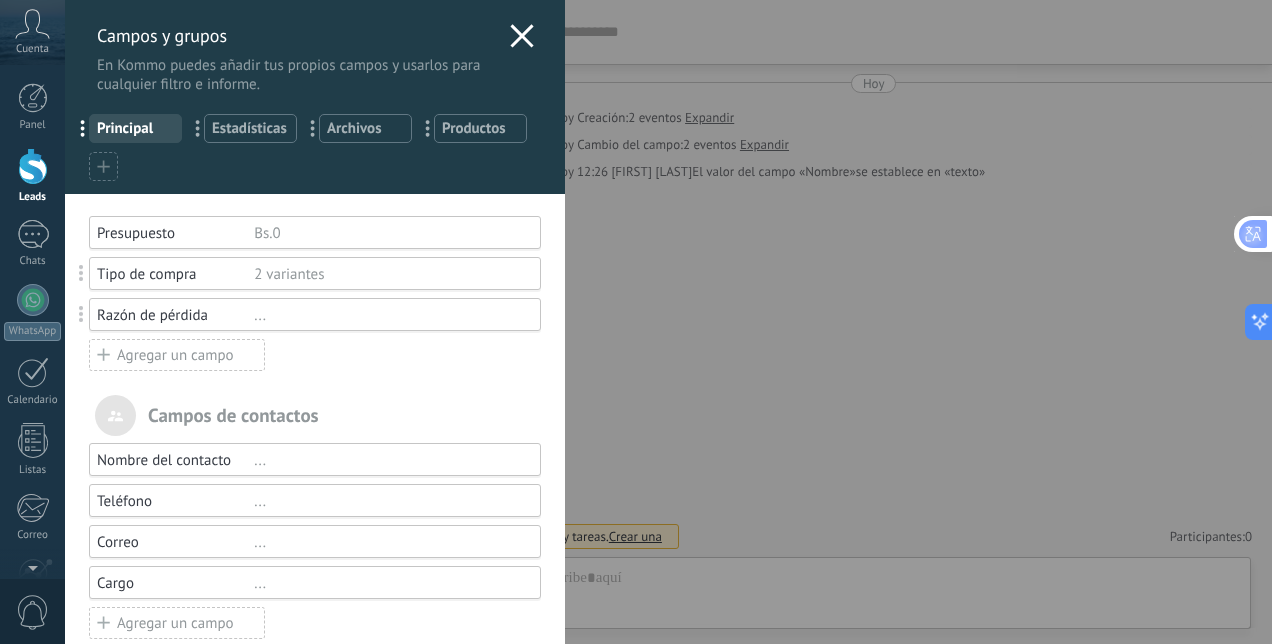 click on "Razón de pérdida" at bounding box center (175, 315) 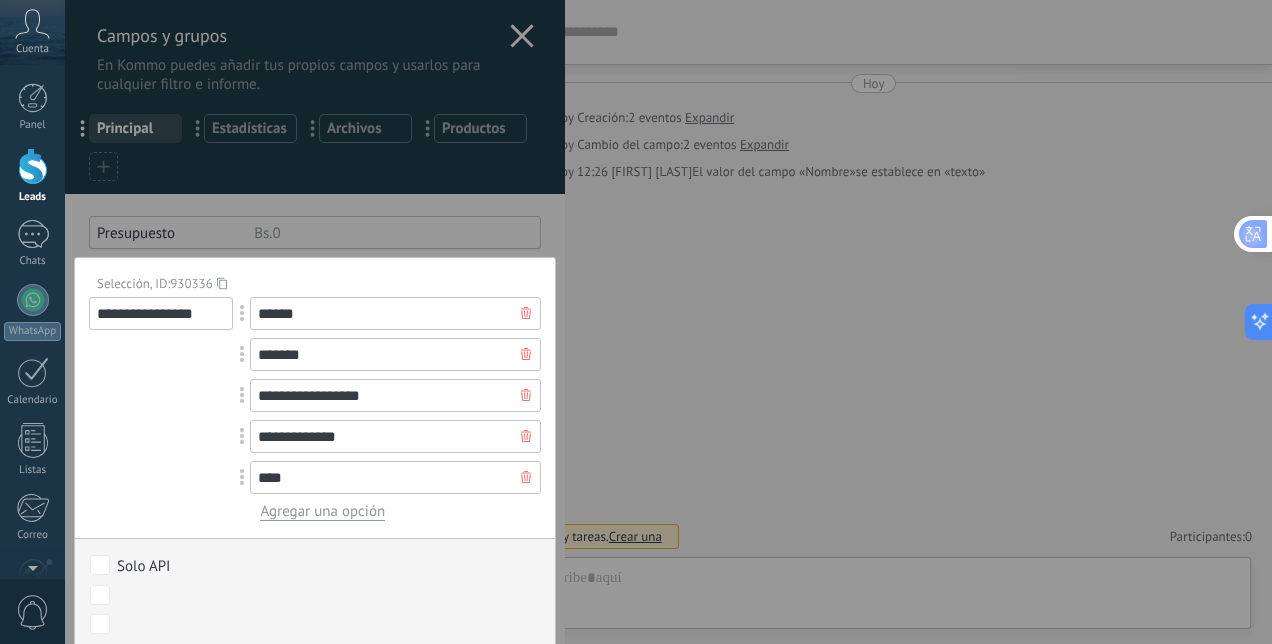 drag, startPoint x: 370, startPoint y: 344, endPoint x: 218, endPoint y: 369, distance: 154.0422 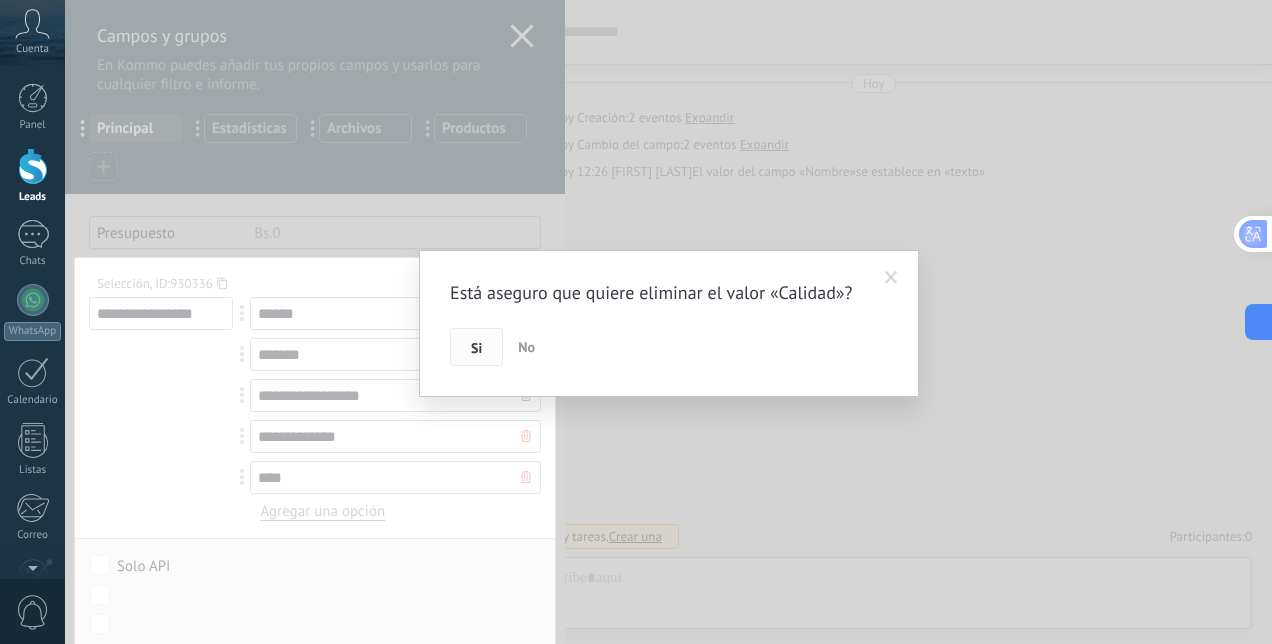click on "Si" at bounding box center [476, 348] 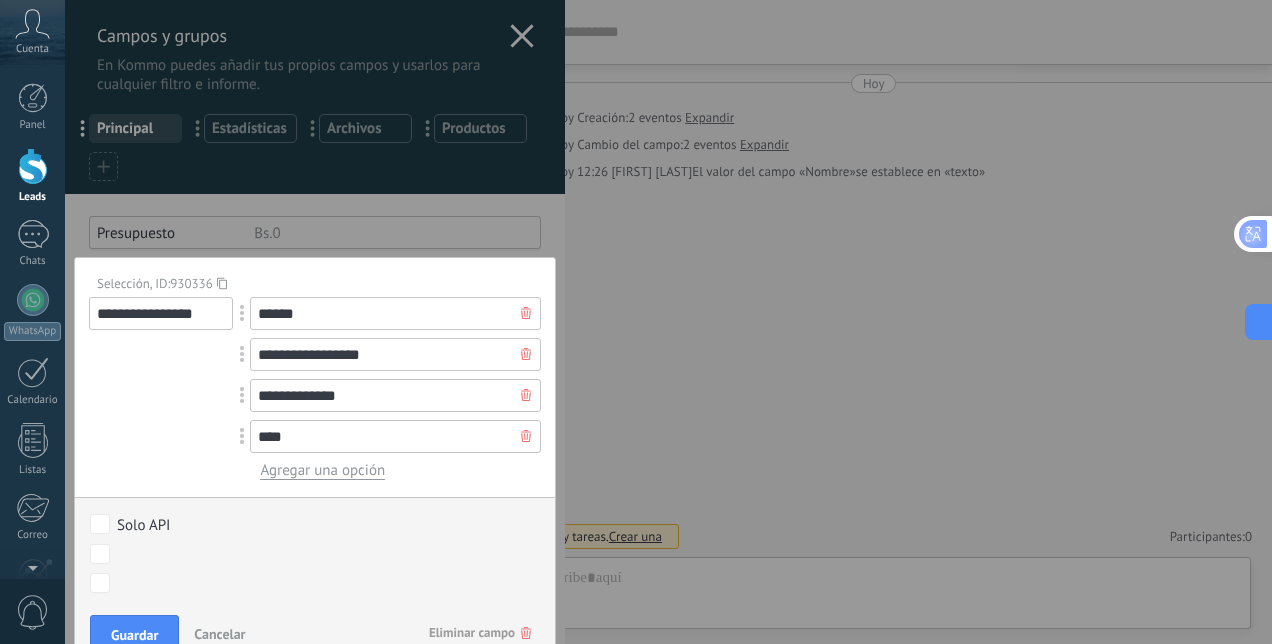 drag, startPoint x: 325, startPoint y: 437, endPoint x: 233, endPoint y: 440, distance: 92.0489 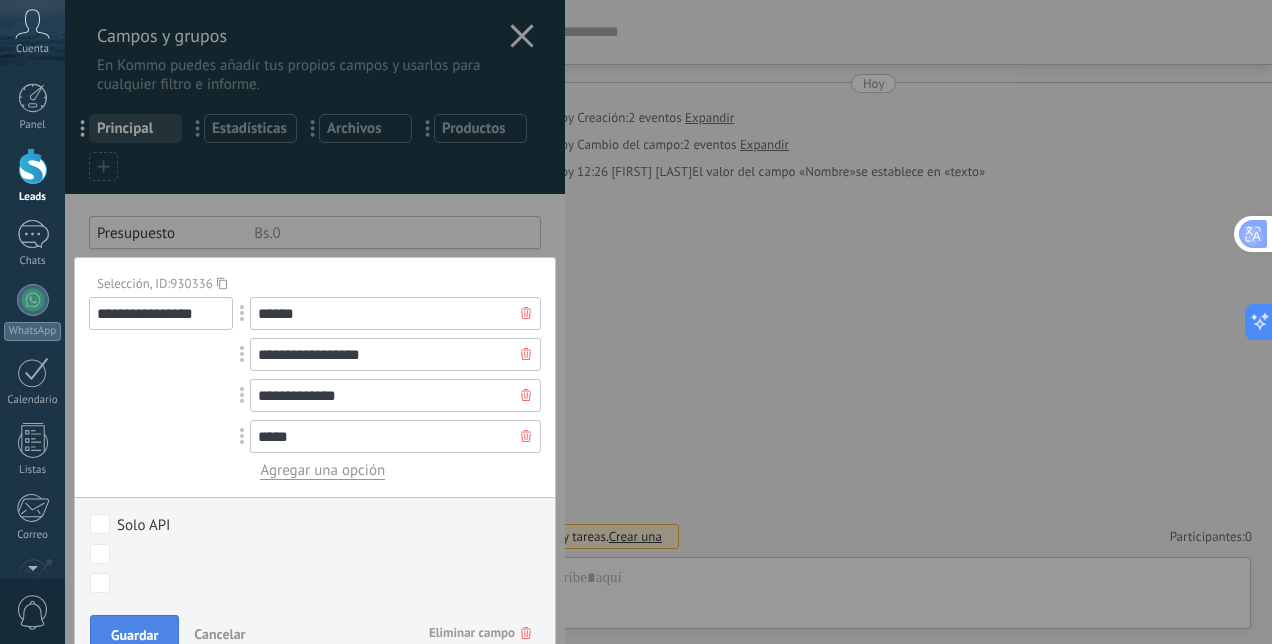 type on "*****" 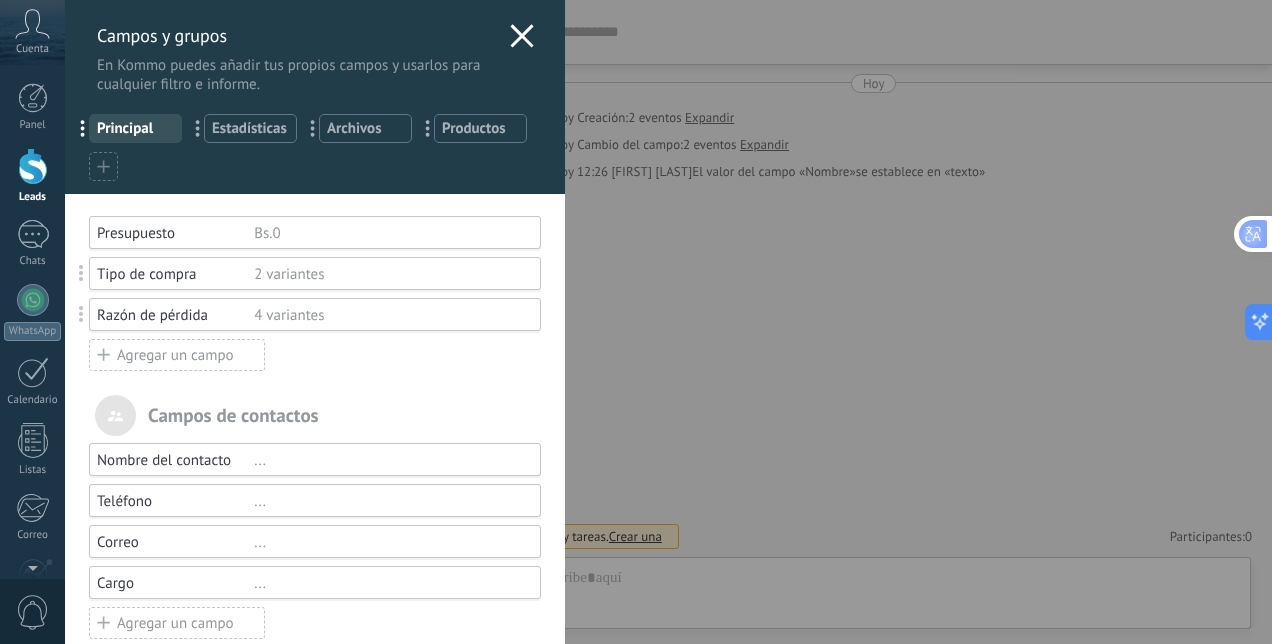 click on "Agregar un campo" at bounding box center (177, 355) 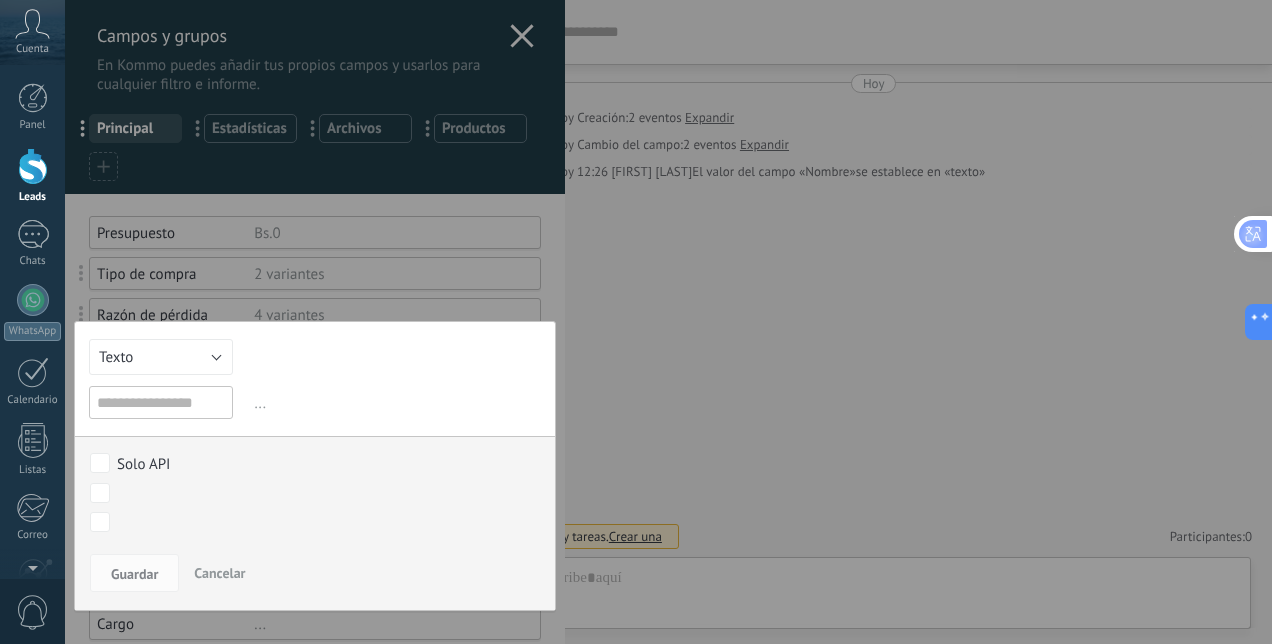 click at bounding box center (315, 513) 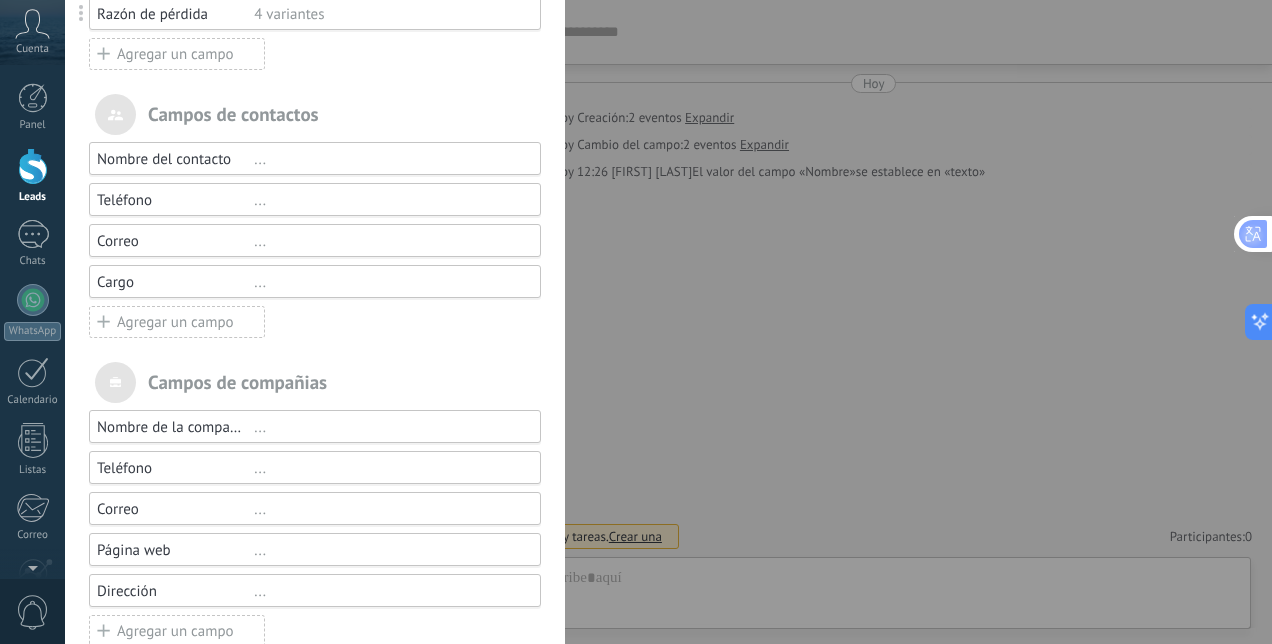scroll, scrollTop: 311, scrollLeft: 0, axis: vertical 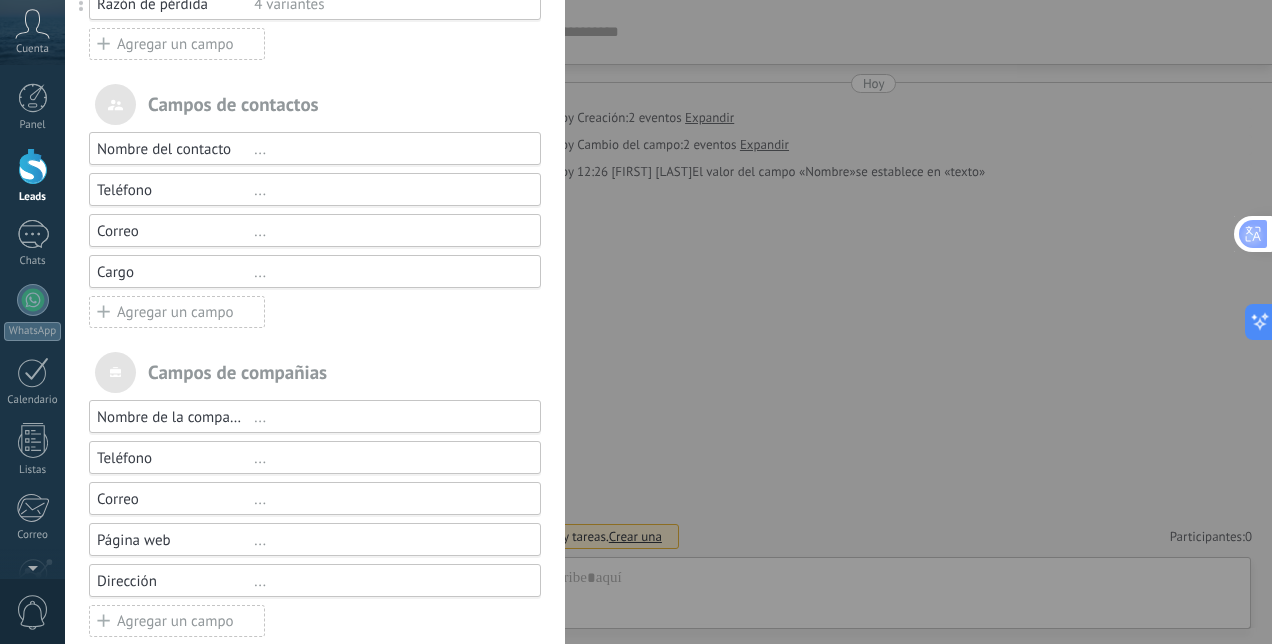 click on "Agregar un campo" at bounding box center (177, 312) 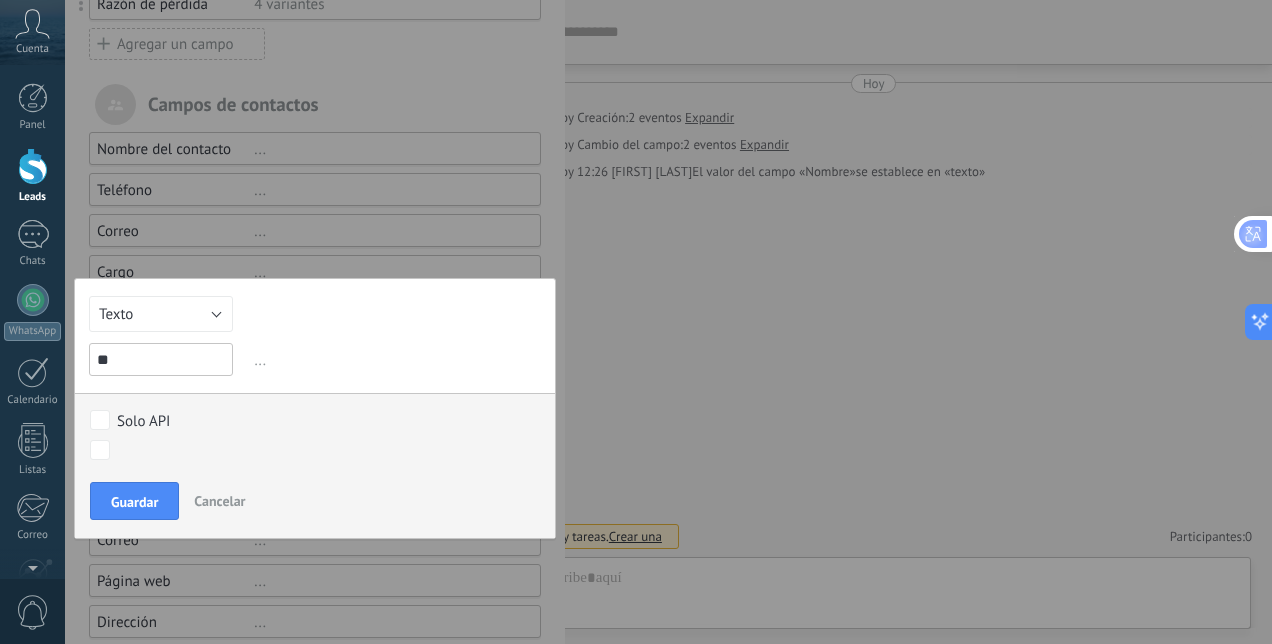 type on "*" 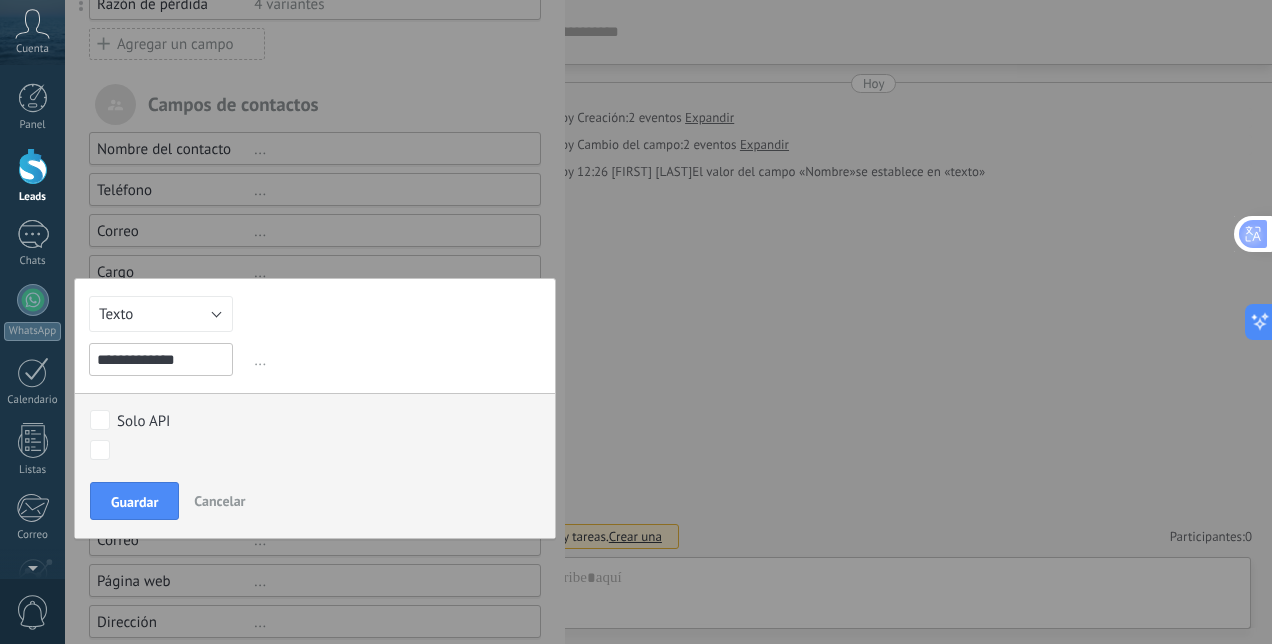 type on "**********" 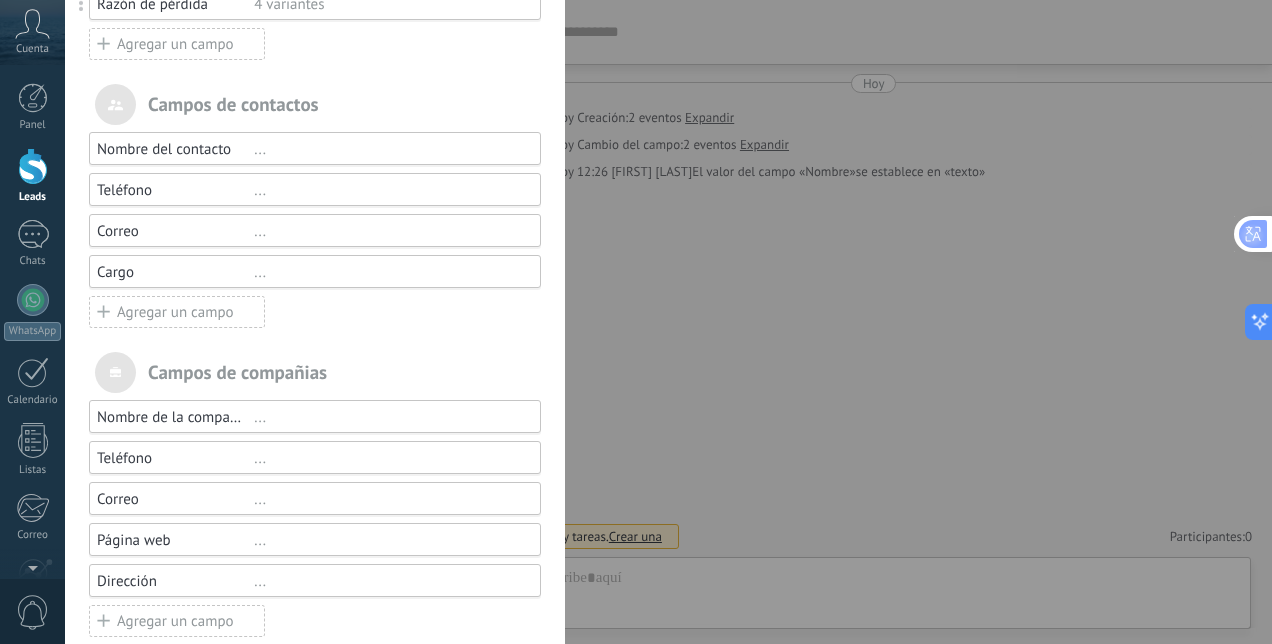 click on "Agregar un campo" at bounding box center [177, 312] 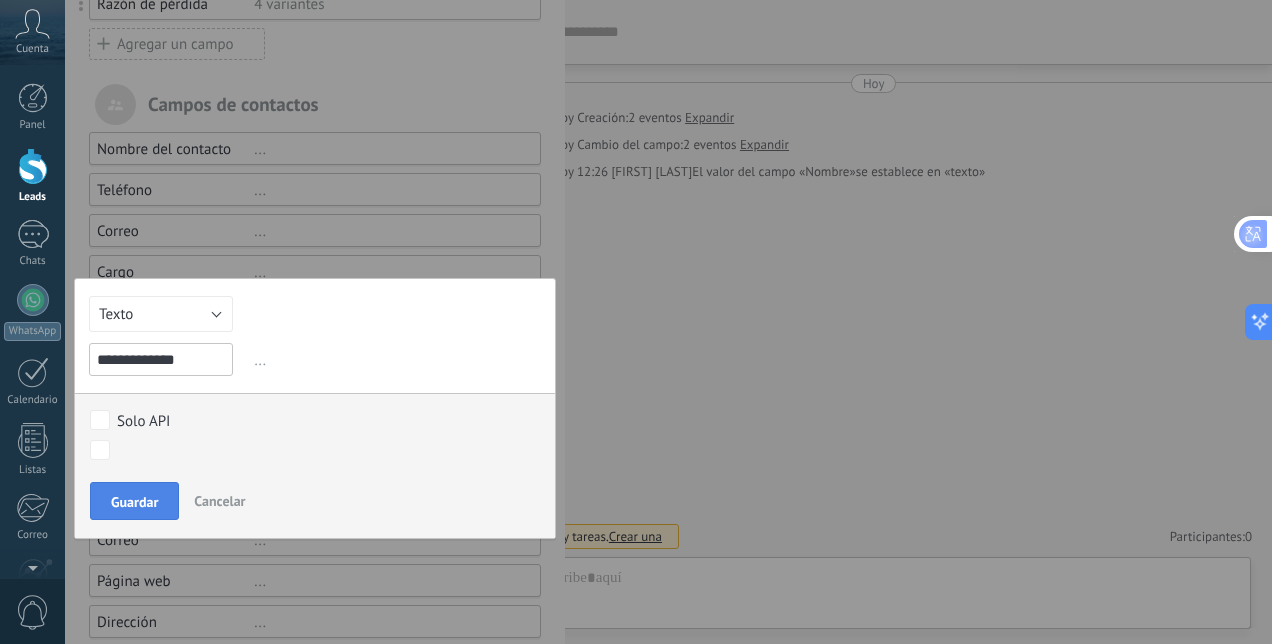 type on "**********" 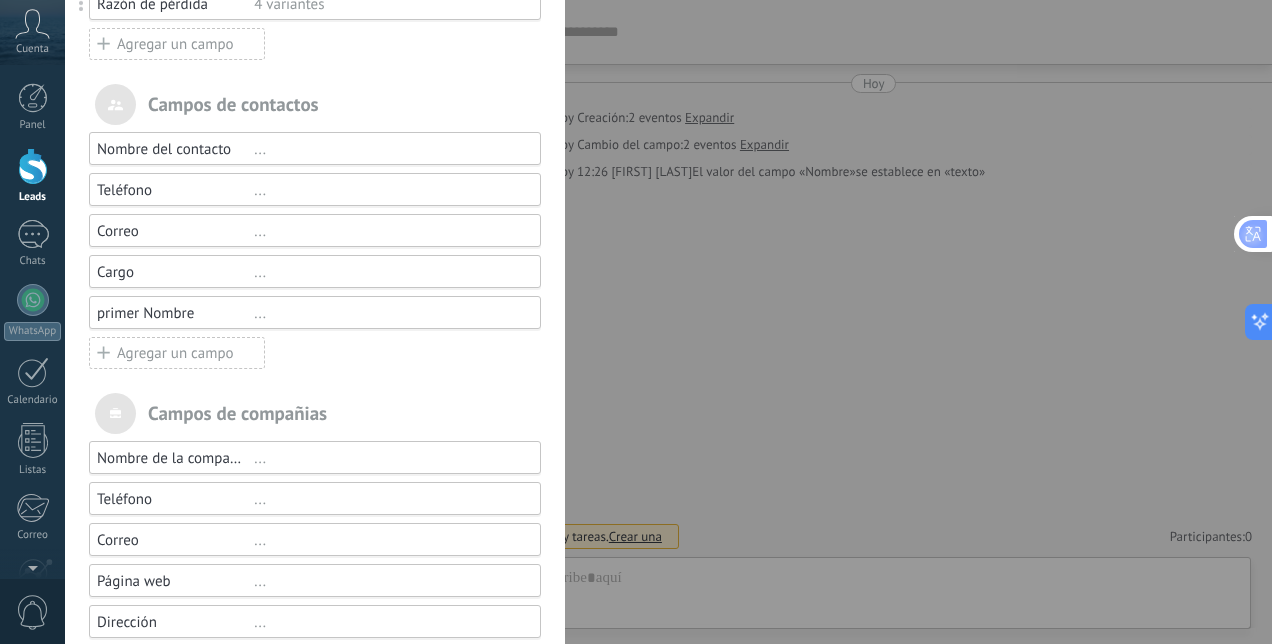 click on "Agregar un campo" at bounding box center [177, 353] 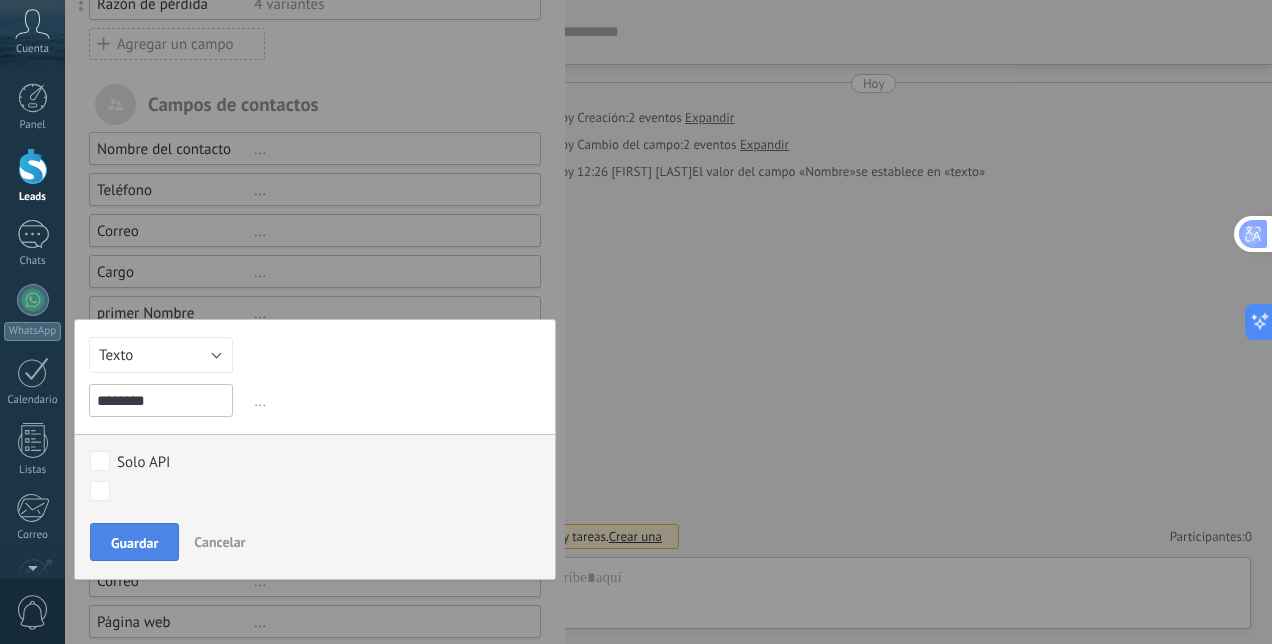 type on "********" 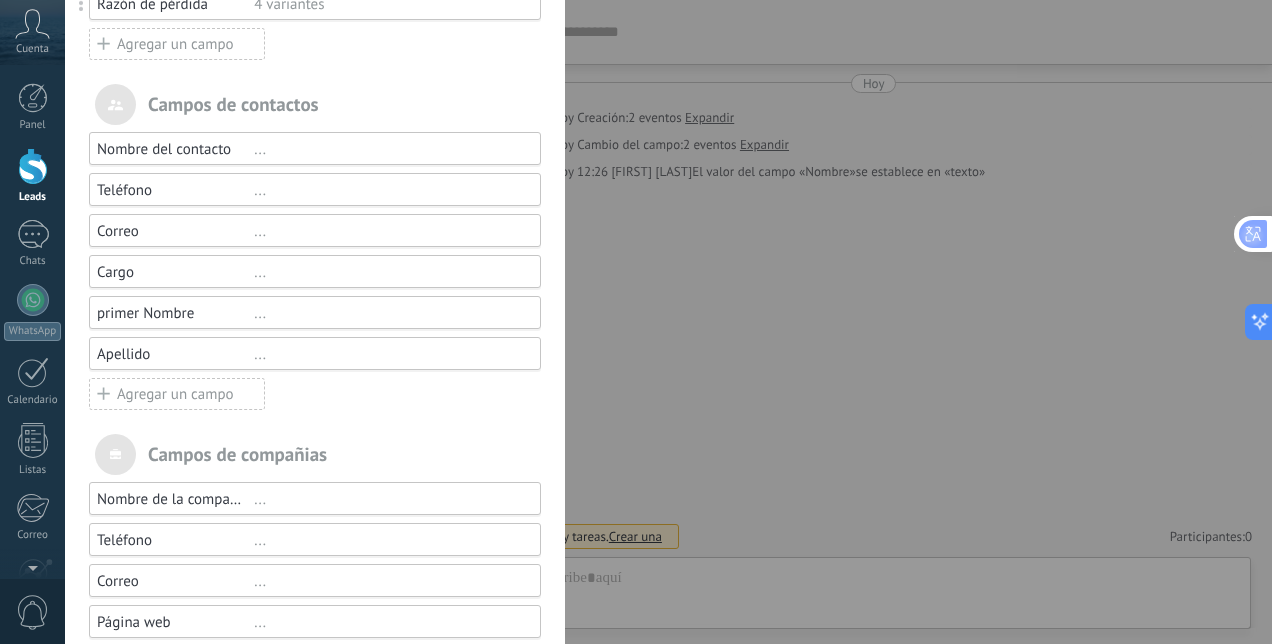 click on "Cargo" at bounding box center (175, 272) 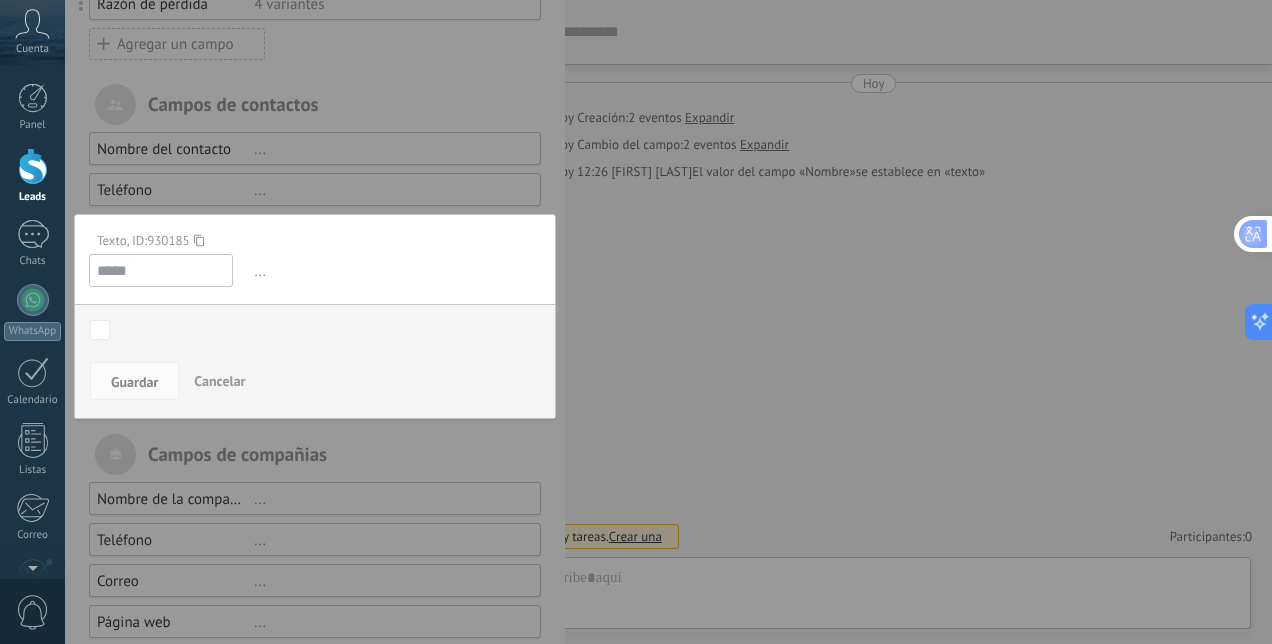 drag, startPoint x: 182, startPoint y: 270, endPoint x: 73, endPoint y: 297, distance: 112.29426 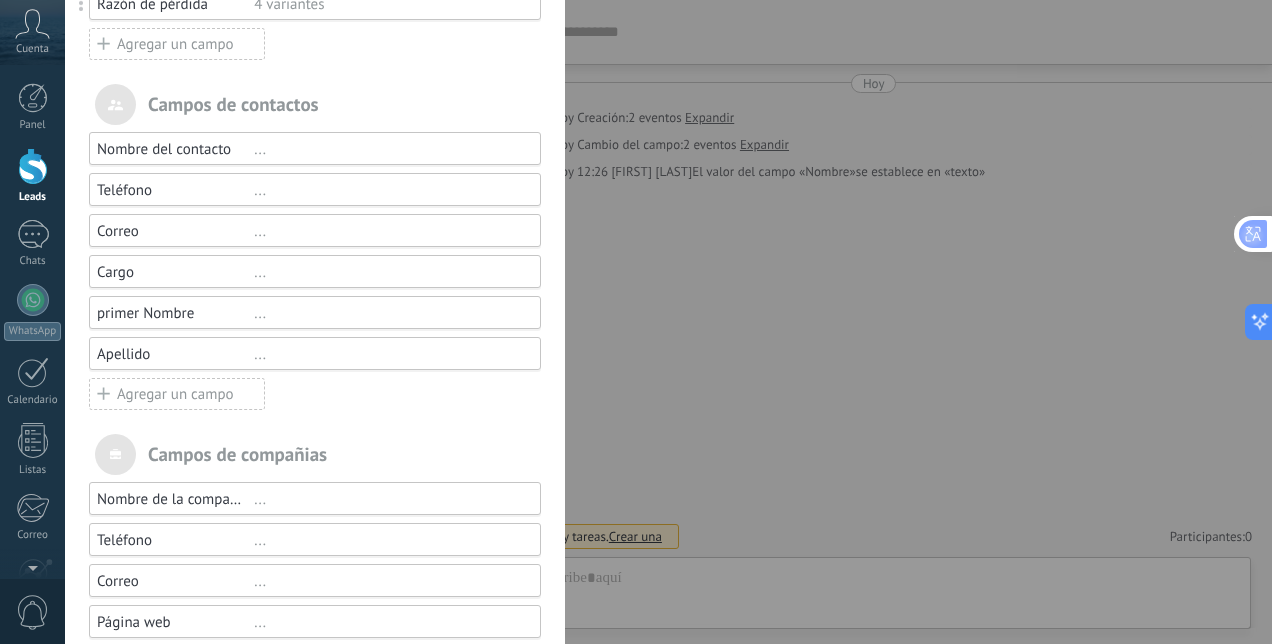 click on "..." at bounding box center [388, 231] 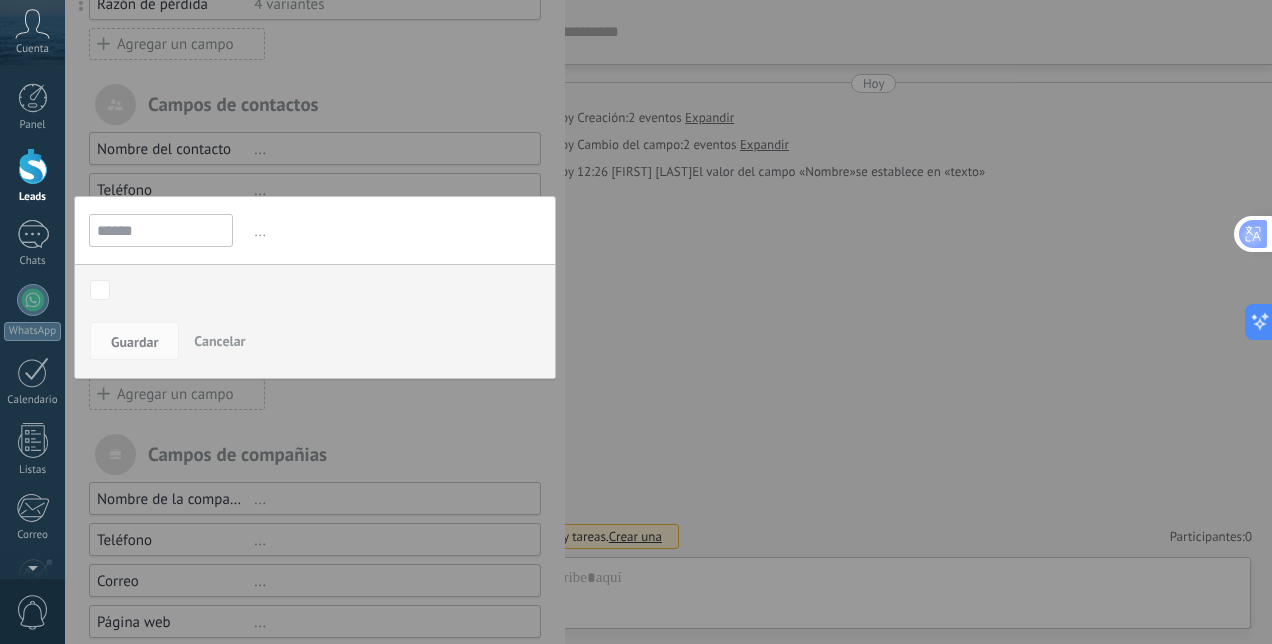 click at bounding box center [315, 222] 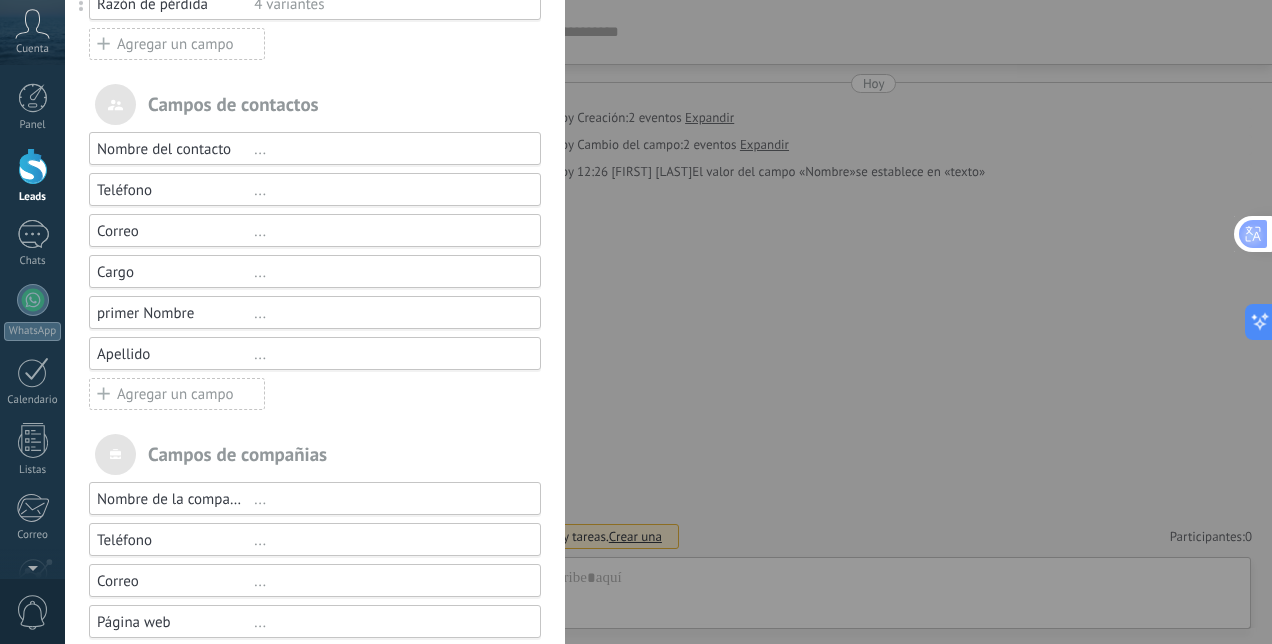 click on "Campos y grupos En Kommo puedes añadir tus propios campos y usarlos para cualquier filtro e informe. ... Principal ... Estadísticas ... Archivos ... Productos Usted ha alcanzado la cantidad máxima de los campos añadidos en la tarifa Periodo de prueba Presupuesto Bs.0 Tipo de compra 2 variantes Razón de pérdida 4 variantes Agregar un campo utm_content ... utm_medium ... utm_campaign ... utm_source ... utm_term ... utm_referrer ... referrer ... gclientid ... gclid ... fbclid ... Add meta Campos de contactos Nombre del contacto ... Teléfono ... Correo ... Cargo ... primer Nombre ... Apellido ... Agregar un campo Campos de compañias Nombre de la compañía ... Teléfono ... Correo ... Página web ... Dirección ... Agregar un campo" at bounding box center (668, 322) 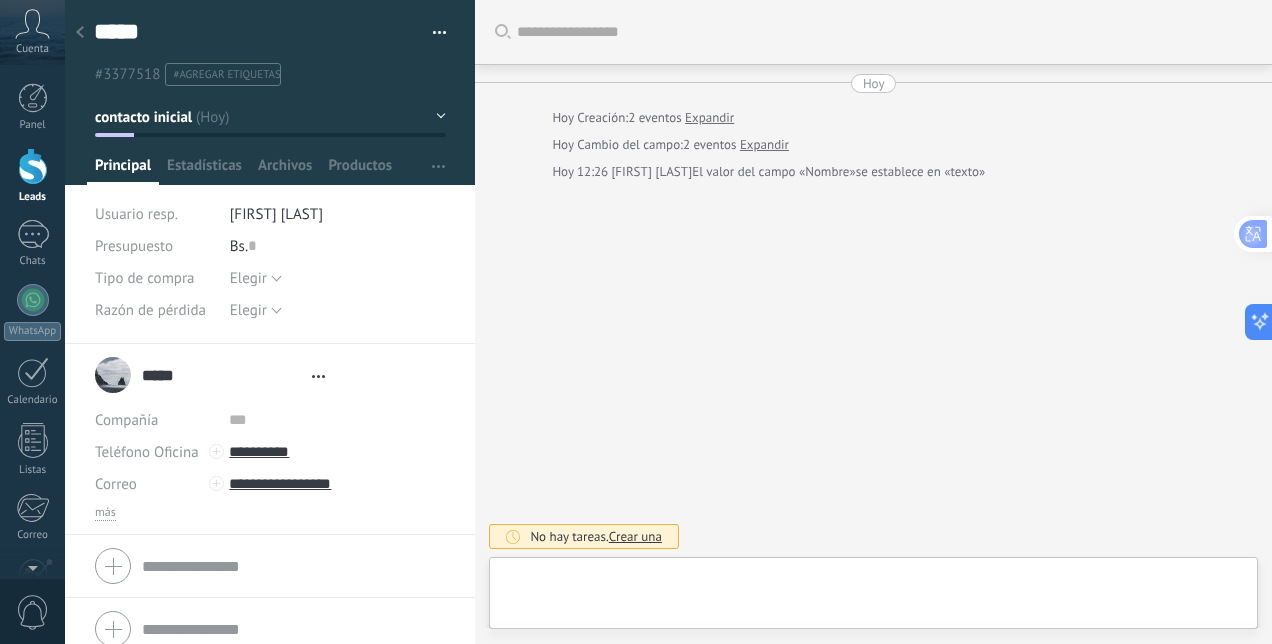 type on "*****" 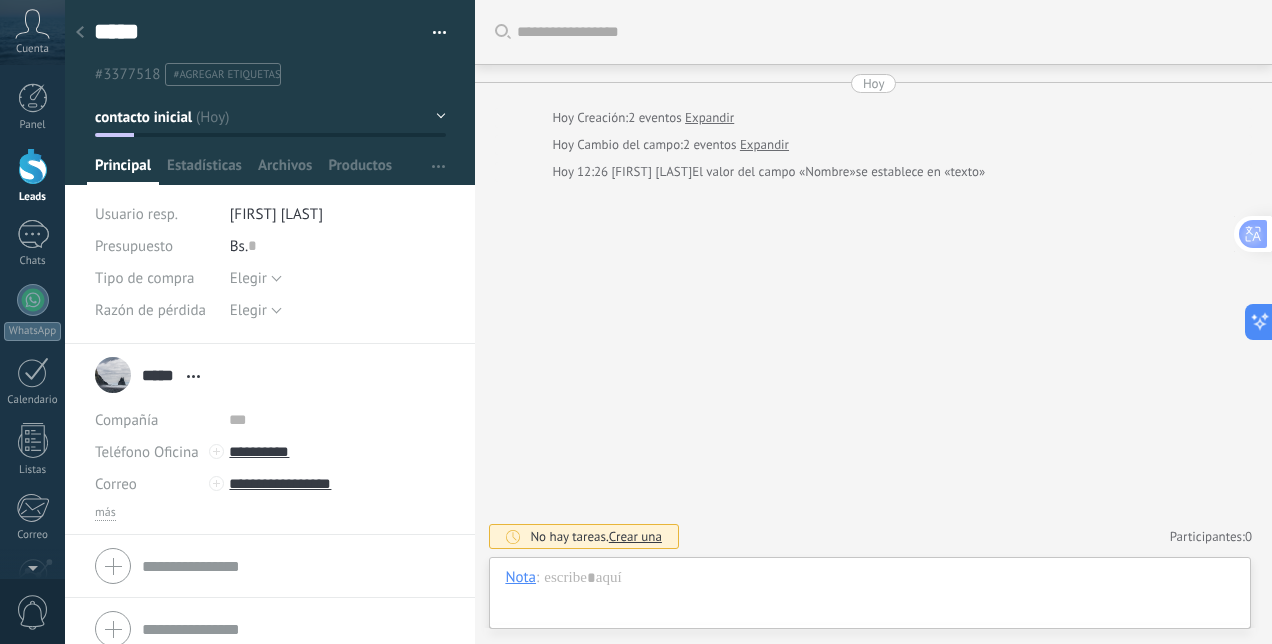 scroll, scrollTop: 30, scrollLeft: 0, axis: vertical 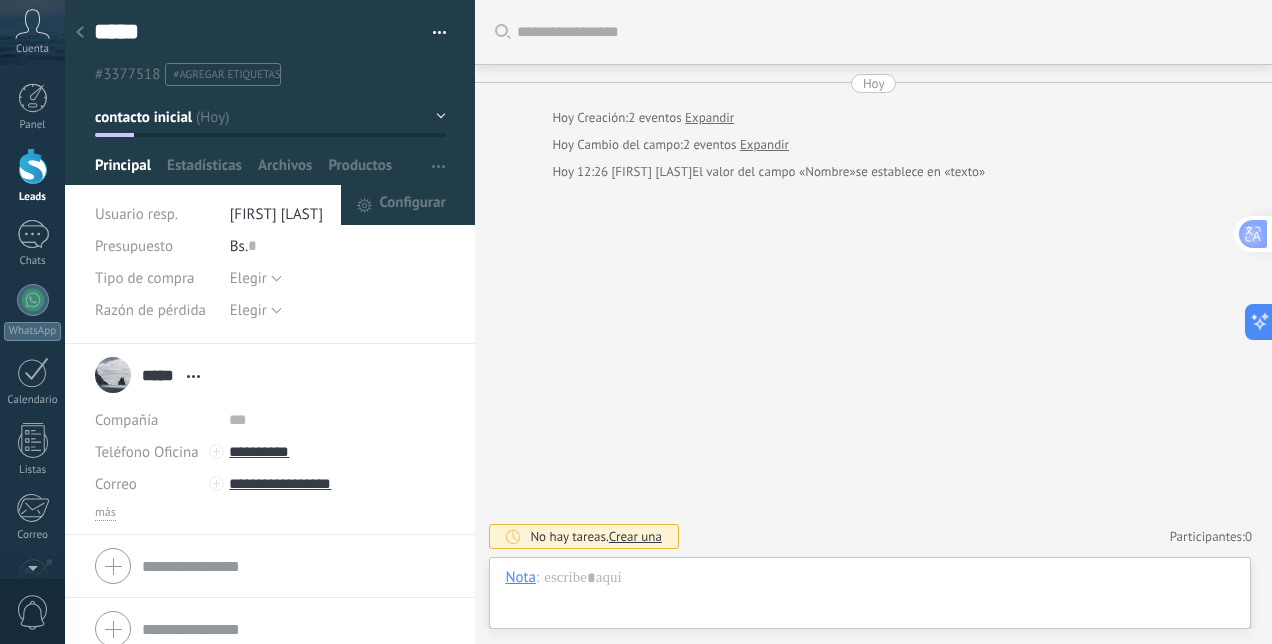 click at bounding box center (438, 166) 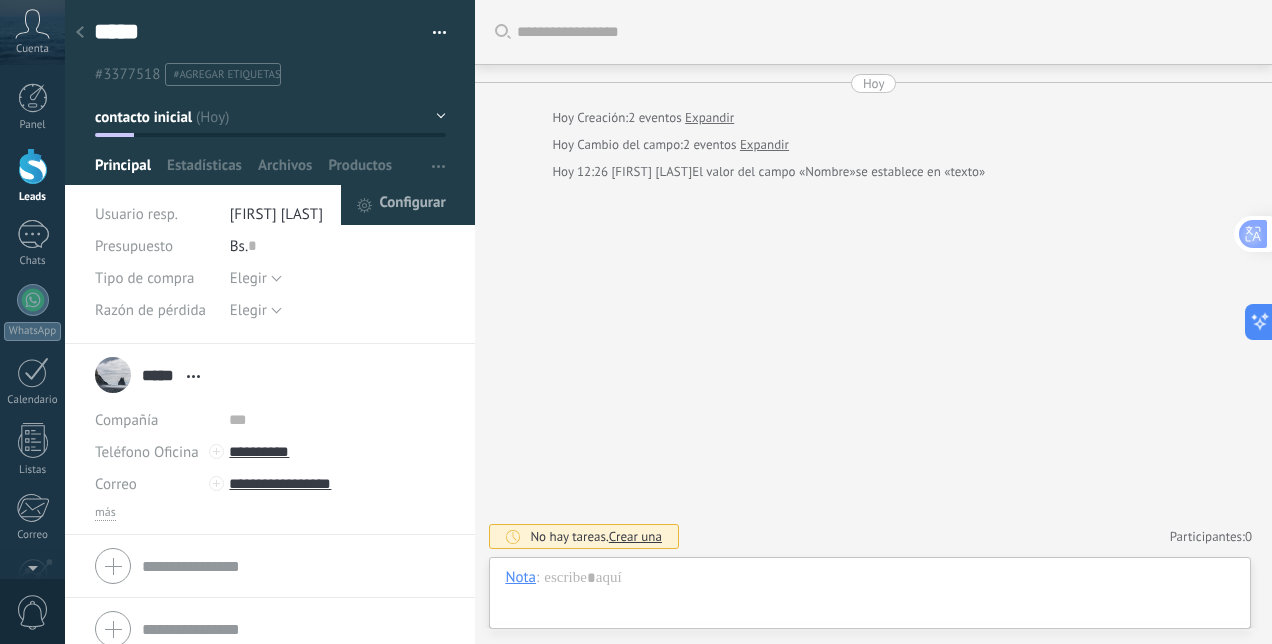 click on "Configurar" at bounding box center (412, 205) 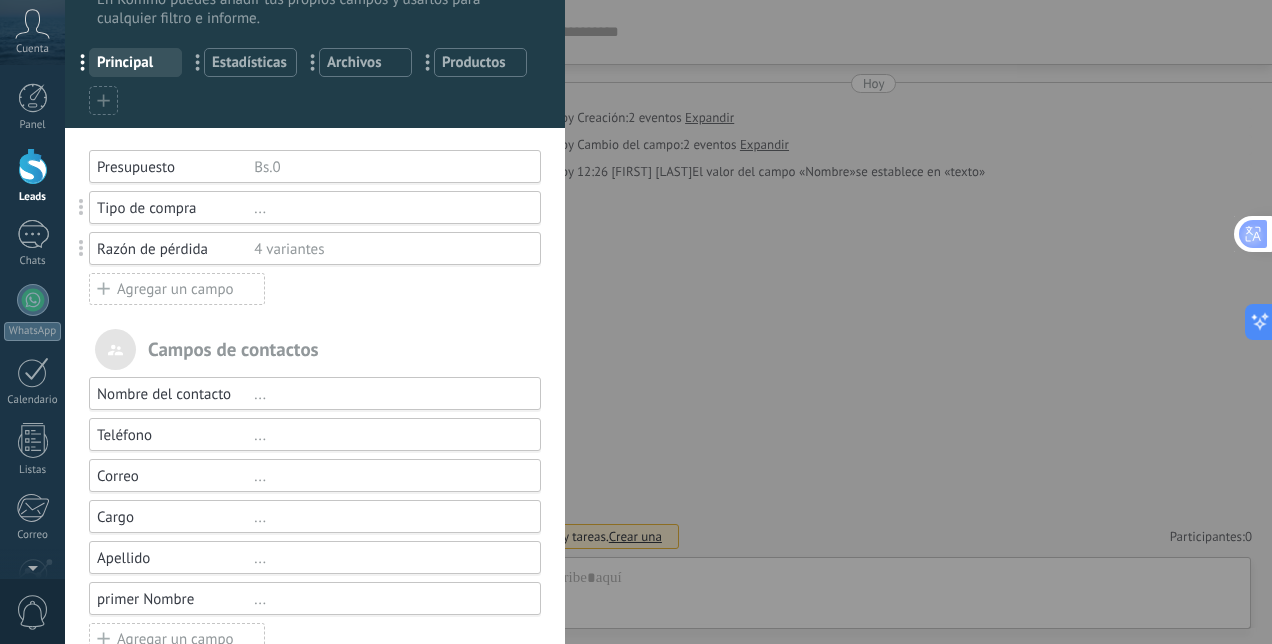 scroll, scrollTop: 133, scrollLeft: 0, axis: vertical 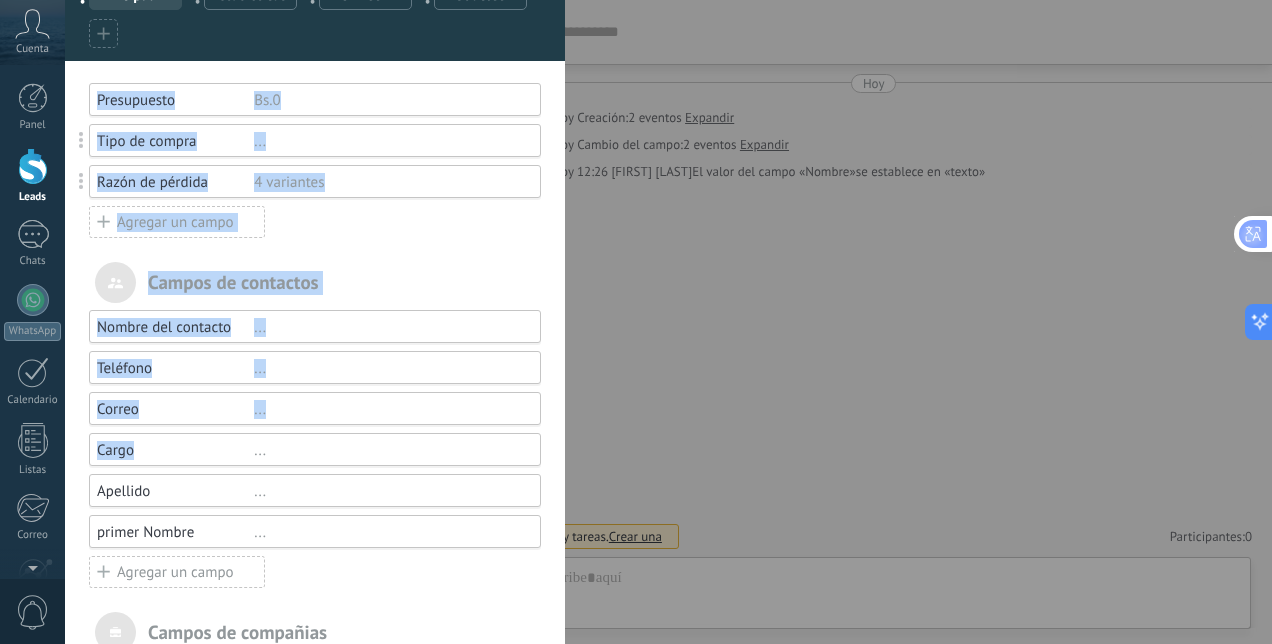 drag, startPoint x: 172, startPoint y: 444, endPoint x: 58, endPoint y: 446, distance: 114.01754 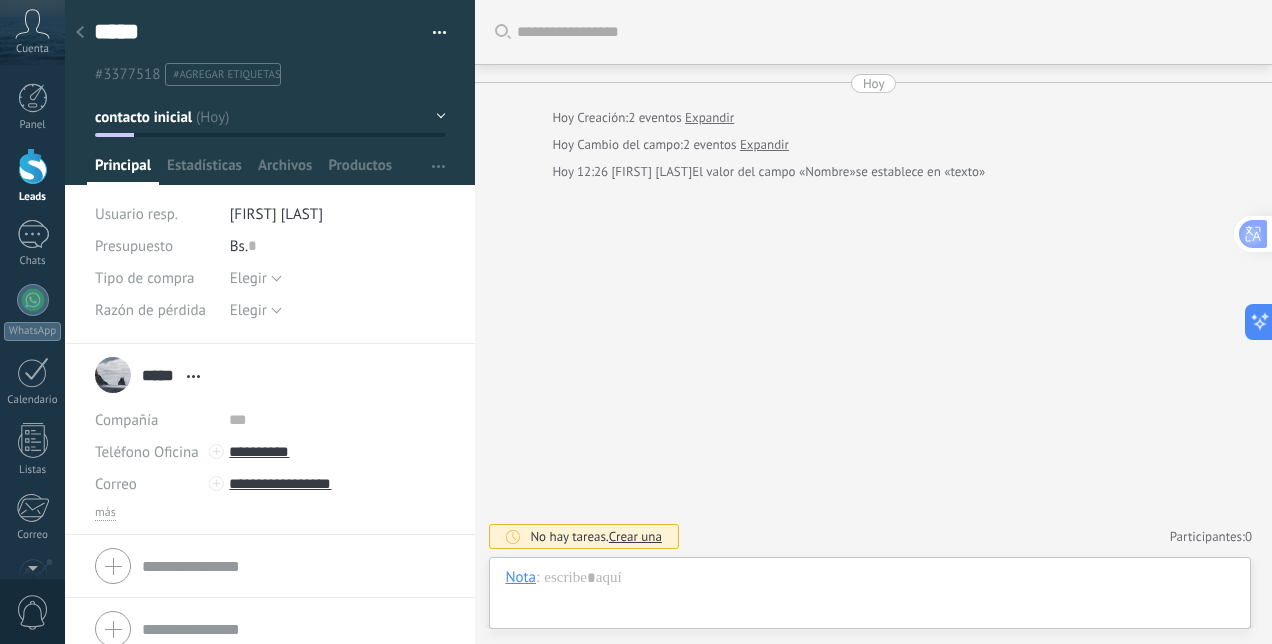 click on "Buscar Carga más Hoy Hoy Creación: 2 eventos Expandir Hoy Cambio del campo: 2 eventos Expandir Hoy 12:26 [FIRST] [LAST] El valor del campo «Nombre» se establece en «texto» No hay tareas. Crear una Participantes: 0 Agregar usuario Bots: 0" at bounding box center [873, 322] 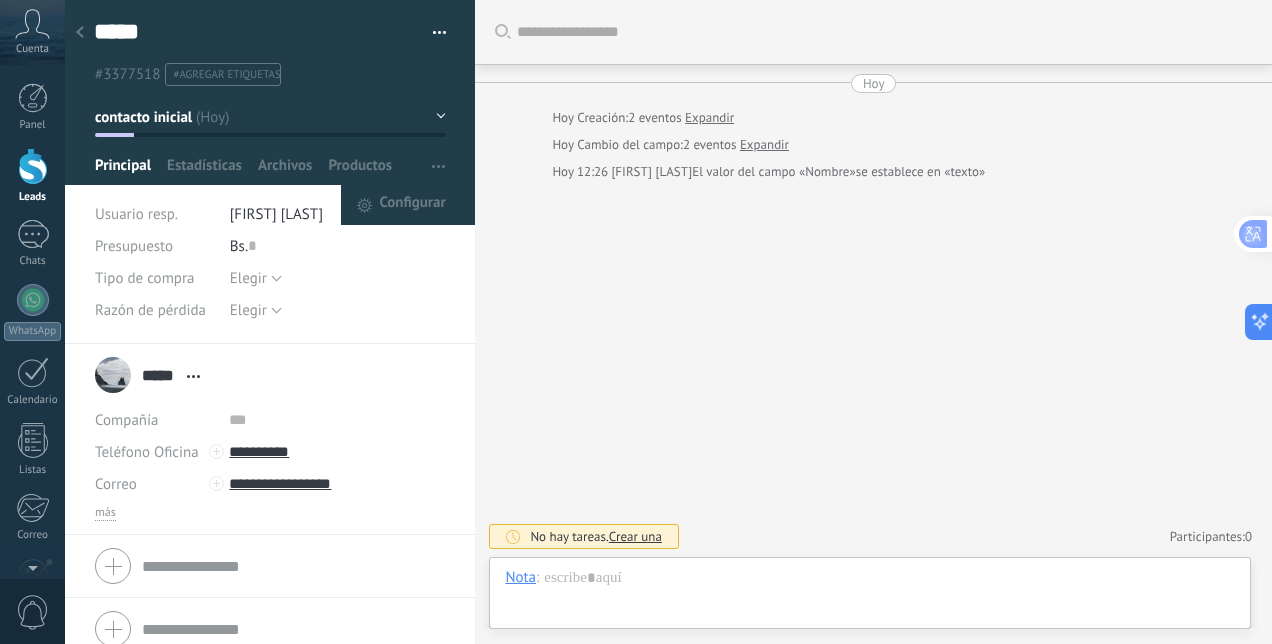 click at bounding box center [270, 92] 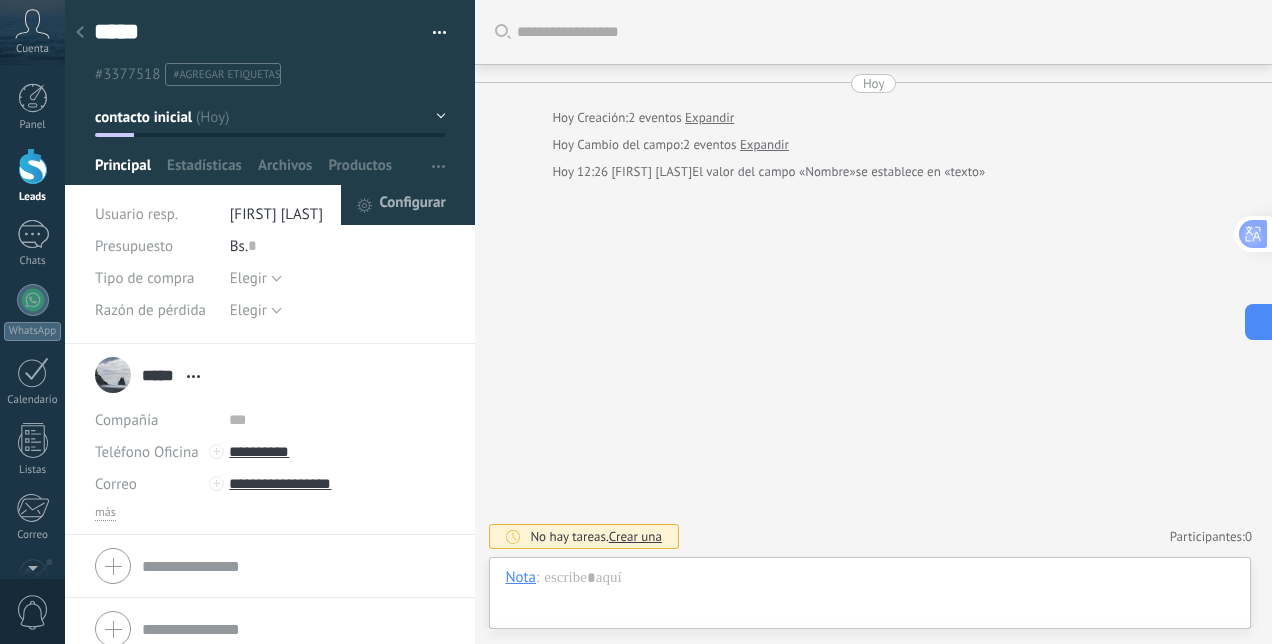 click on "Configurar" at bounding box center (412, 205) 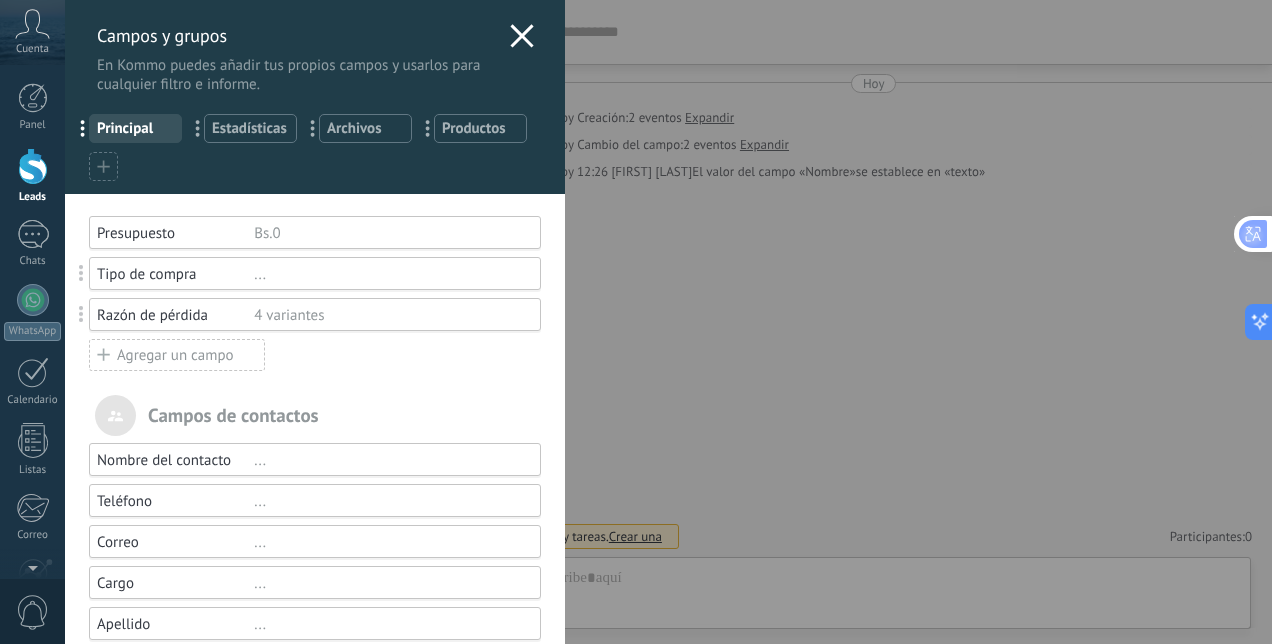 click on "Cargo" at bounding box center (175, 583) 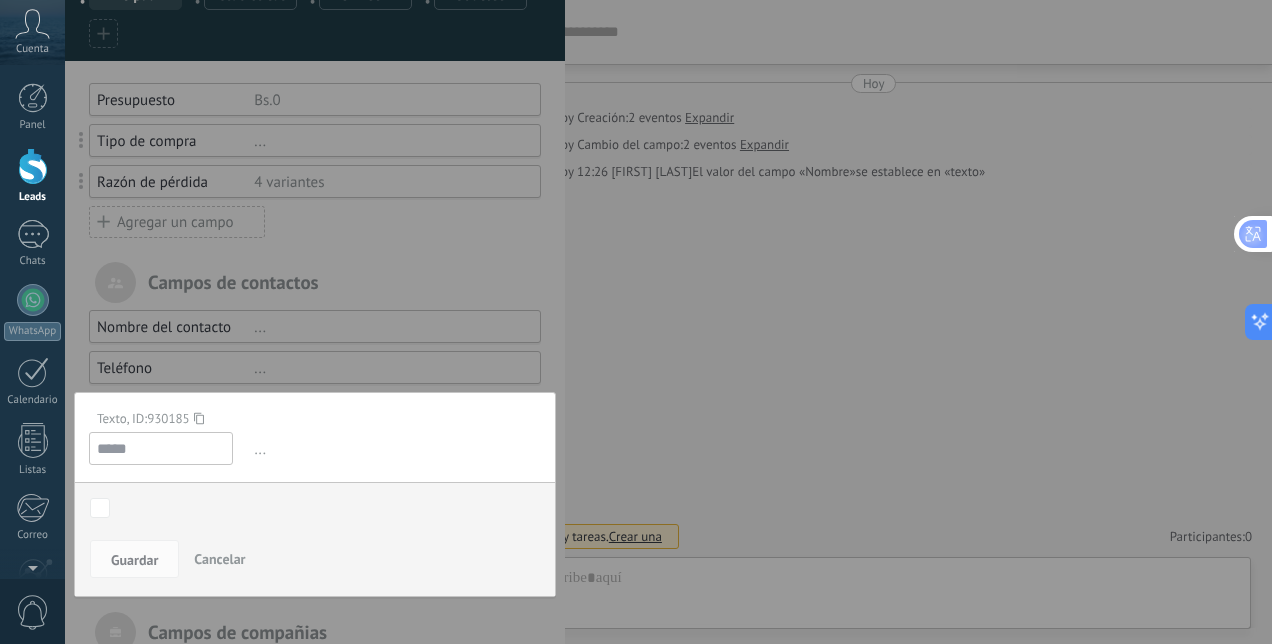 scroll, scrollTop: 266, scrollLeft: 0, axis: vertical 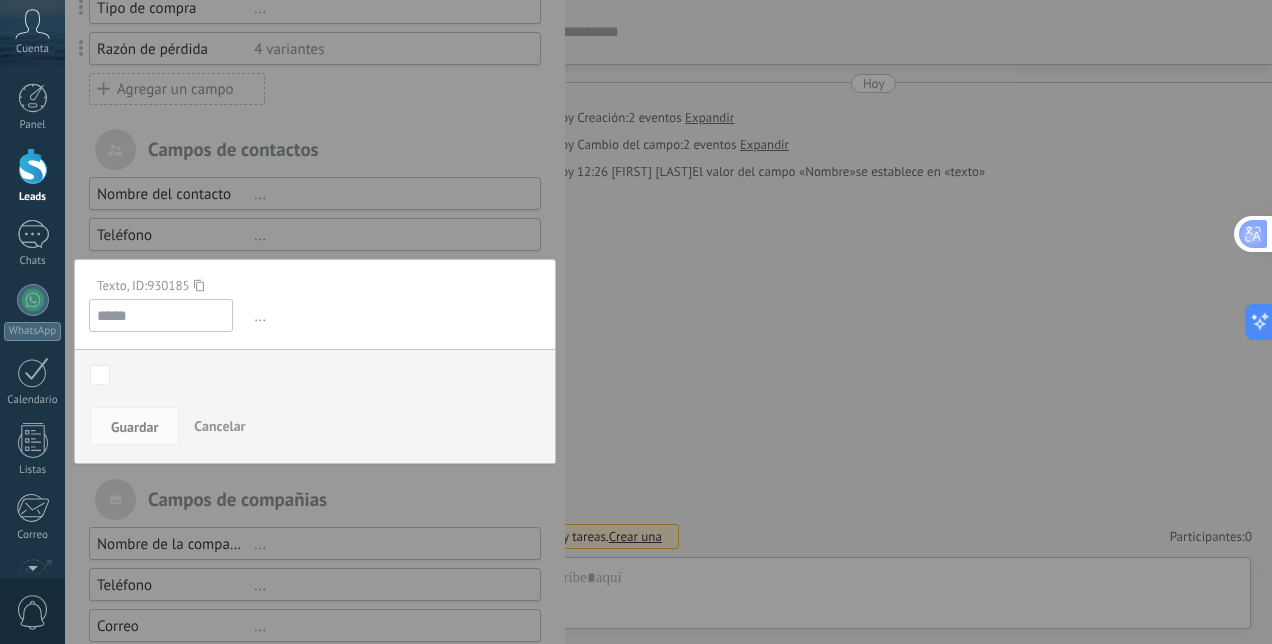 click on "*****" at bounding box center (161, 315) 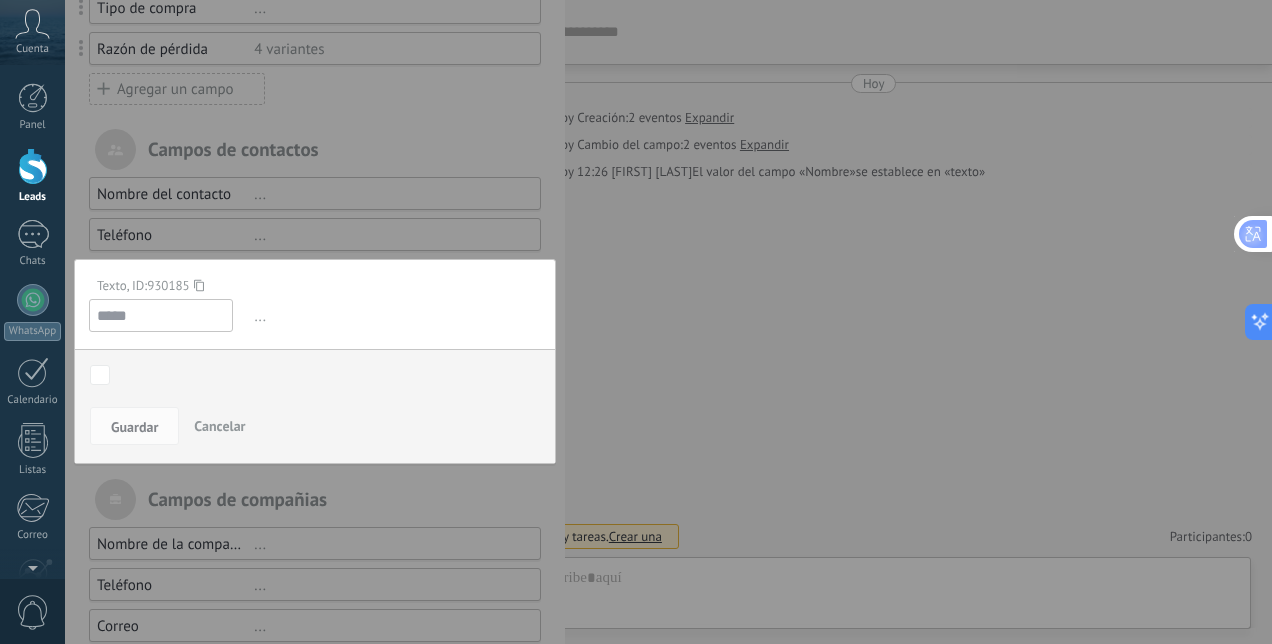 click on "*****" at bounding box center [161, 315] 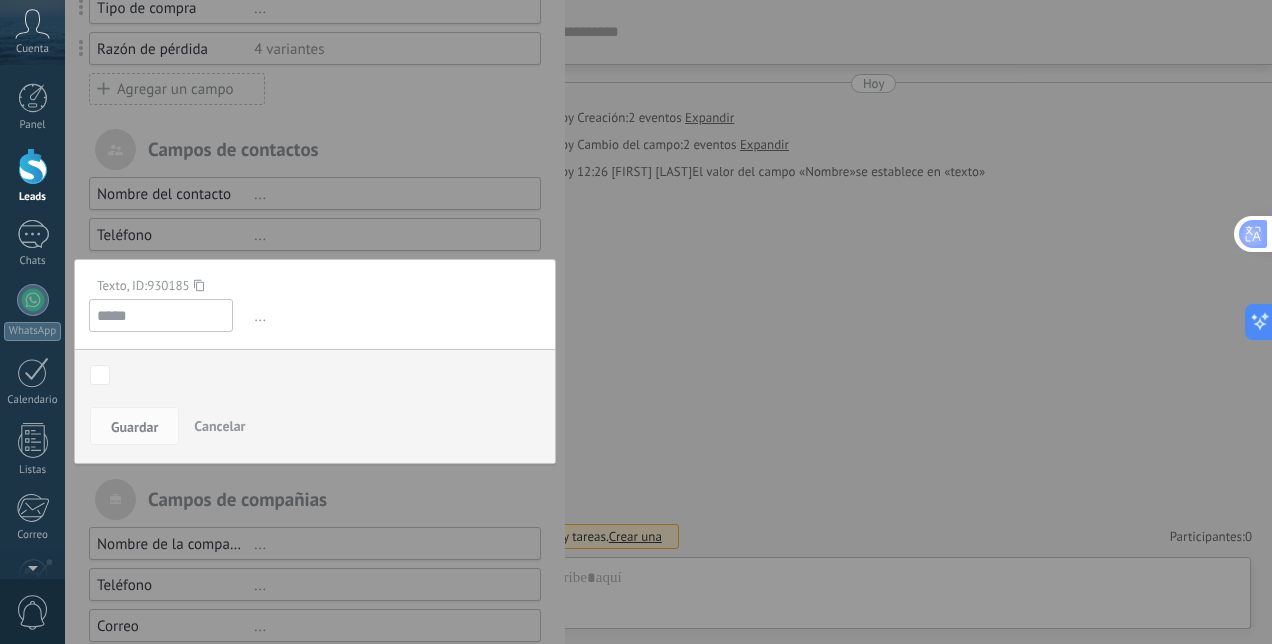 click on "..." at bounding box center [395, 316] 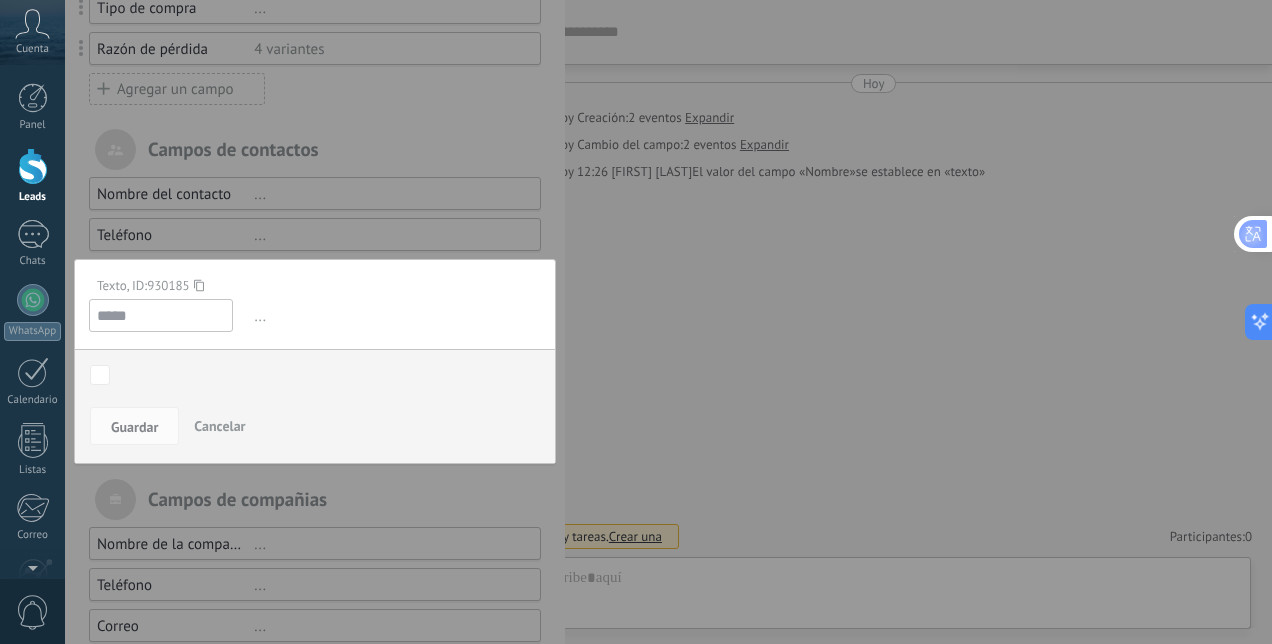 drag, startPoint x: 178, startPoint y: 312, endPoint x: 46, endPoint y: 316, distance: 132.0606 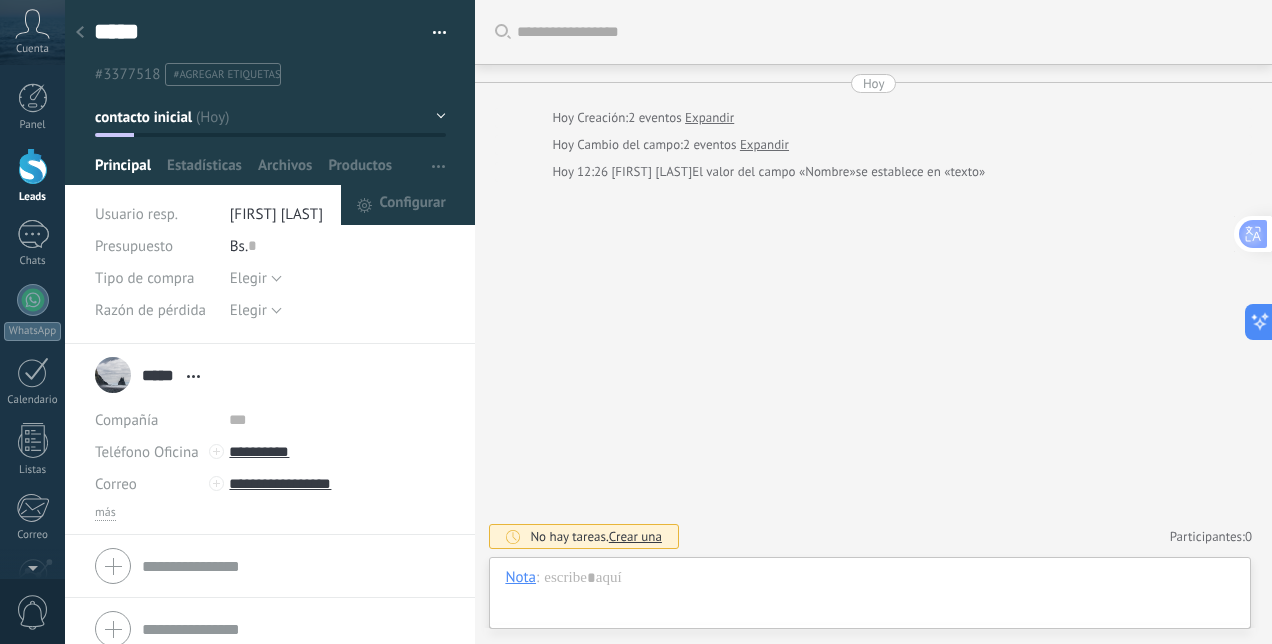 click at bounding box center (438, 166) 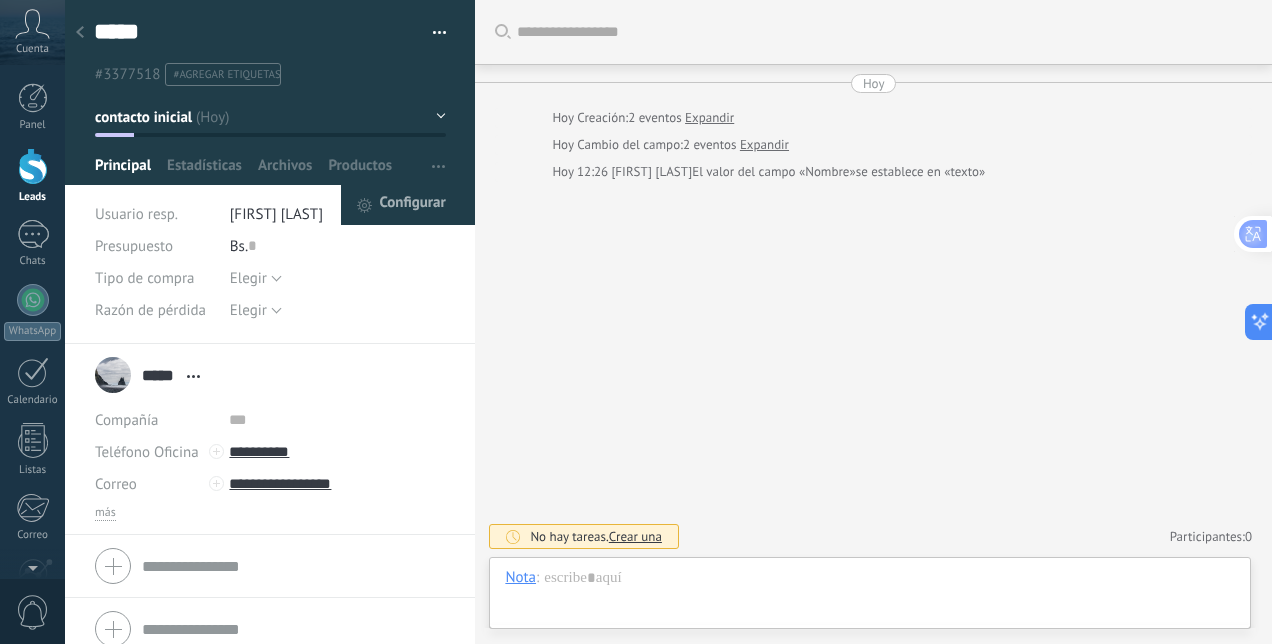 click on "Configurar" at bounding box center [412, 205] 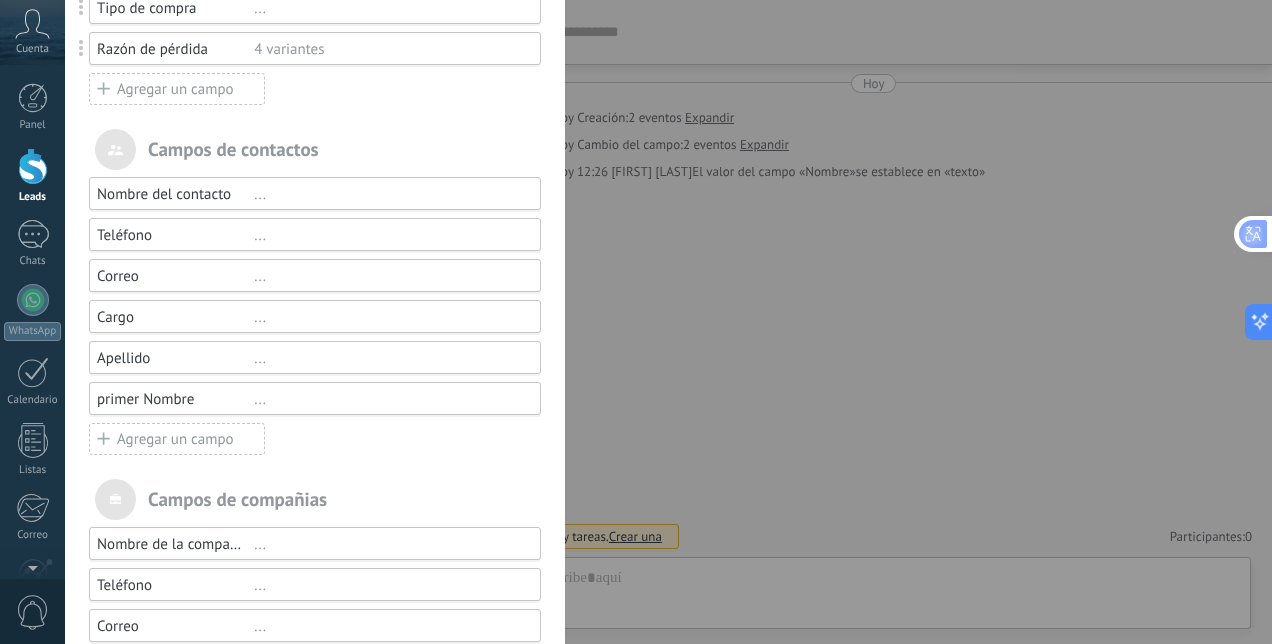 scroll, scrollTop: 300, scrollLeft: 0, axis: vertical 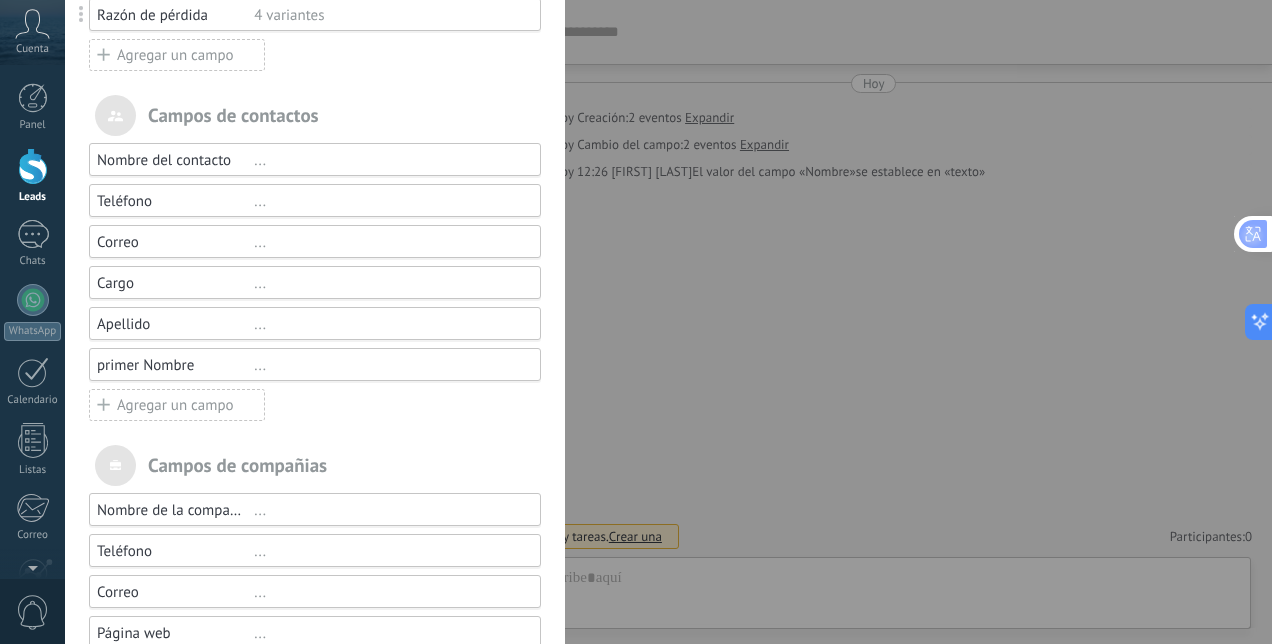 click on "..." at bounding box center [388, 160] 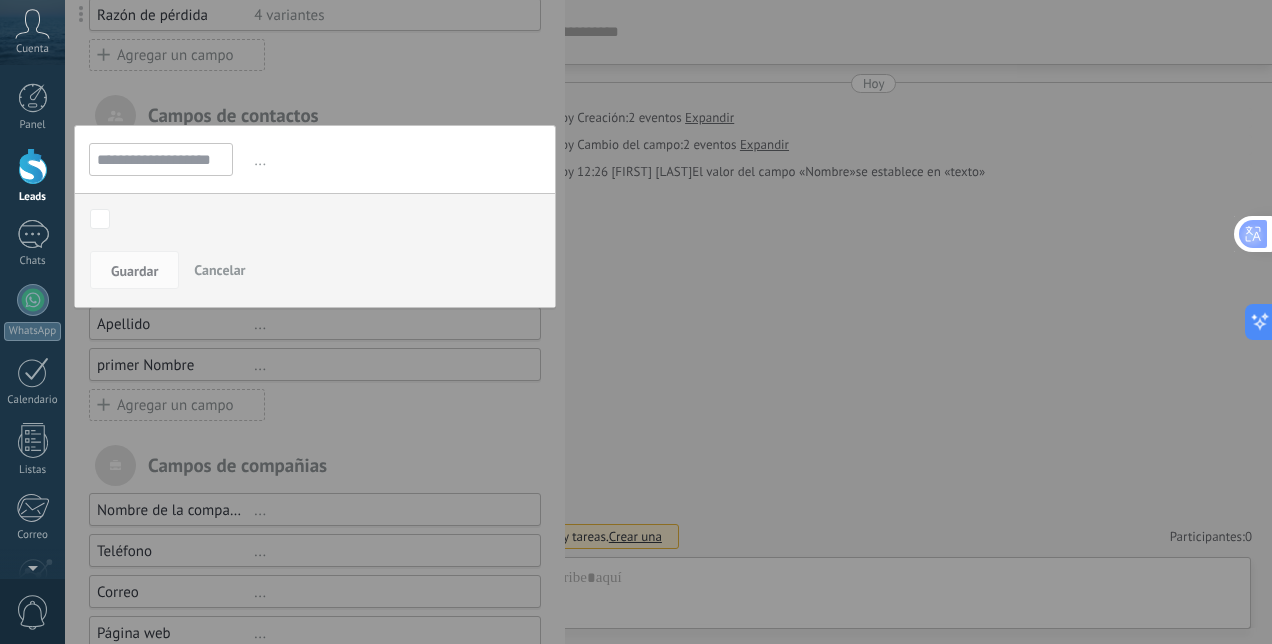 click at bounding box center [315, 233] 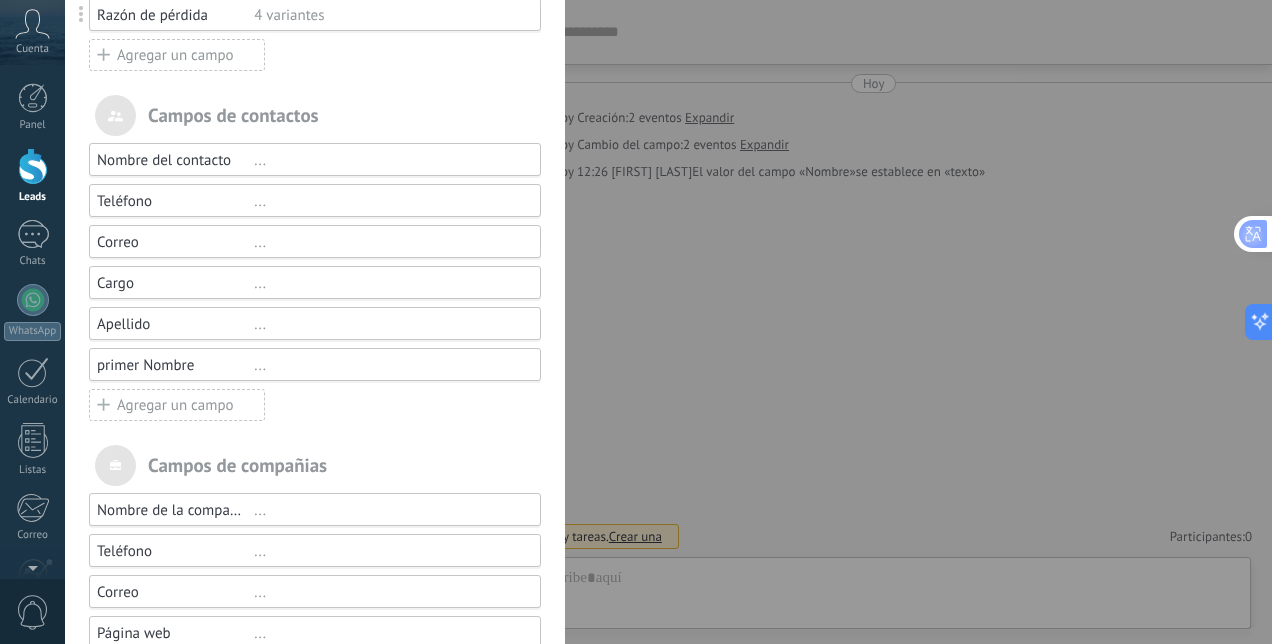 click on "Cargo" at bounding box center (175, 283) 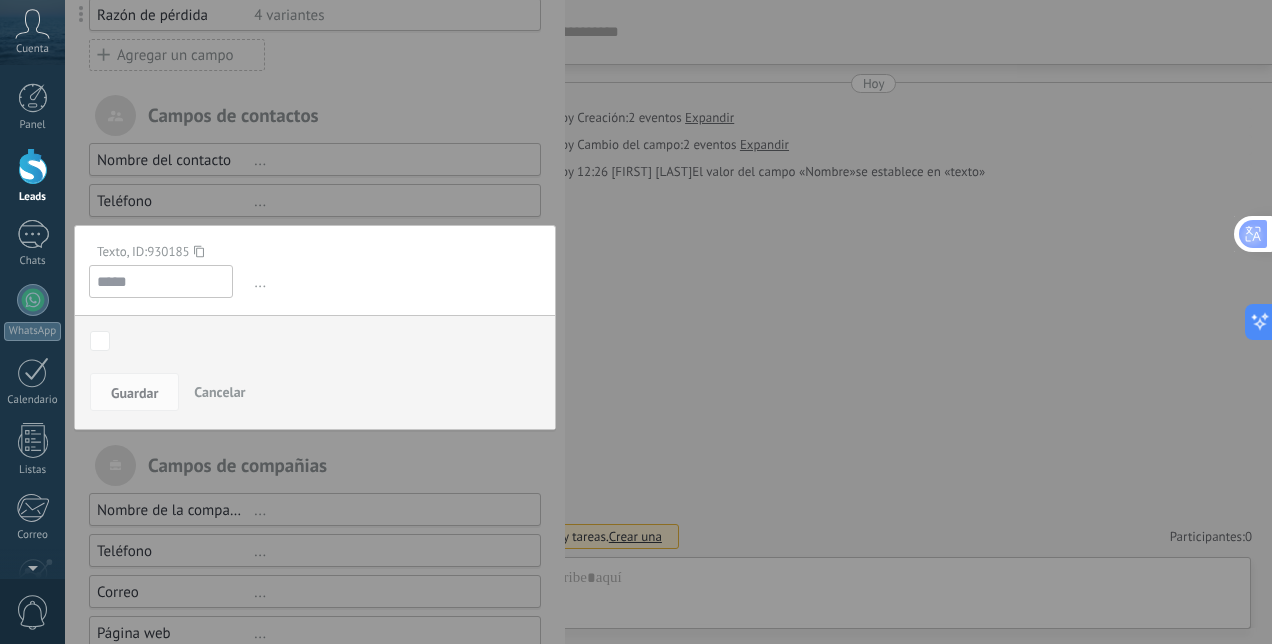 click on ".abccls-1,.abccls-2{fill-rule:evenodd}.abccls-2{fill:#fff} .abfcls-1{fill:none}.abfcls-2{fill:#fff} .abncls-1{isolation:isolate}.abncls-2{opacity:.06}.abncls-2,.abncls-3,.abncls-6{mix-blend-mode:multiply}.abncls-3{opacity:.15}.abncls-4,.abncls-8{fill:#fff}.abncls-5{fill:url(#abnlinear-gradient)}.abncls-6{opacity:.04}.abncls-7{fill:url(#abnlinear-gradient-2)}.abncls-8{fill-rule:evenodd} .abqst0{fill:#ffa200} .abwcls-1{fill:#252525} .cls-1{isolation:isolate} .acicls-1{fill:none} .aclcls-1{fill:#232323} .acnst0{display:none} .addcls-1,.addcls-2{fill:none;stroke-miterlimit:10}.addcls-1{stroke:#dfe0e5}.addcls-2{stroke:#a1a7ab} .adecls-1,.adecls-2{fill:none;stroke-miterlimit:10}.adecls-1{stroke:#dfe0e5}.adecls-2{stroke:#a1a7ab} .adqcls-1{fill:#8591a5;fill-rule:evenodd} .aeccls-1{fill:#5c9f37} .aeecls-1{fill:#f86161} .aejcls-1{fill:#8591a5;fill-rule:evenodd} .aekcls-1{fill-rule:evenodd} .aelcls-1{fill-rule:evenodd;fill:currentColor} .aemcls-1{fill-rule:evenodd;fill:currentColor} .aencls-2{fill:#f86161;opacity:.3}" at bounding box center (636, 322) 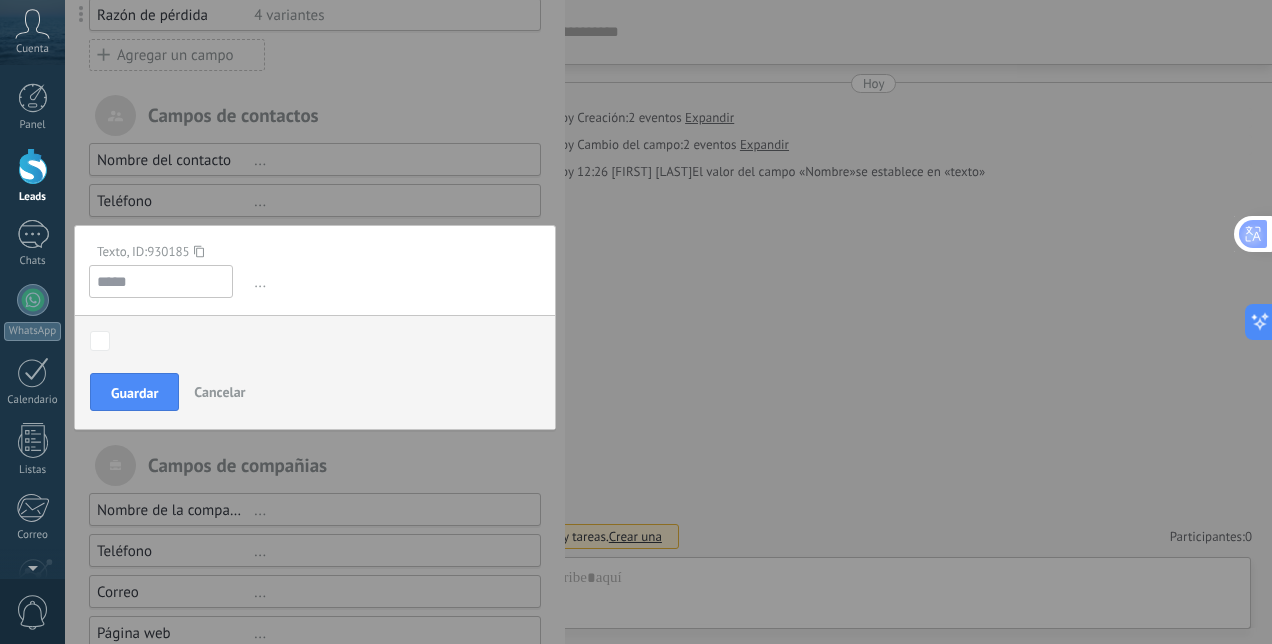 click on "*****" at bounding box center [161, 281] 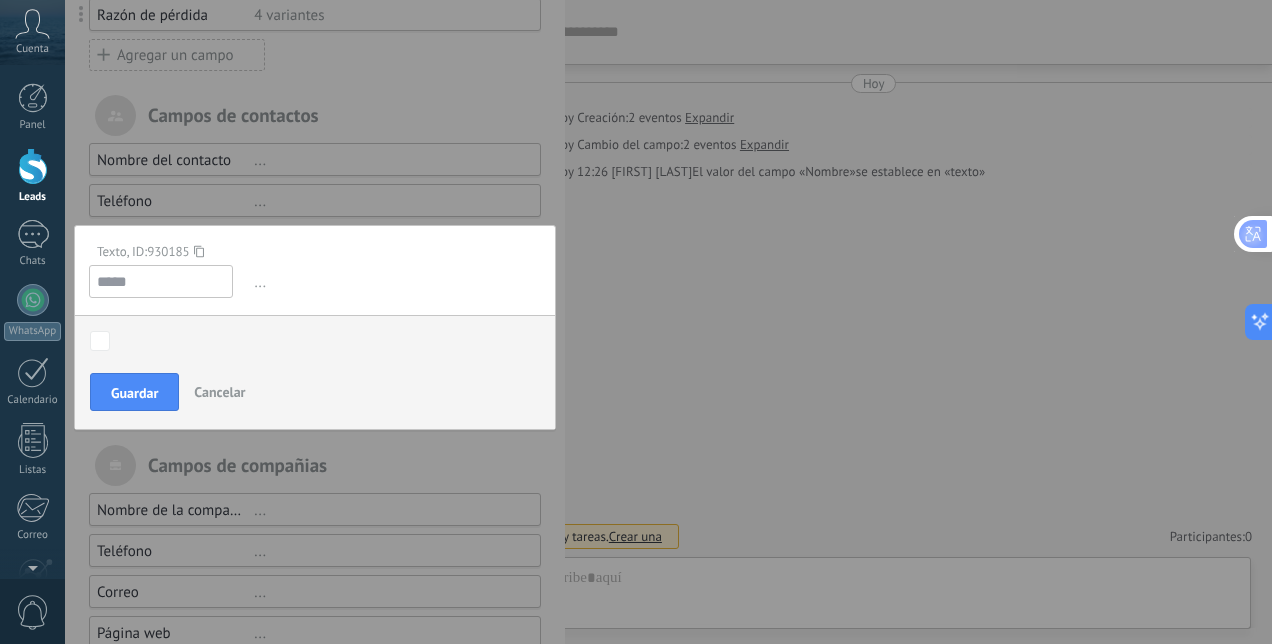 click on "contacto inicial inten1 inten2 inten3 Negociación Compra  Seguimiento pago por cuotas Compra exitosa Perdido" at bounding box center [315, 342] 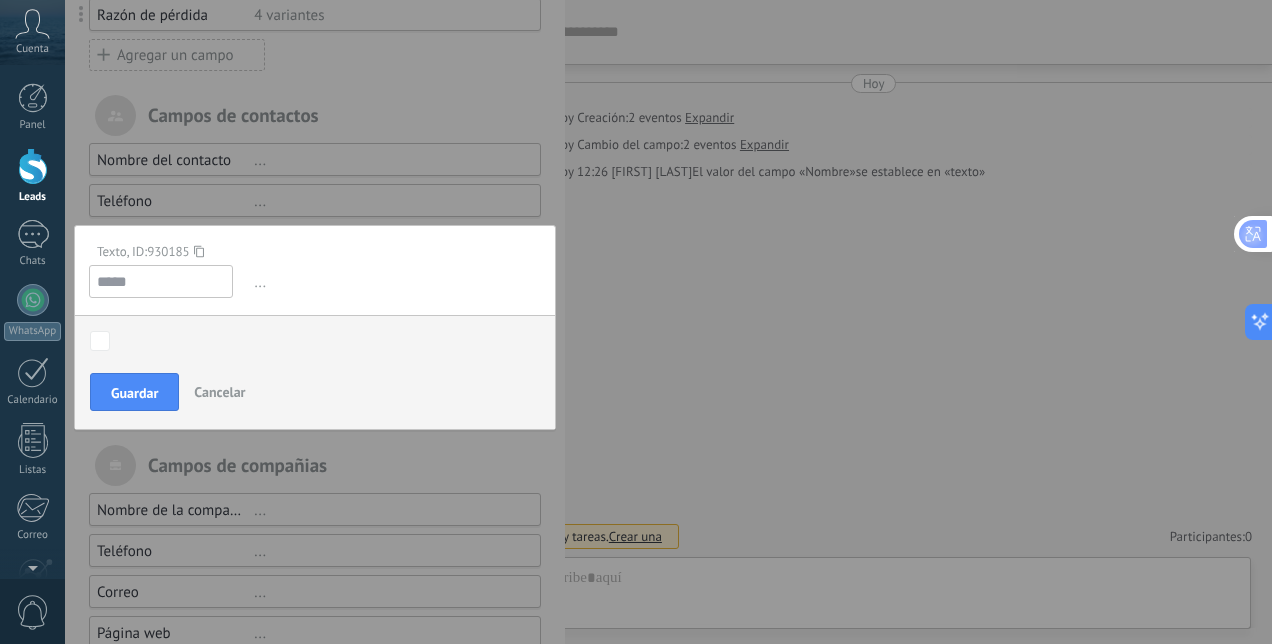 click on ".abccls-1,.abccls-2{fill-rule:evenodd}.abccls-2{fill:#fff} .abfcls-1{fill:none}.abfcls-2{fill:#fff} .abncls-1{isolation:isolate}.abncls-2{opacity:.06}.abncls-2,.abncls-3,.abncls-6{mix-blend-mode:multiply}.abncls-3{opacity:.15}.abncls-4,.abncls-8{fill:#fff}.abncls-5{fill:url(#abnlinear-gradient)}.abncls-6{opacity:.04}.abncls-7{fill:url(#abnlinear-gradient-2)}.abncls-8{fill-rule:evenodd} .abqst0{fill:#ffa200} .abwcls-1{fill:#252525} .cls-1{isolation:isolate} .acicls-1{fill:none} .aclcls-1{fill:#232323} .acnst0{display:none} .addcls-1,.addcls-2{fill:none;stroke-miterlimit:10}.addcls-1{stroke:#dfe0e5}.addcls-2{stroke:#a1a7ab} .adecls-1,.adecls-2{fill:none;stroke-miterlimit:10}.adecls-1{stroke:#dfe0e5}.adecls-2{stroke:#a1a7ab} .adqcls-1{fill:#8591a5;fill-rule:evenodd} .aeccls-1{fill:#5c9f37} .aeecls-1{fill:#f86161} .aejcls-1{fill:#8591a5;fill-rule:evenodd} .aekcls-1{fill-rule:evenodd} .aelcls-1{fill-rule:evenodd;fill:currentColor} .aemcls-1{fill-rule:evenodd;fill:currentColor} .aencls-2{fill:#f86161;opacity:.3}" at bounding box center [636, 322] 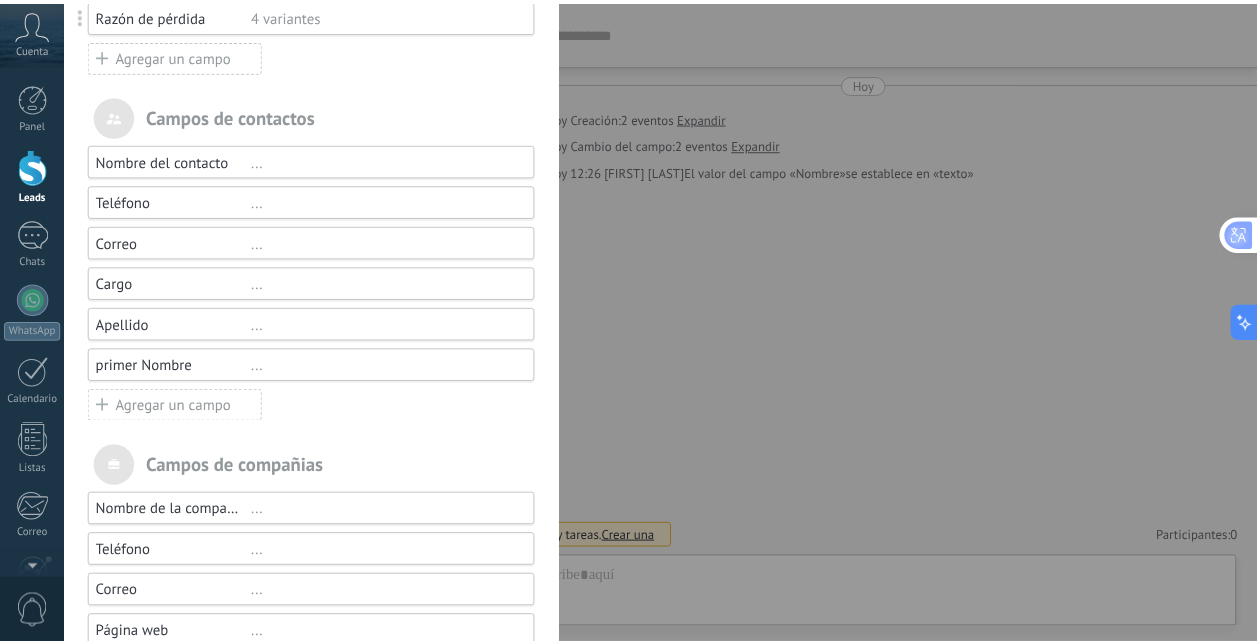 scroll, scrollTop: 418, scrollLeft: 0, axis: vertical 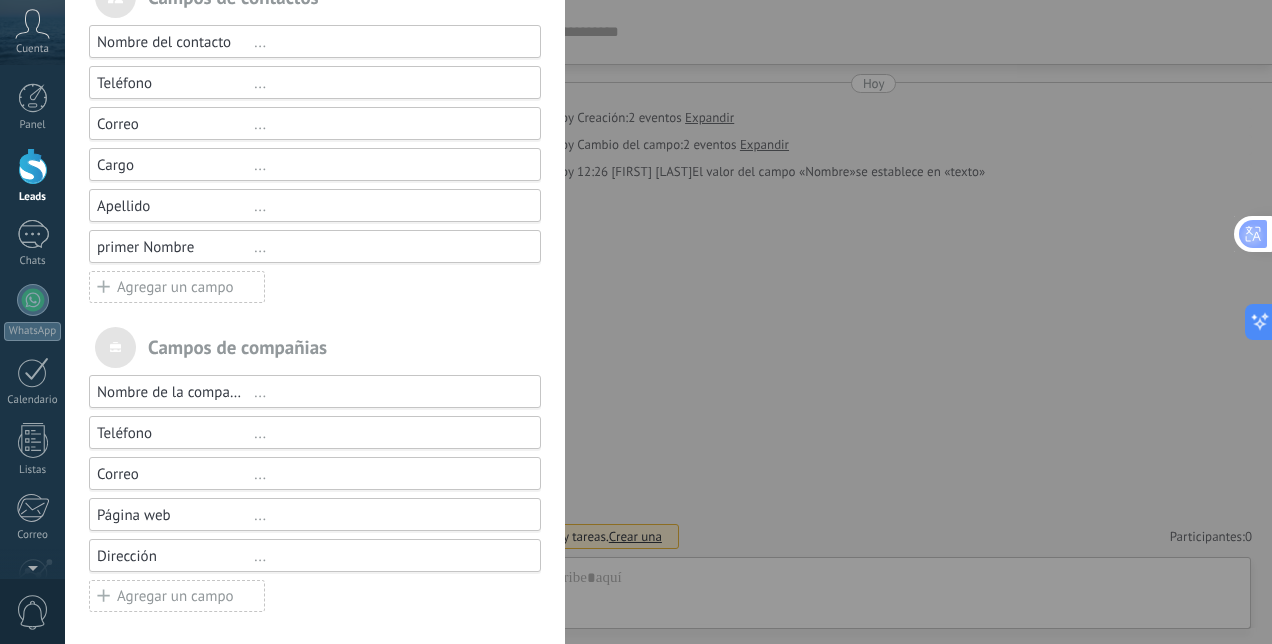 click on "Agregar un campo" at bounding box center (177, 287) 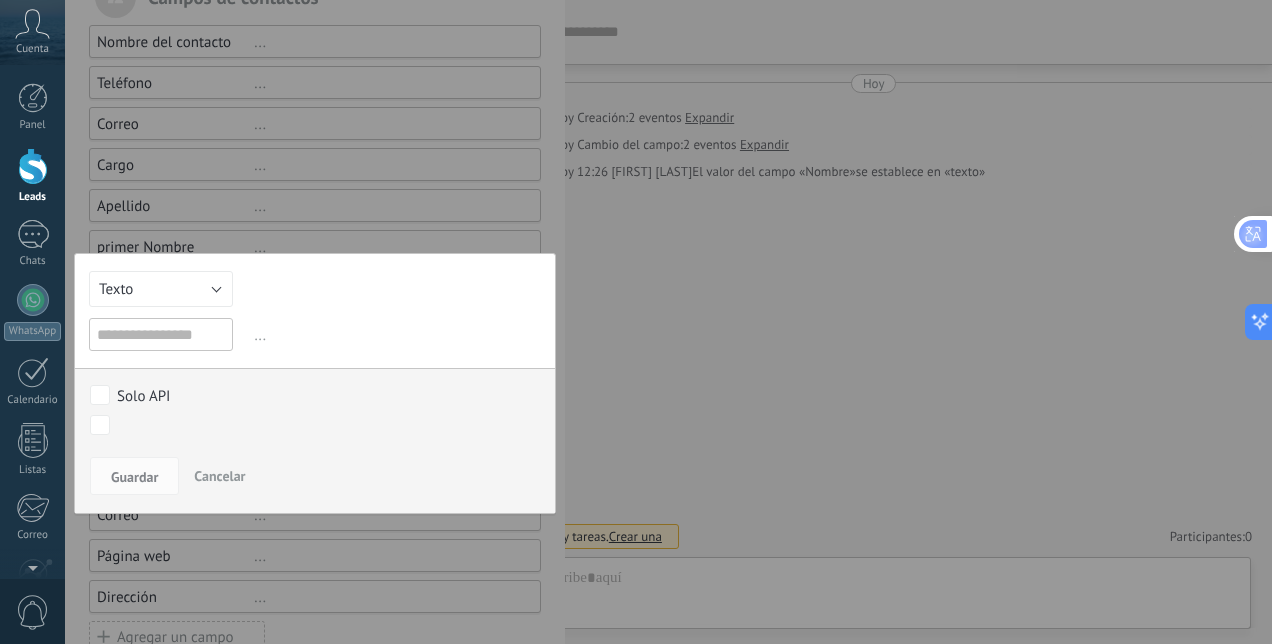 click on "Campos y grupos En Kommo puedes añadir tus propios campos y usarlos para cualquier filtro e informe. ... Principal ... Estadísticas ... Archivos ... Productos Usted ha alcanzado la cantidad máxima de los campos añadidos en la tarifa Periodo de prueba Presupuesto Bs.0 Tipo de compra ... Razón de pérdida 4 variantes Agregar un campo utm_content ... utm_medium ... utm_campaign ... utm_source ... utm_term ... utm_referrer ... referrer ... gclientid ... gclid ... fbclid ... Add meta Campos de contactos Nombre del contacto ... Teléfono ... Correo ... Cargo ... Apellido ... primer Nombre ... Texto Número Interruptor Selección Multiselección Día URL Texto Largo Interruptor Dirección corta Dirección Cumpleaños Tax ID Fecha y hora Moneda Archivar Texto ... El campo de moneda te permite introducir divisas diferentes a la moneda utilizada en tu cuenta Use la expresión para calcular el valor = [ — inserta un campo * — multiplicar / — dividir + — agregar - — sustraer ( ) — paréntesis Solo API" at bounding box center [668, 322] 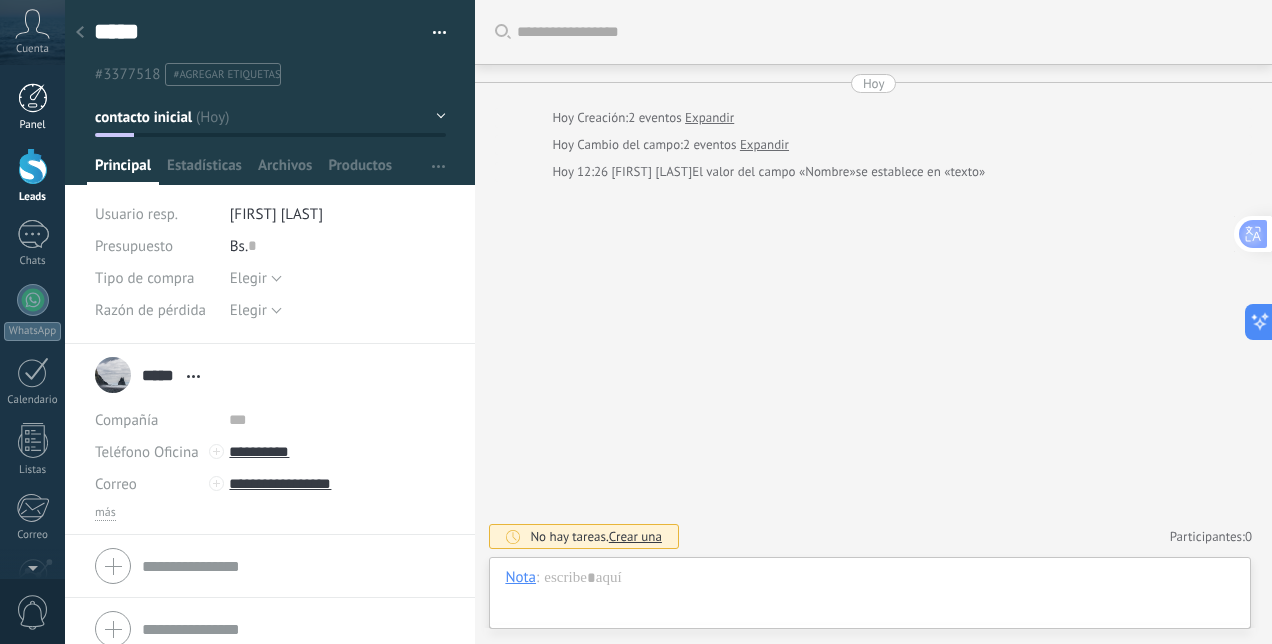 click at bounding box center (33, 98) 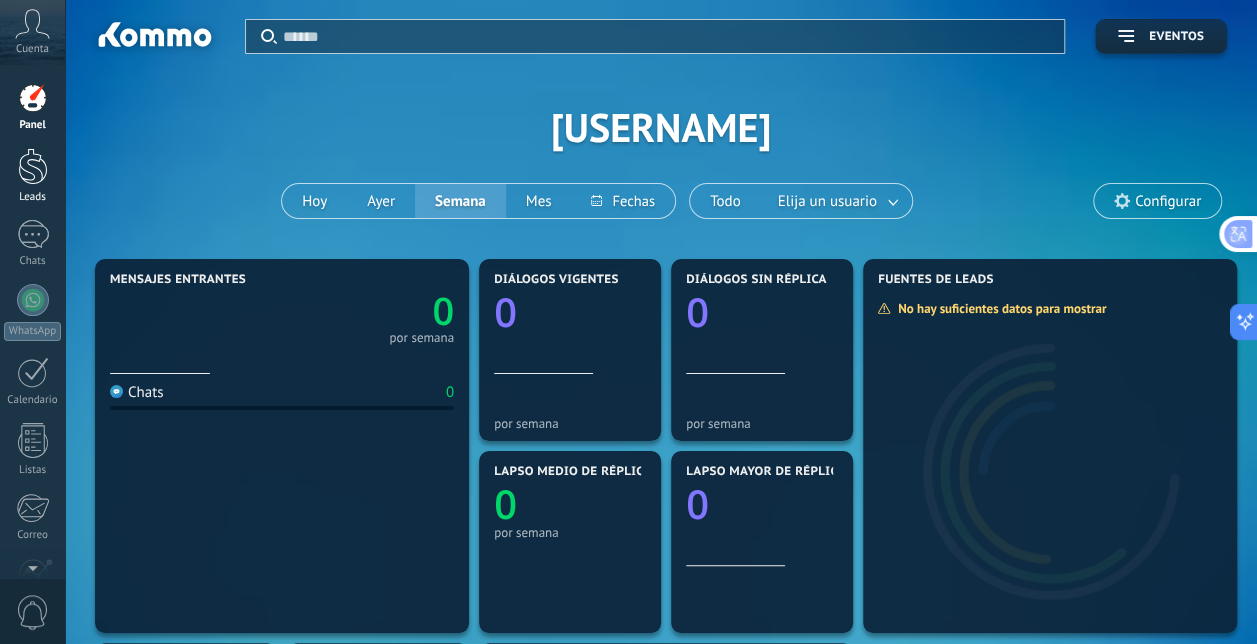 click at bounding box center [33, 166] 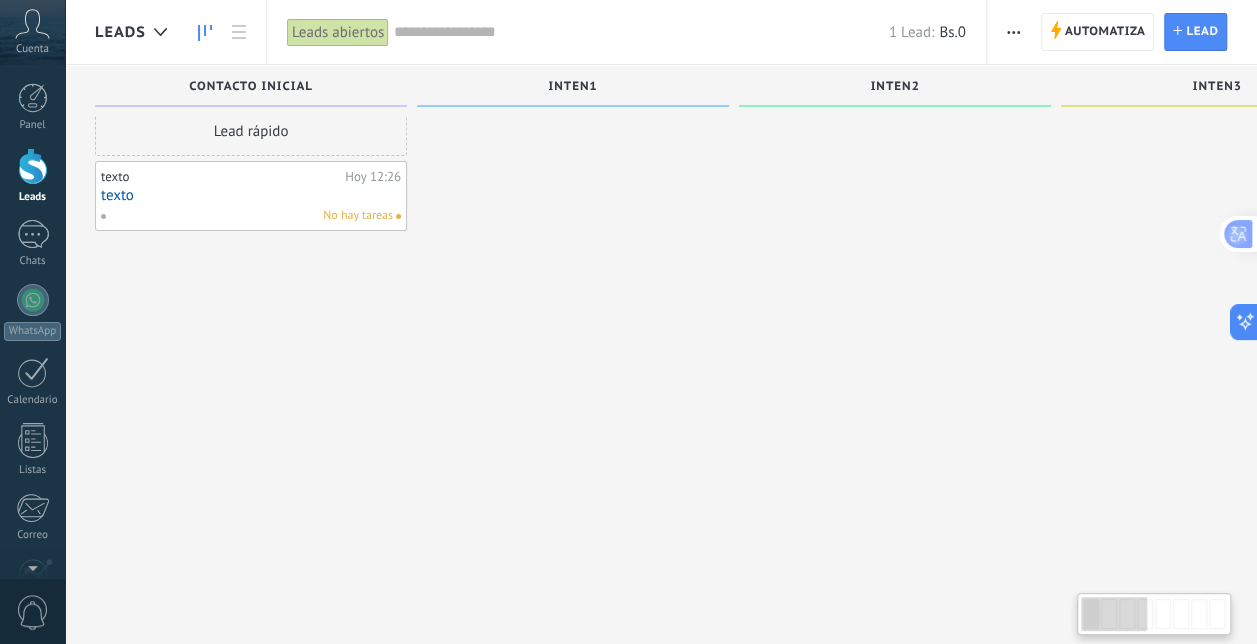 scroll, scrollTop: 28, scrollLeft: 0, axis: vertical 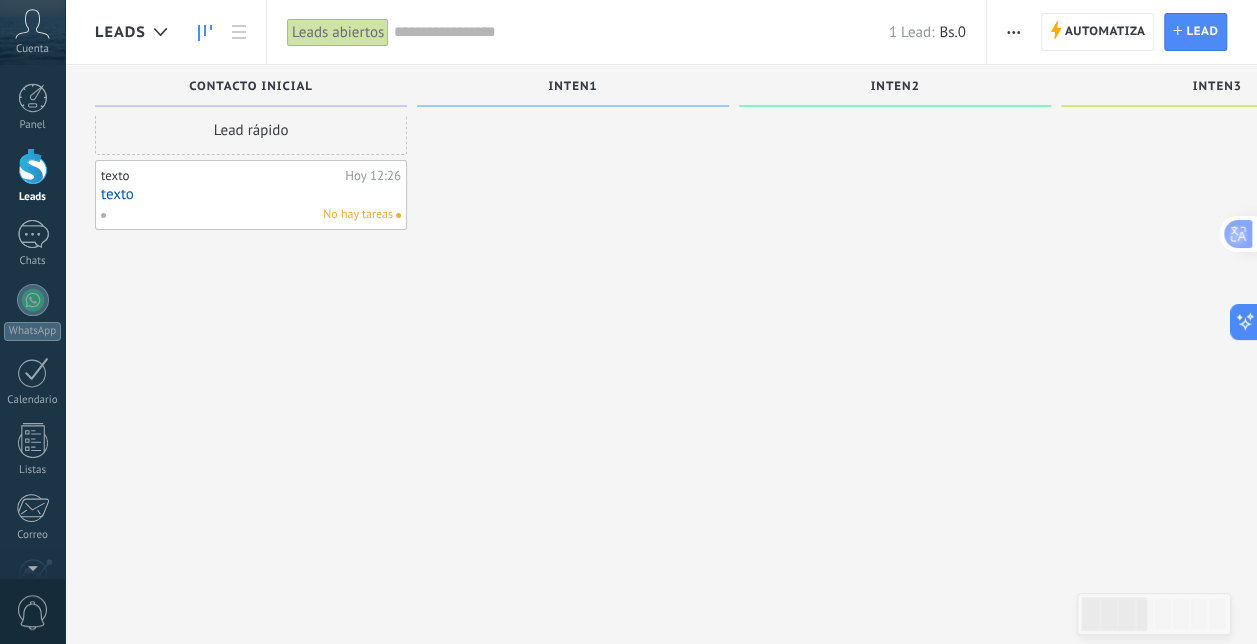 click at bounding box center [895, 296] 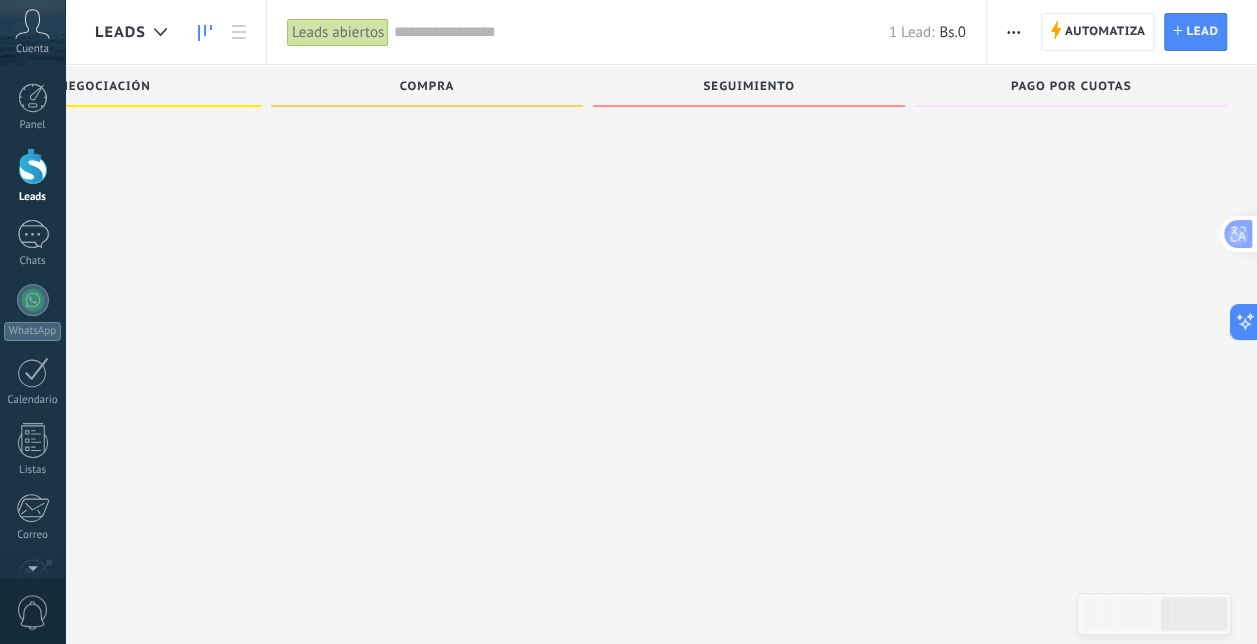 scroll, scrollTop: 0, scrollLeft: 1418, axis: horizontal 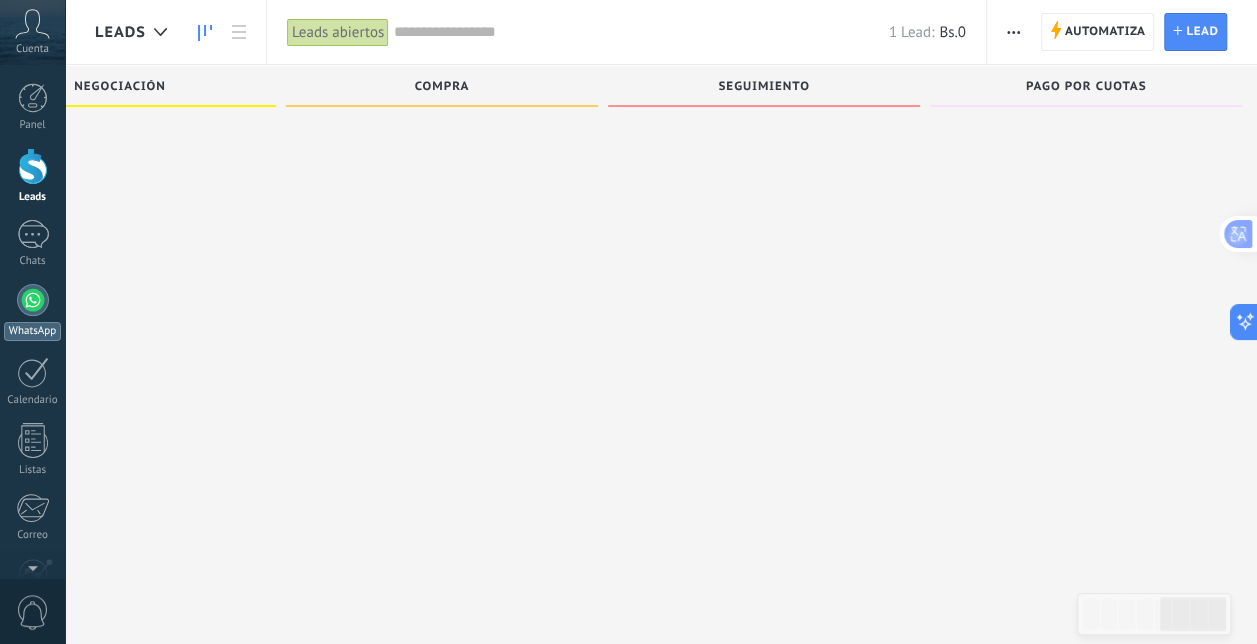 click on "WhatsApp" at bounding box center (32, 312) 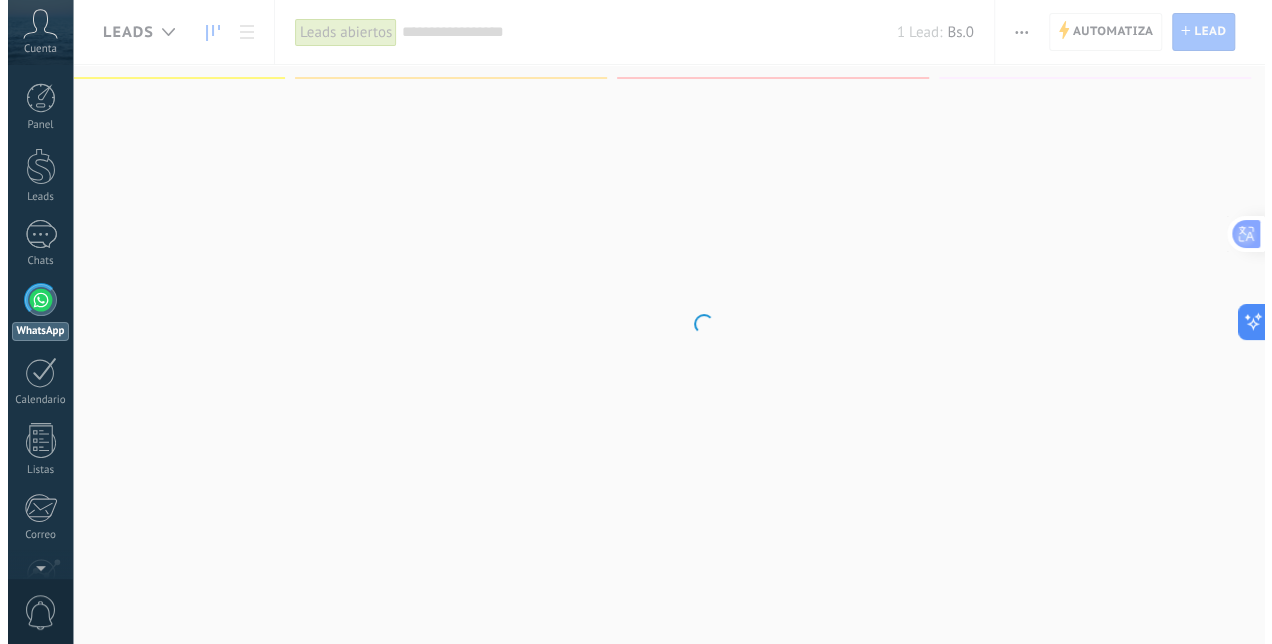 scroll, scrollTop: 0, scrollLeft: 0, axis: both 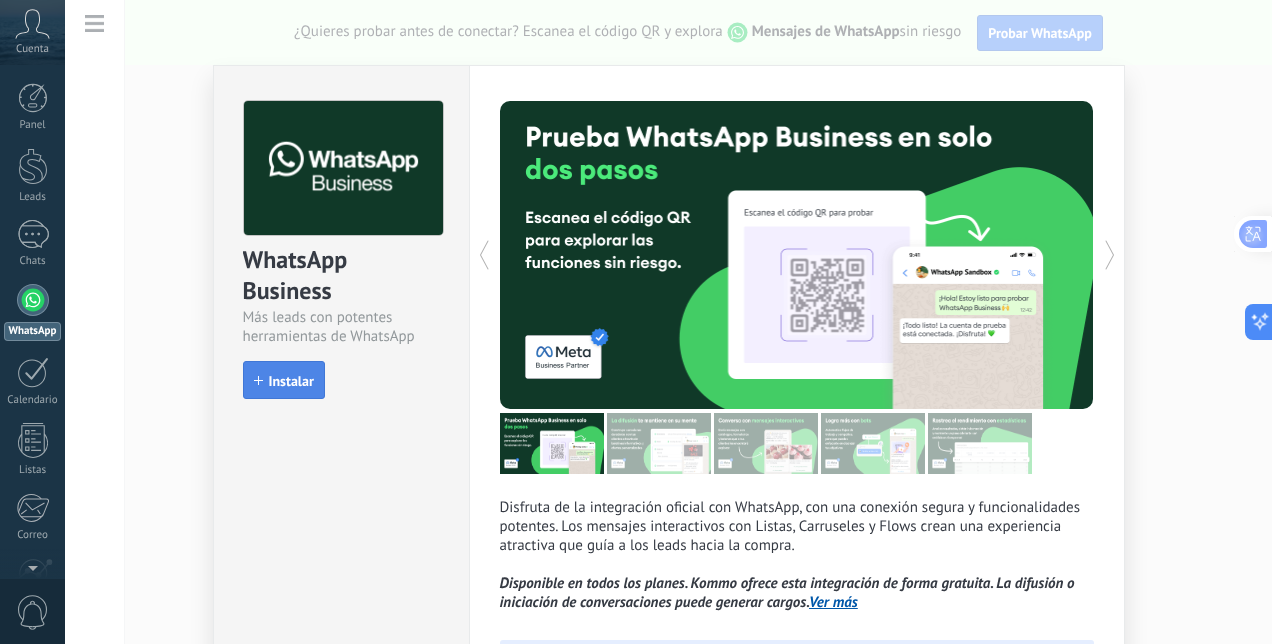 click on "Instalar" at bounding box center (291, 381) 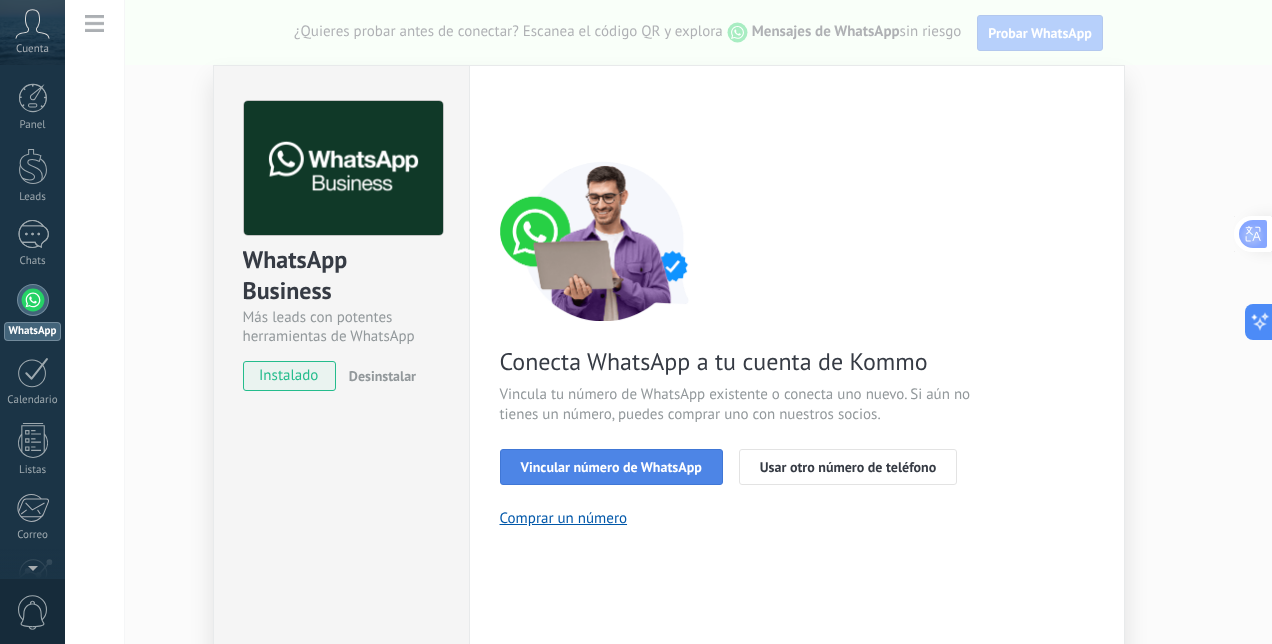 click on "Vincular número de WhatsApp" at bounding box center (611, 467) 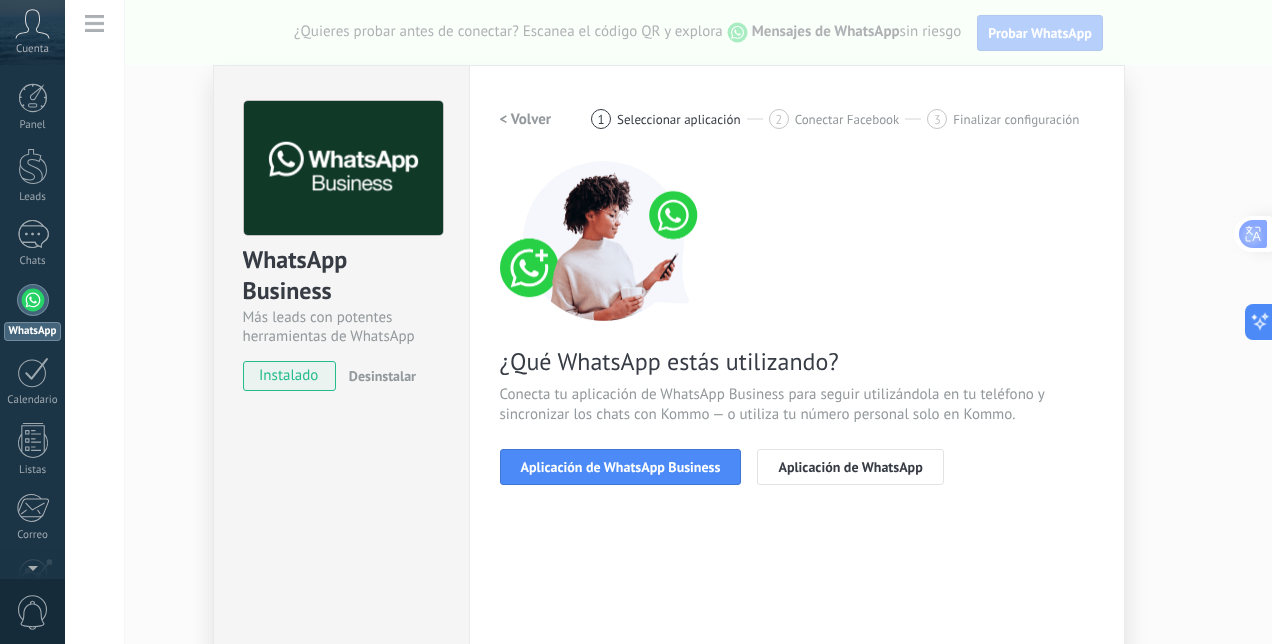 click on "Aplicación de WhatsApp Business" at bounding box center (621, 467) 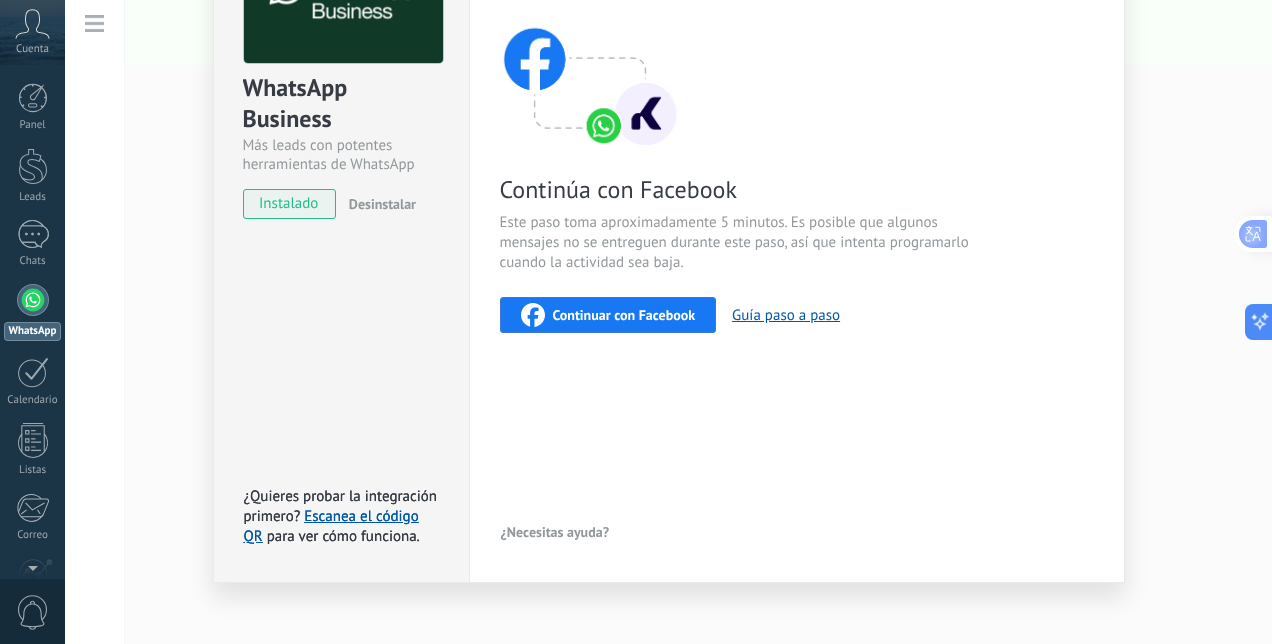 scroll, scrollTop: 175, scrollLeft: 0, axis: vertical 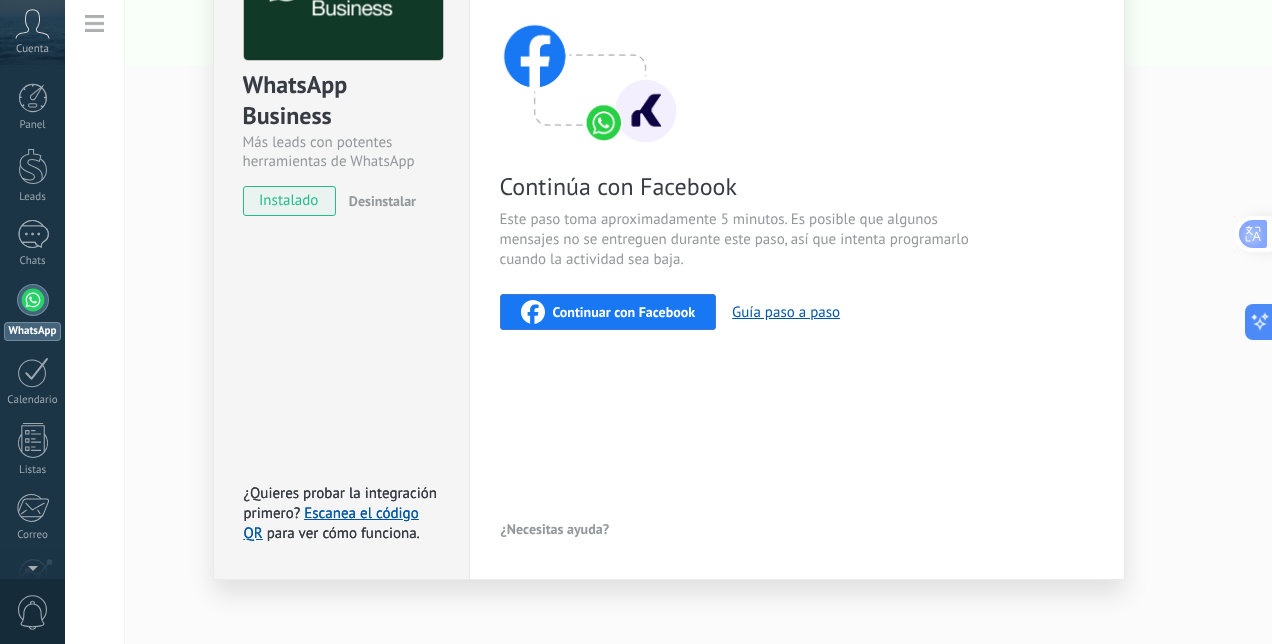 click on "Continuar con Facebook" at bounding box center (608, 312) 